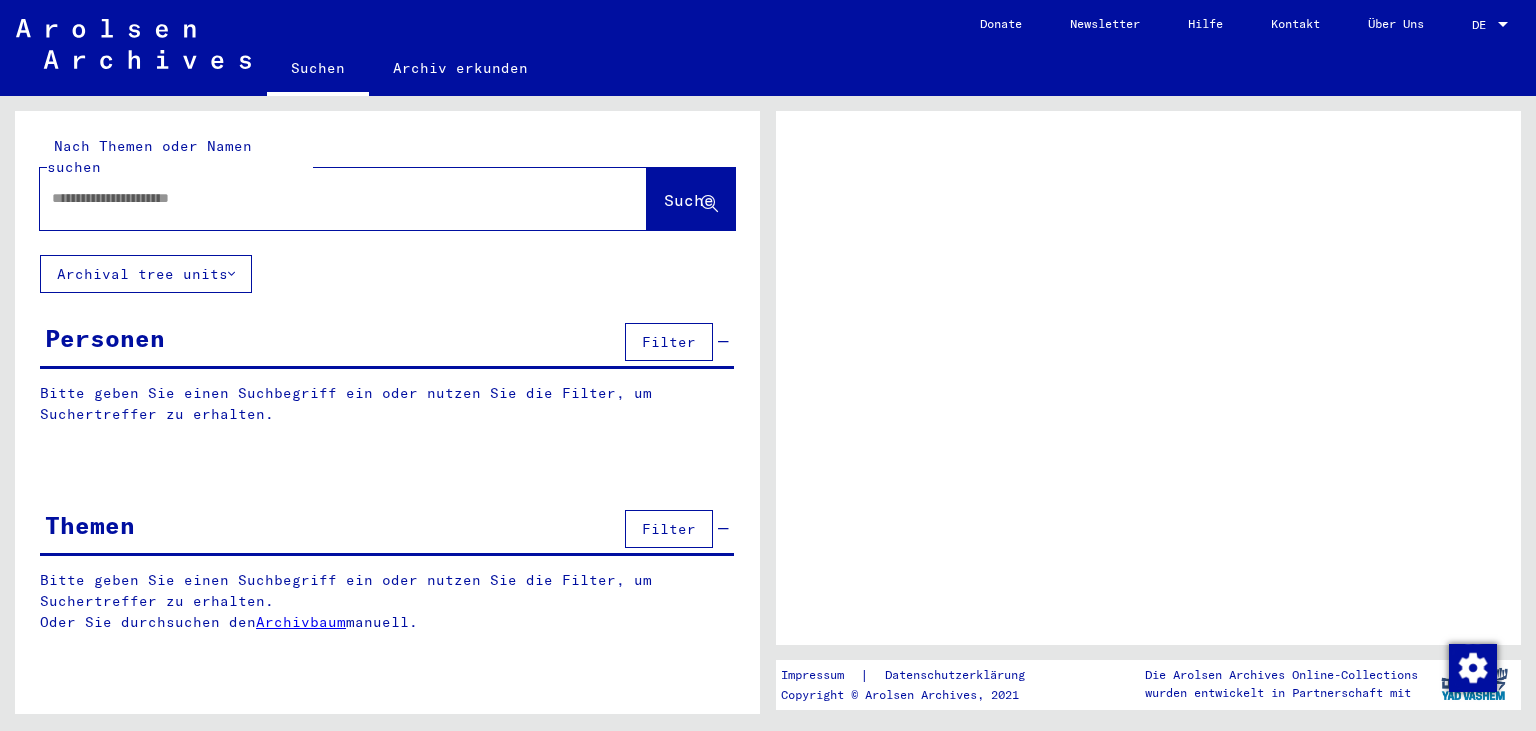 scroll, scrollTop: 0, scrollLeft: 0, axis: both 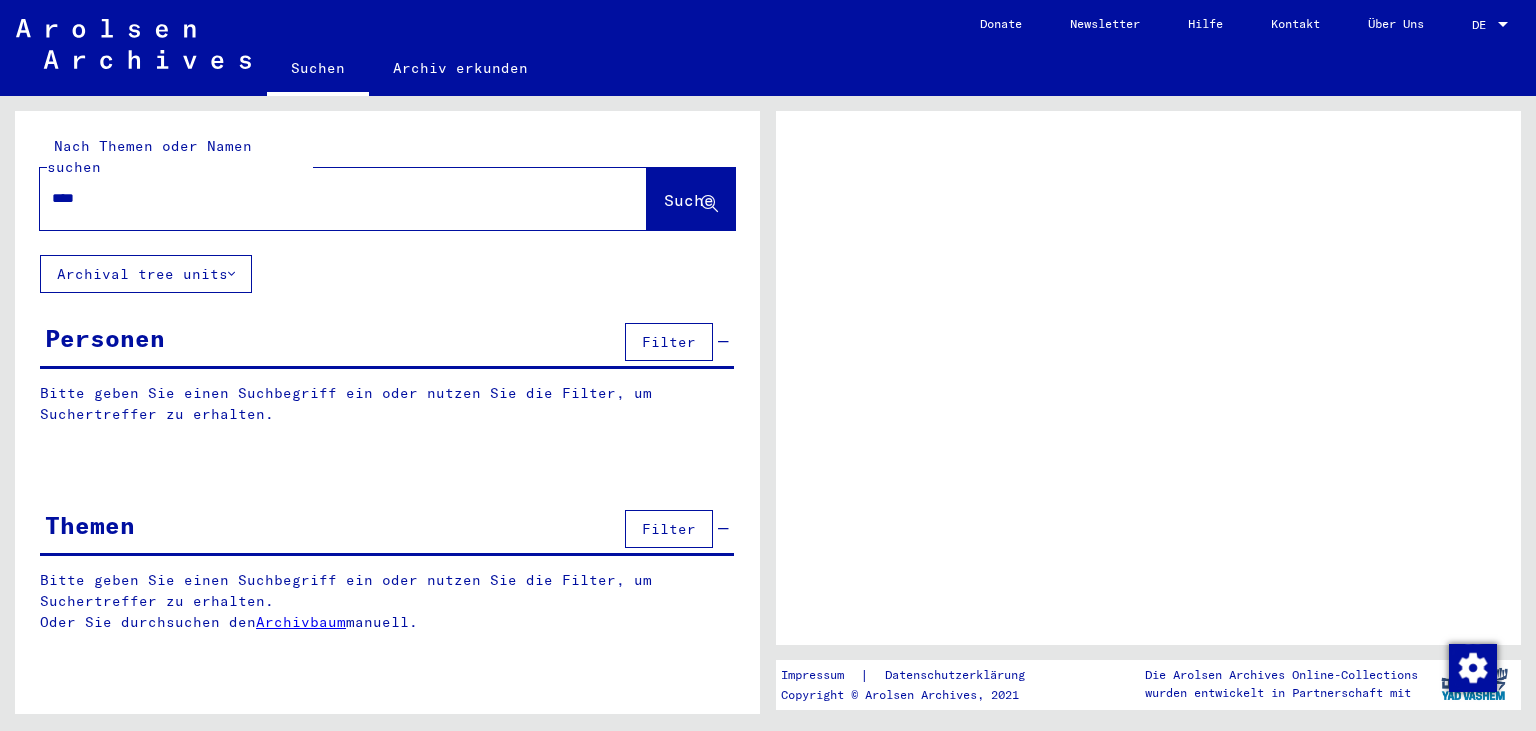 type on "*****" 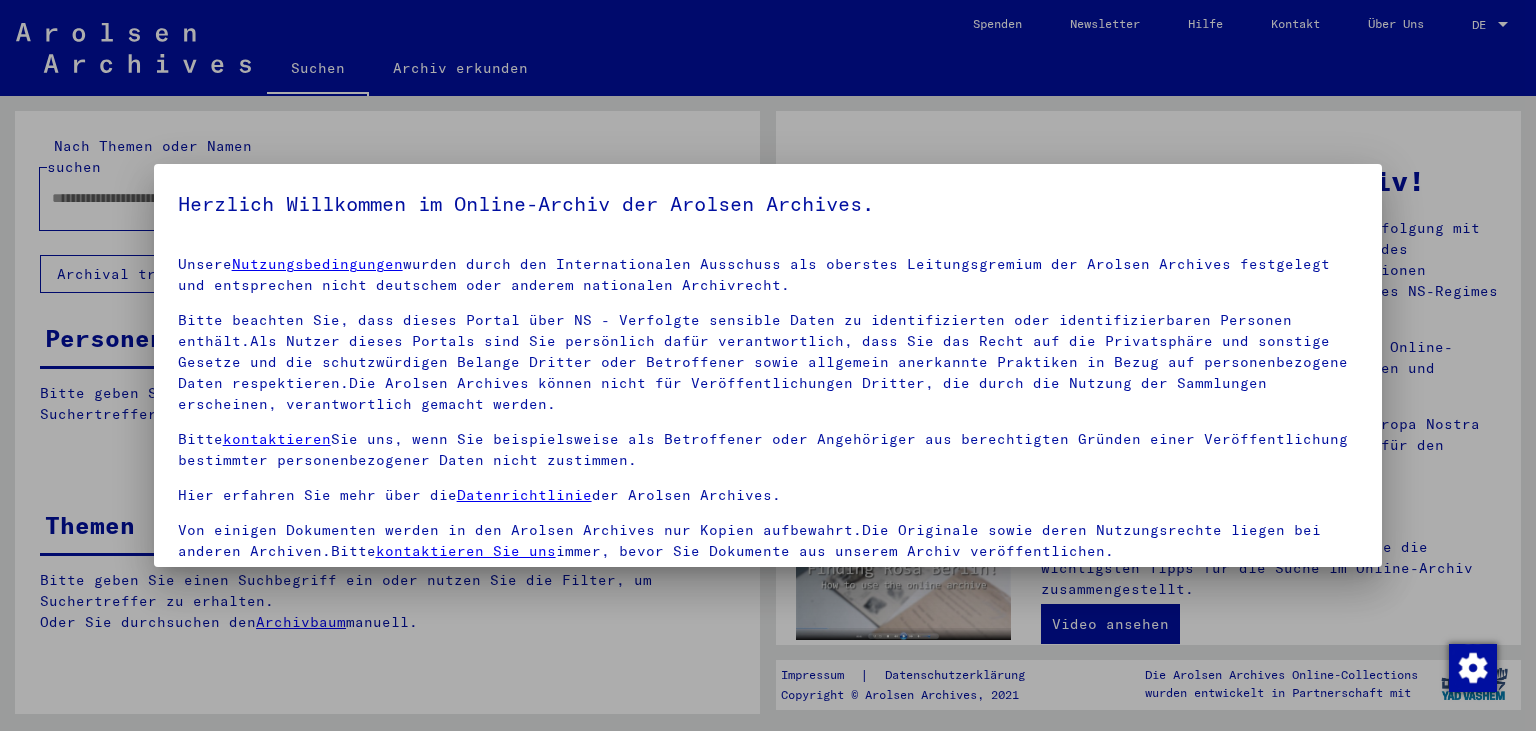 scroll, scrollTop: 174, scrollLeft: 0, axis: vertical 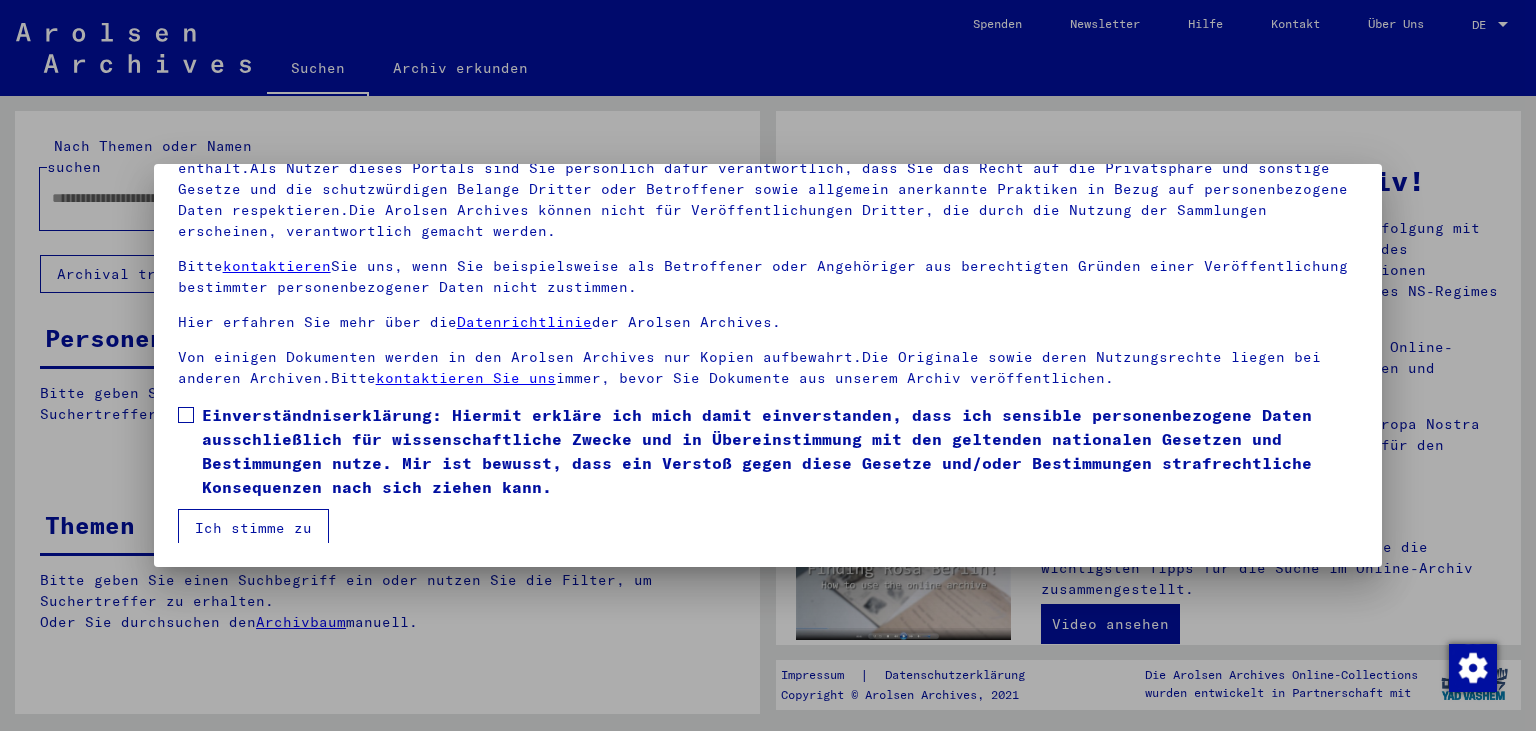 click on "Einverständniserklärung: Hiermit erkläre ich mich damit einverstanden, dass ich sensible personenbezogene Daten ausschließlich für wissenschaftliche Zwecke und in Übereinstimmung mit den geltenden nationalen Gesetzen und Bestimmungen nutze. Mir ist bewusst, dass ein Verstoß gegen diese Gesetze und/oder Bestimmungen strafrechtliche Konsequenzen nach sich ziehen kann." at bounding box center [768, 451] 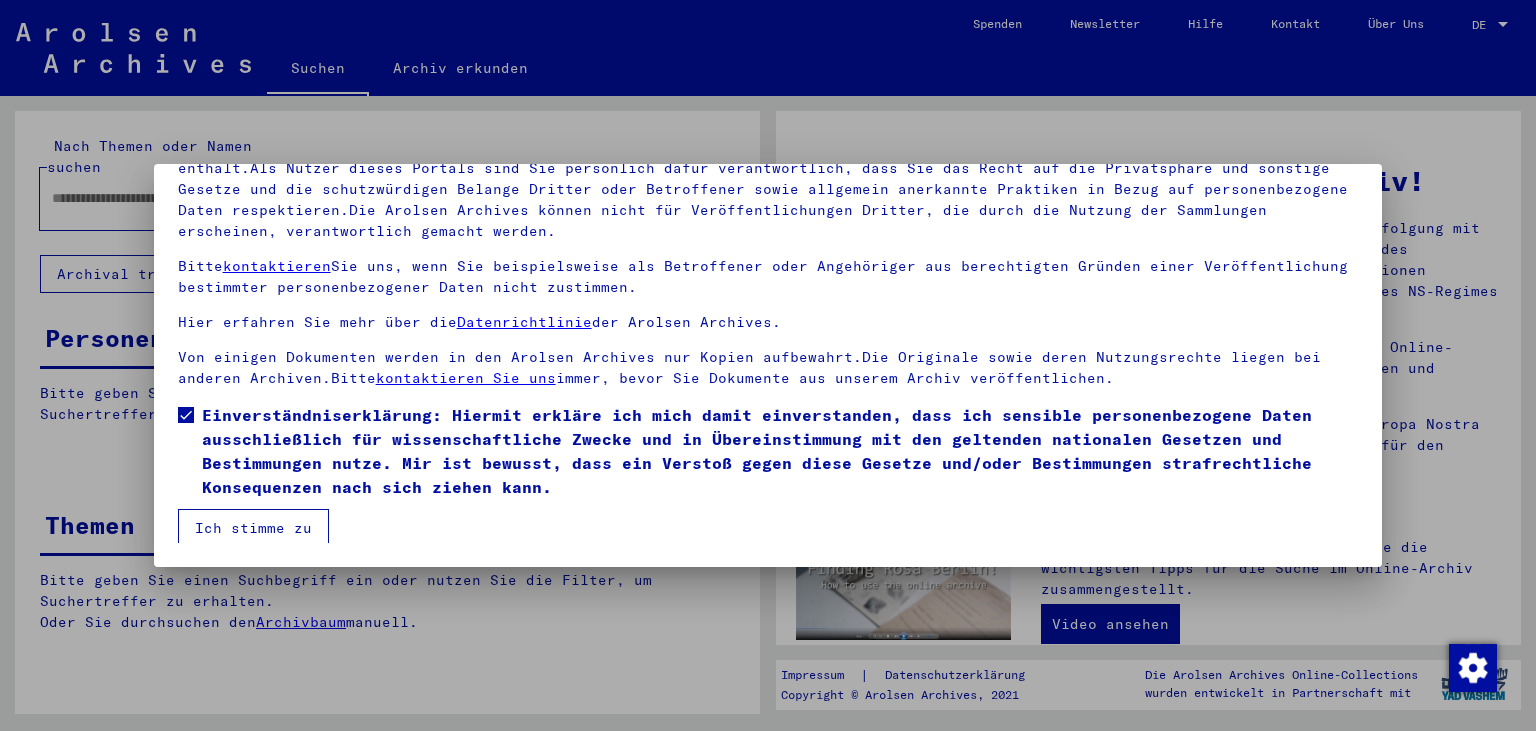 click on "Ich stimme zu" at bounding box center [253, 528] 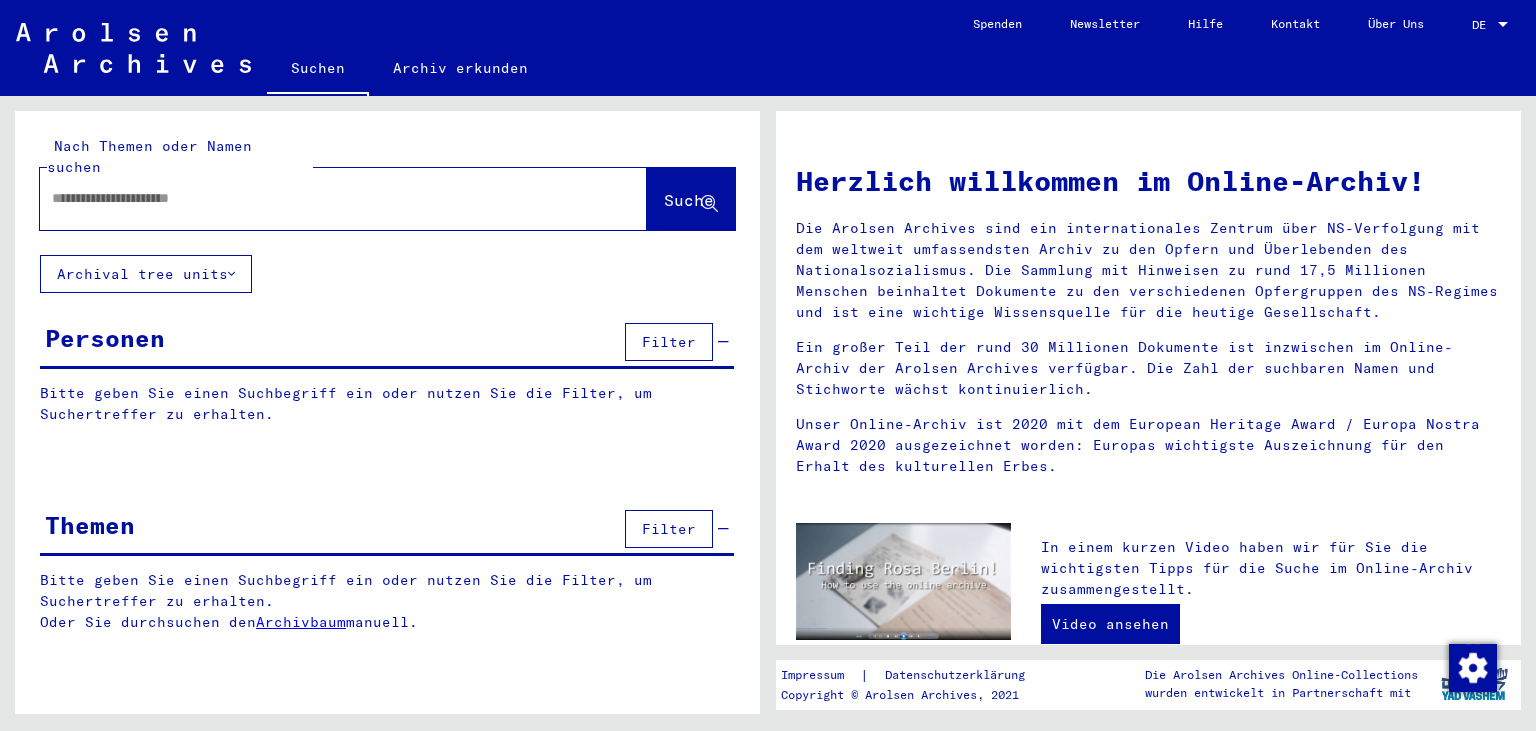 click at bounding box center [319, 198] 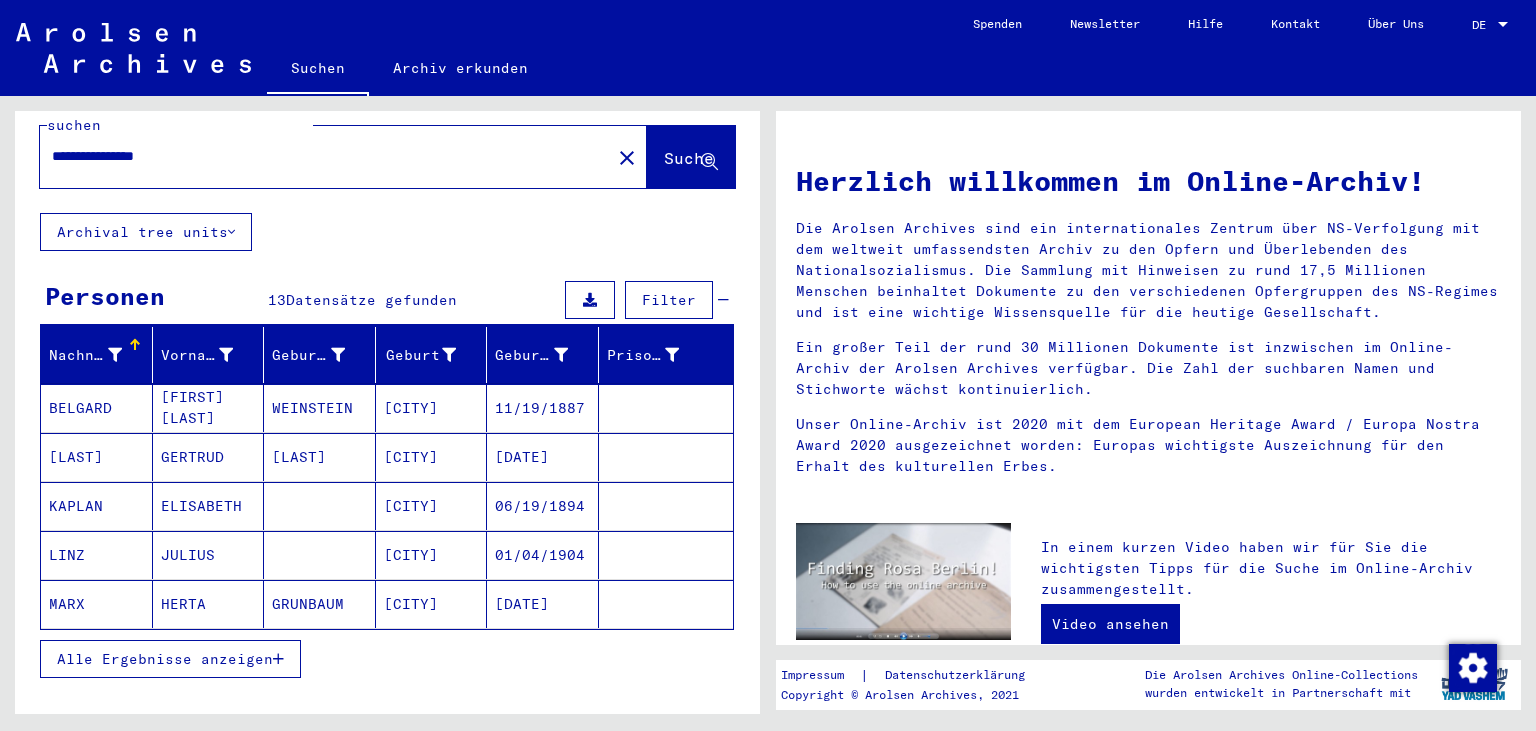 scroll, scrollTop: 128, scrollLeft: 0, axis: vertical 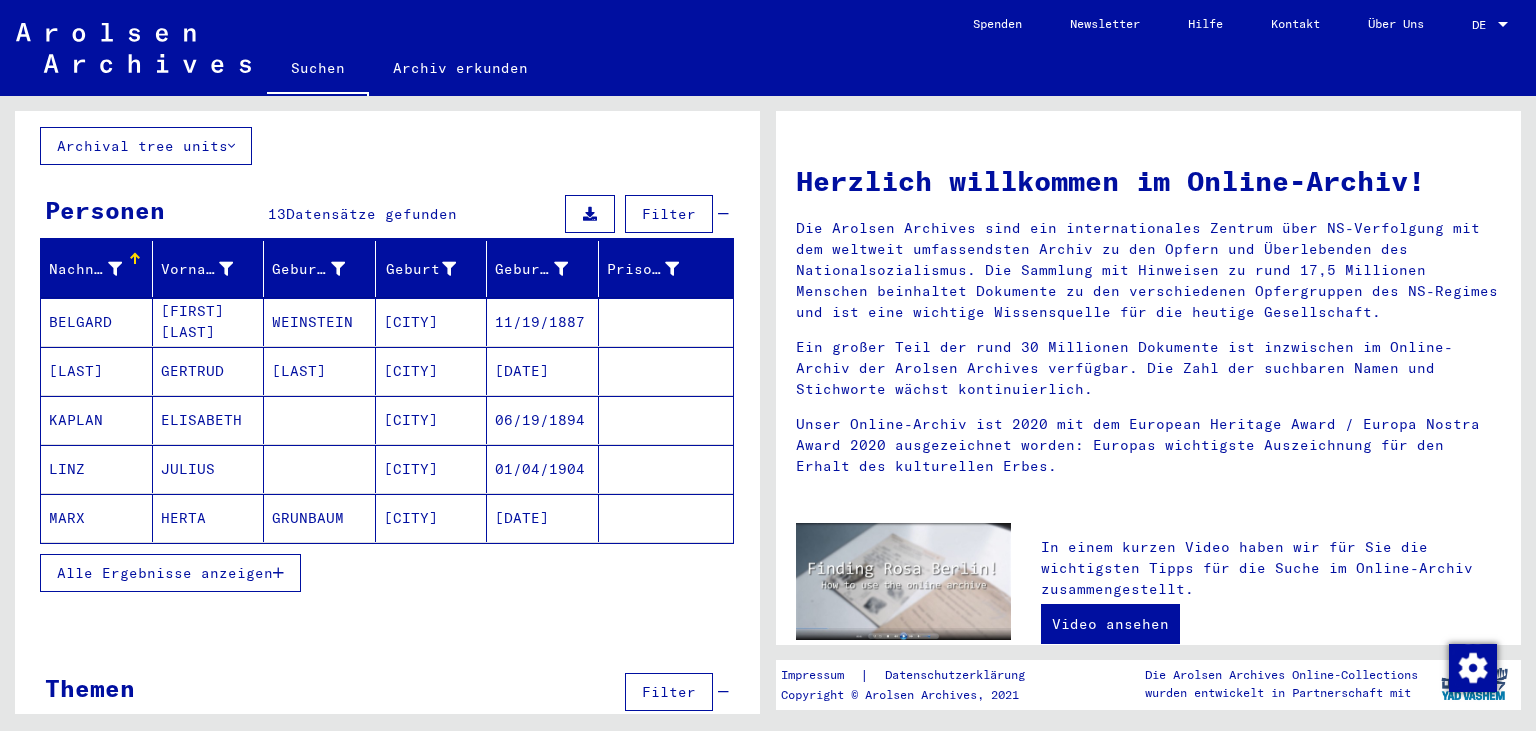 click on "Alle Ergebnisse anzeigen" at bounding box center [170, 573] 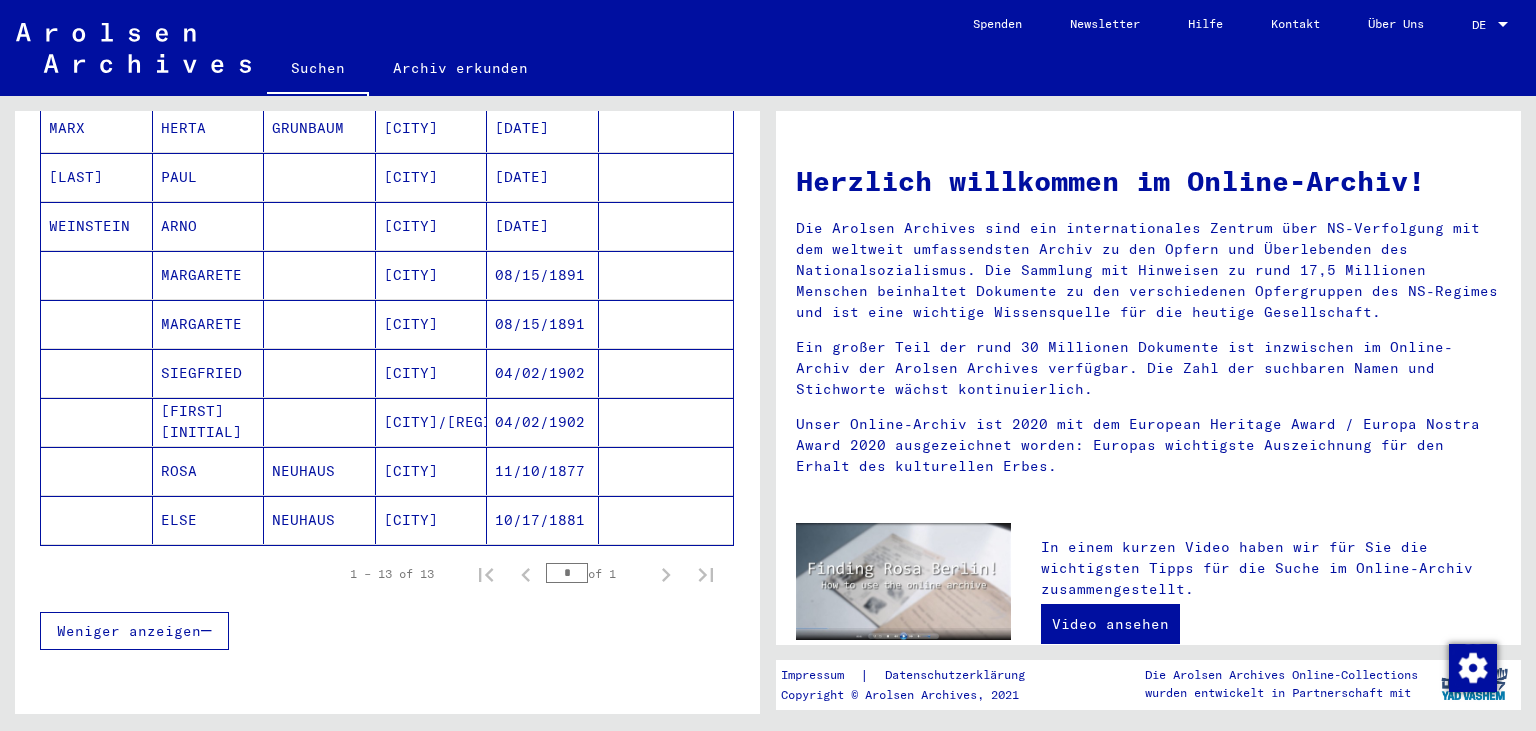 scroll, scrollTop: 574, scrollLeft: 0, axis: vertical 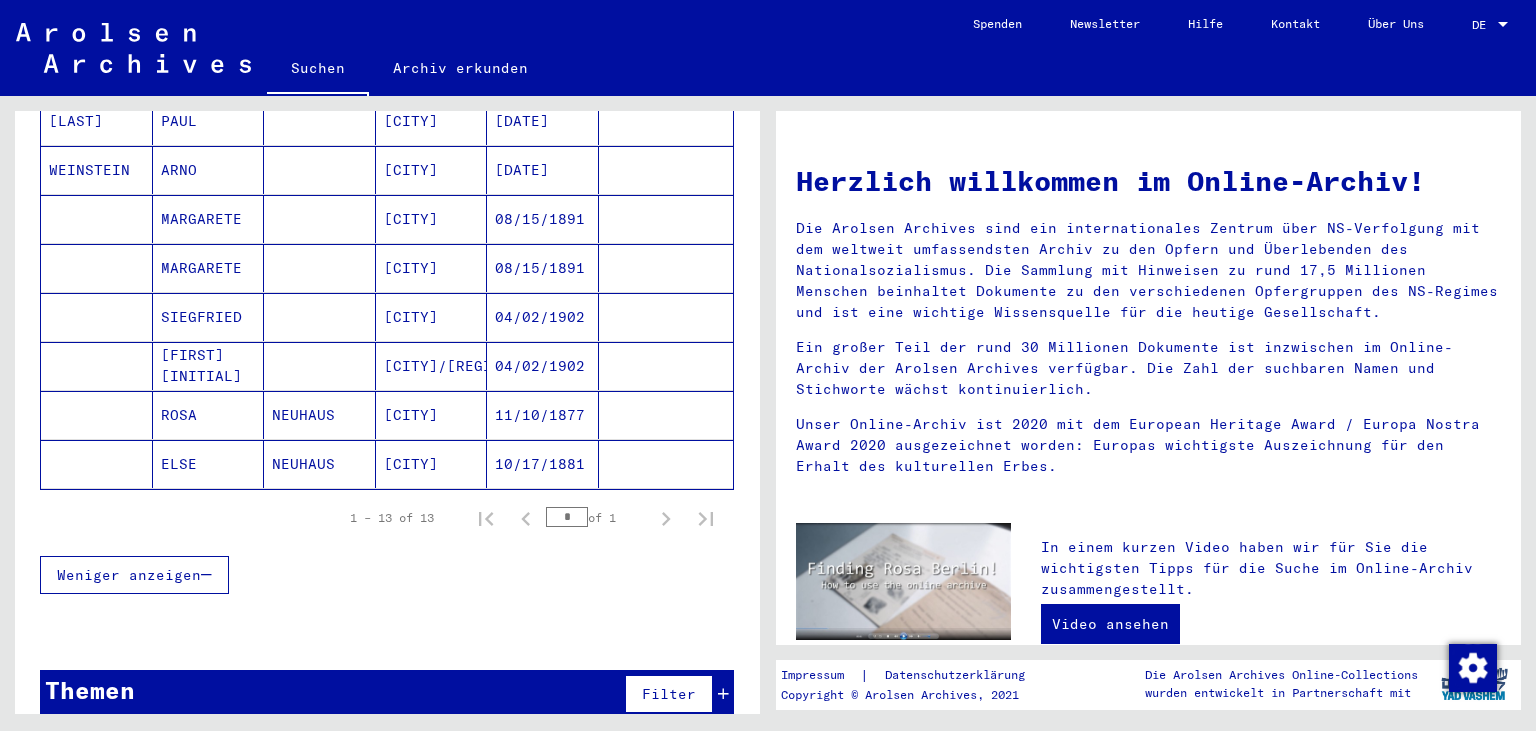 click at bounding box center [723, 694] 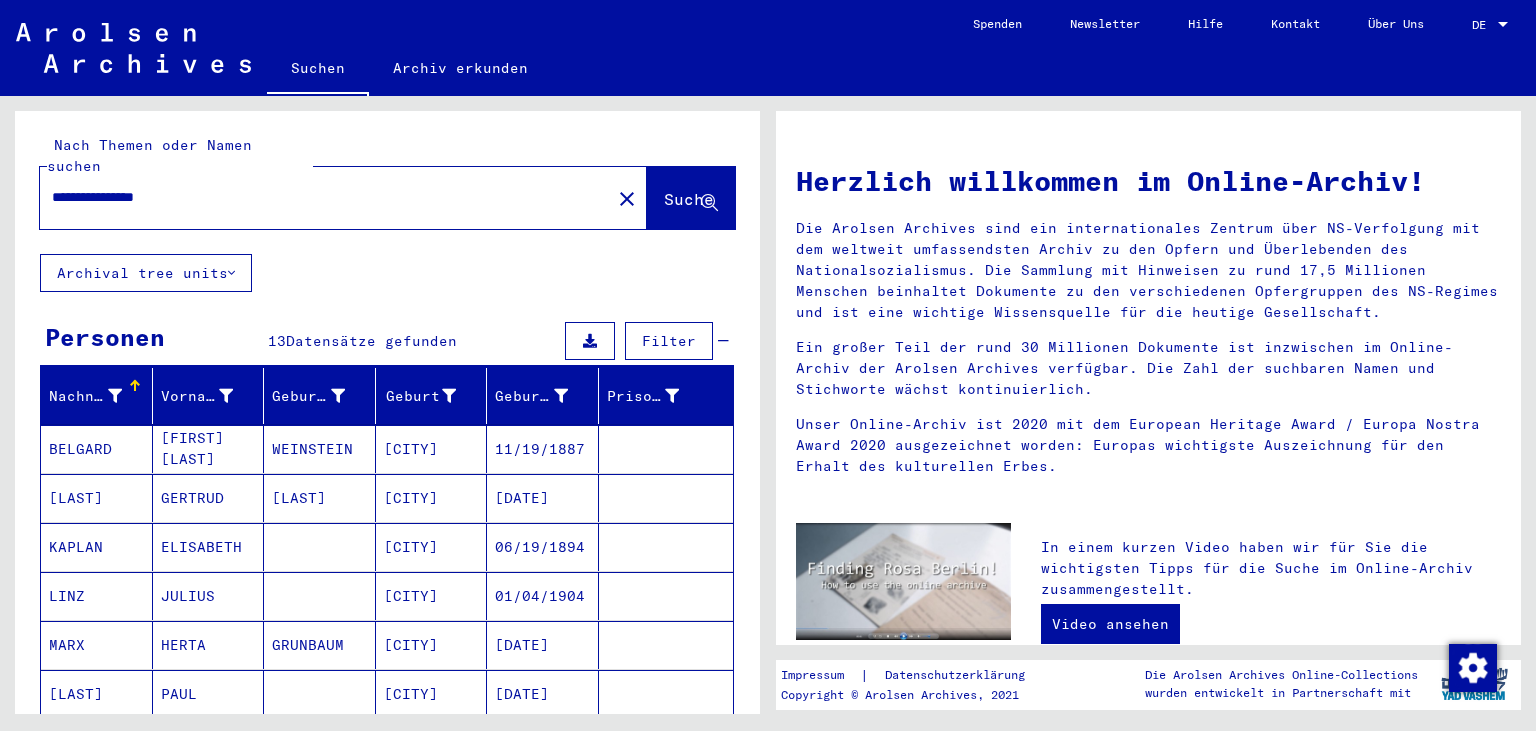 scroll, scrollTop: 0, scrollLeft: 0, axis: both 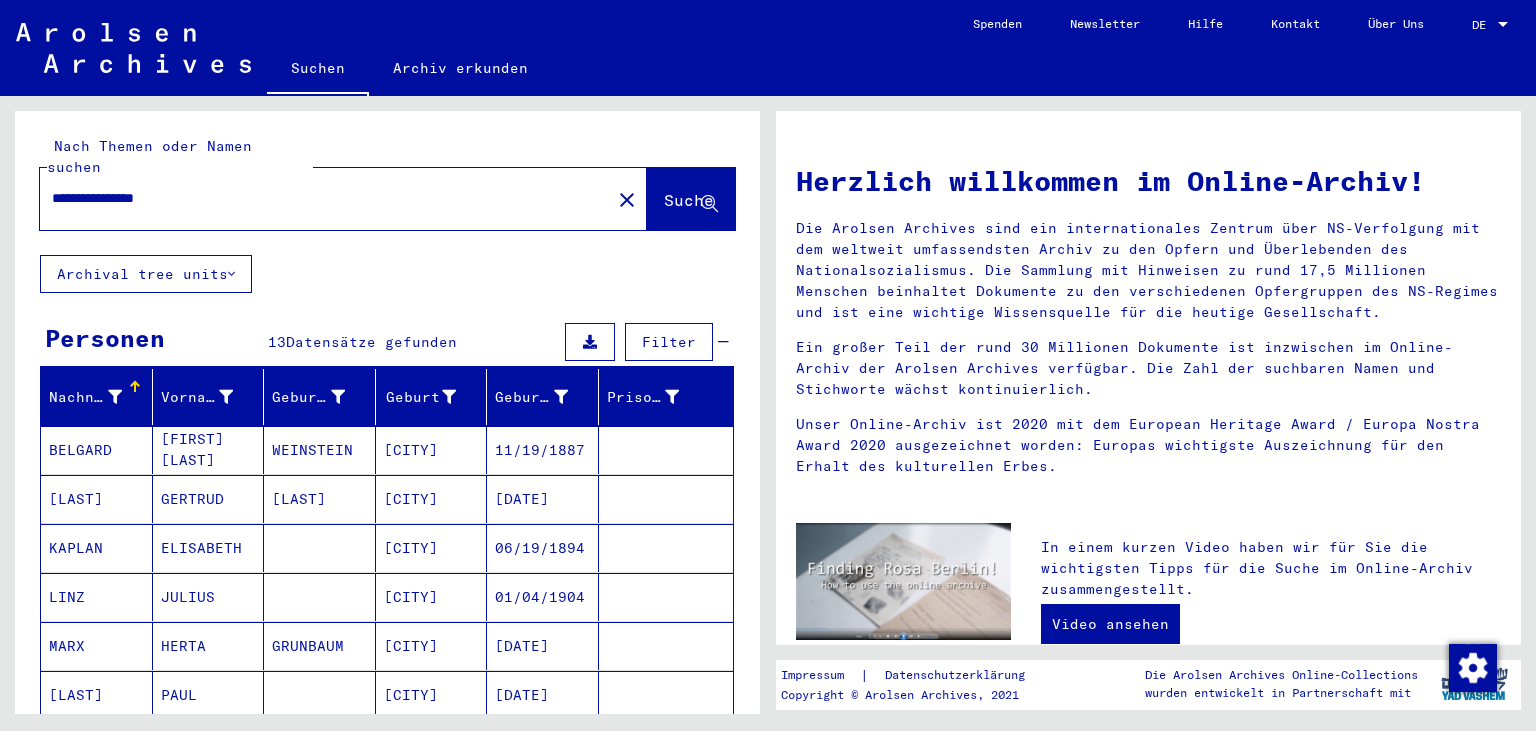 drag, startPoint x: 123, startPoint y: 174, endPoint x: 10, endPoint y: 186, distance: 113.63538 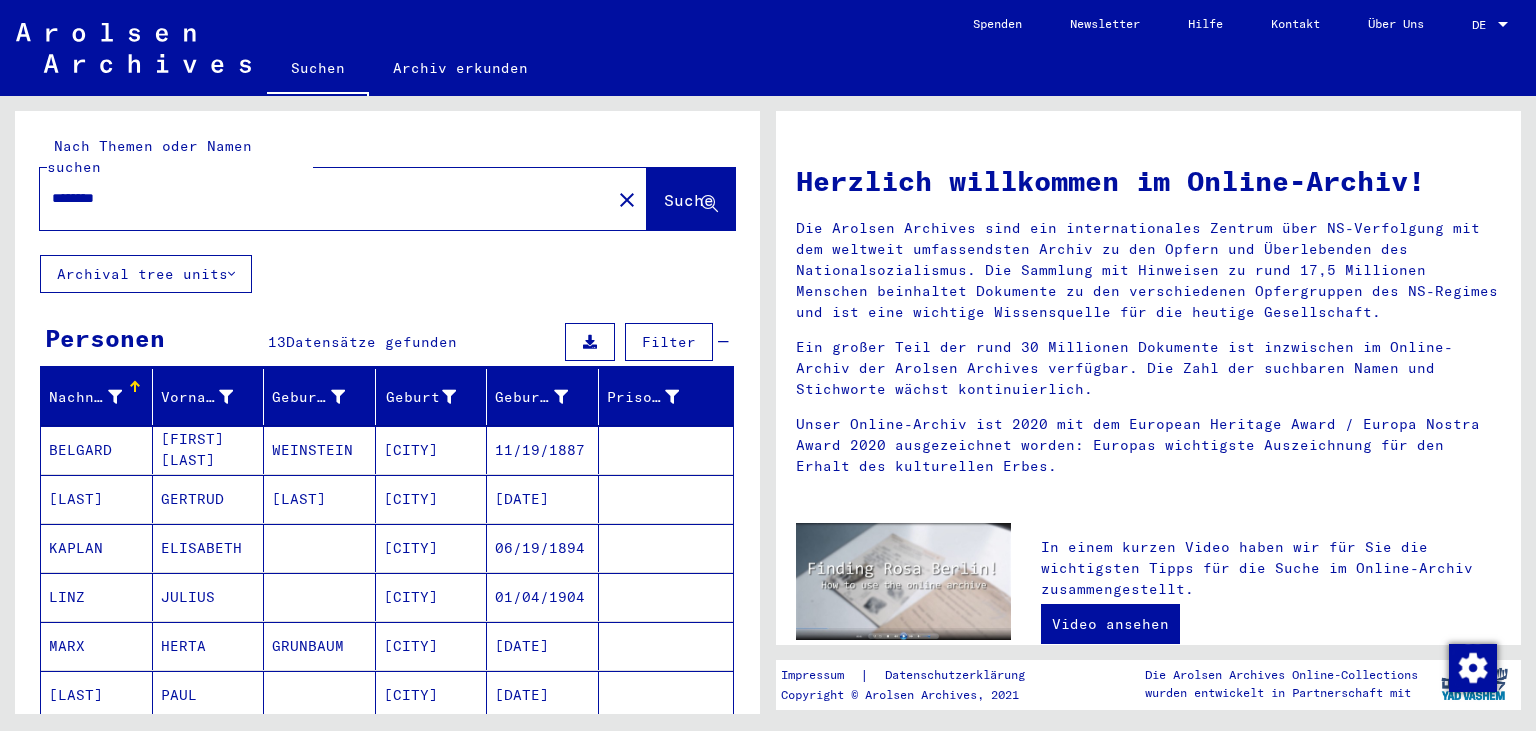type on "********" 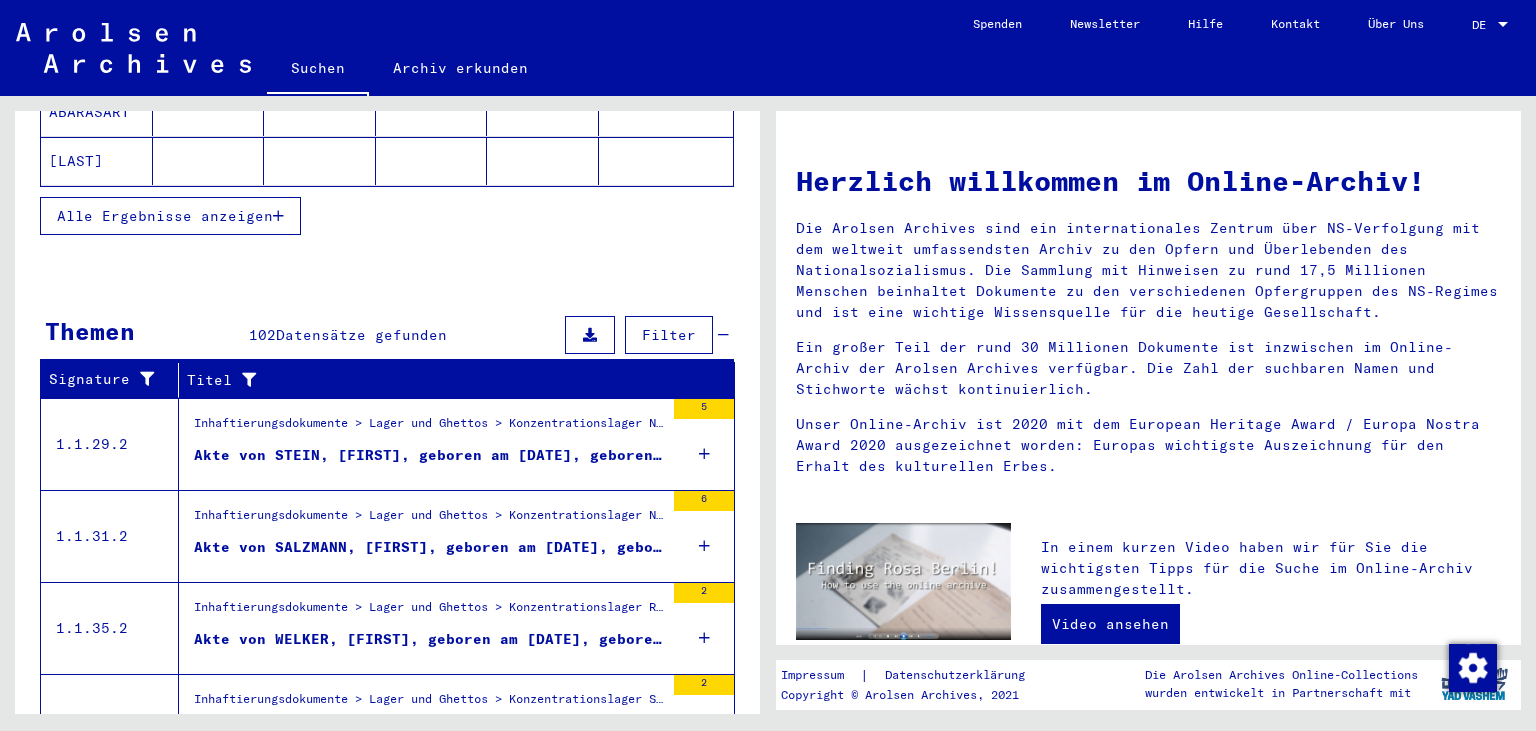 scroll, scrollTop: 661, scrollLeft: 0, axis: vertical 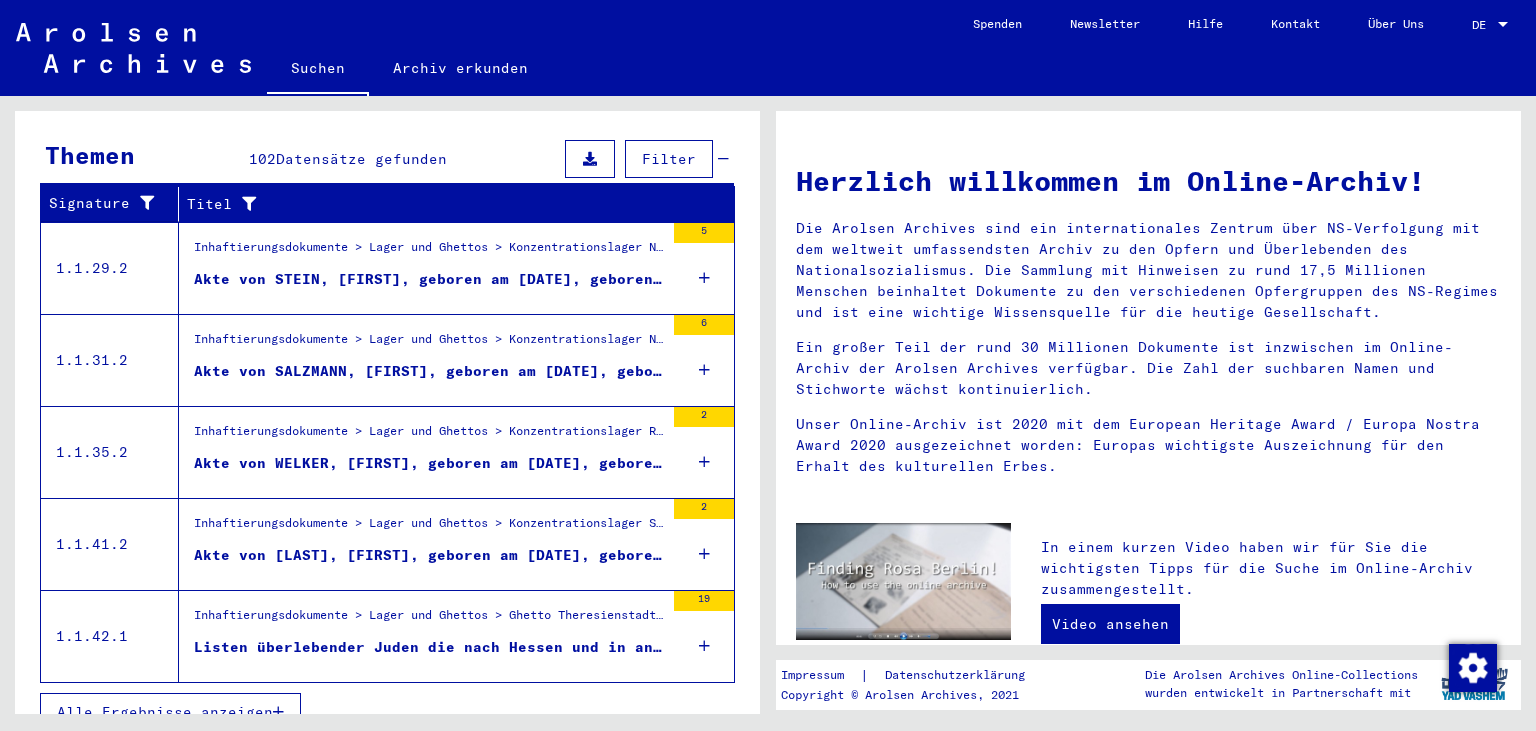 click at bounding box center [278, 712] 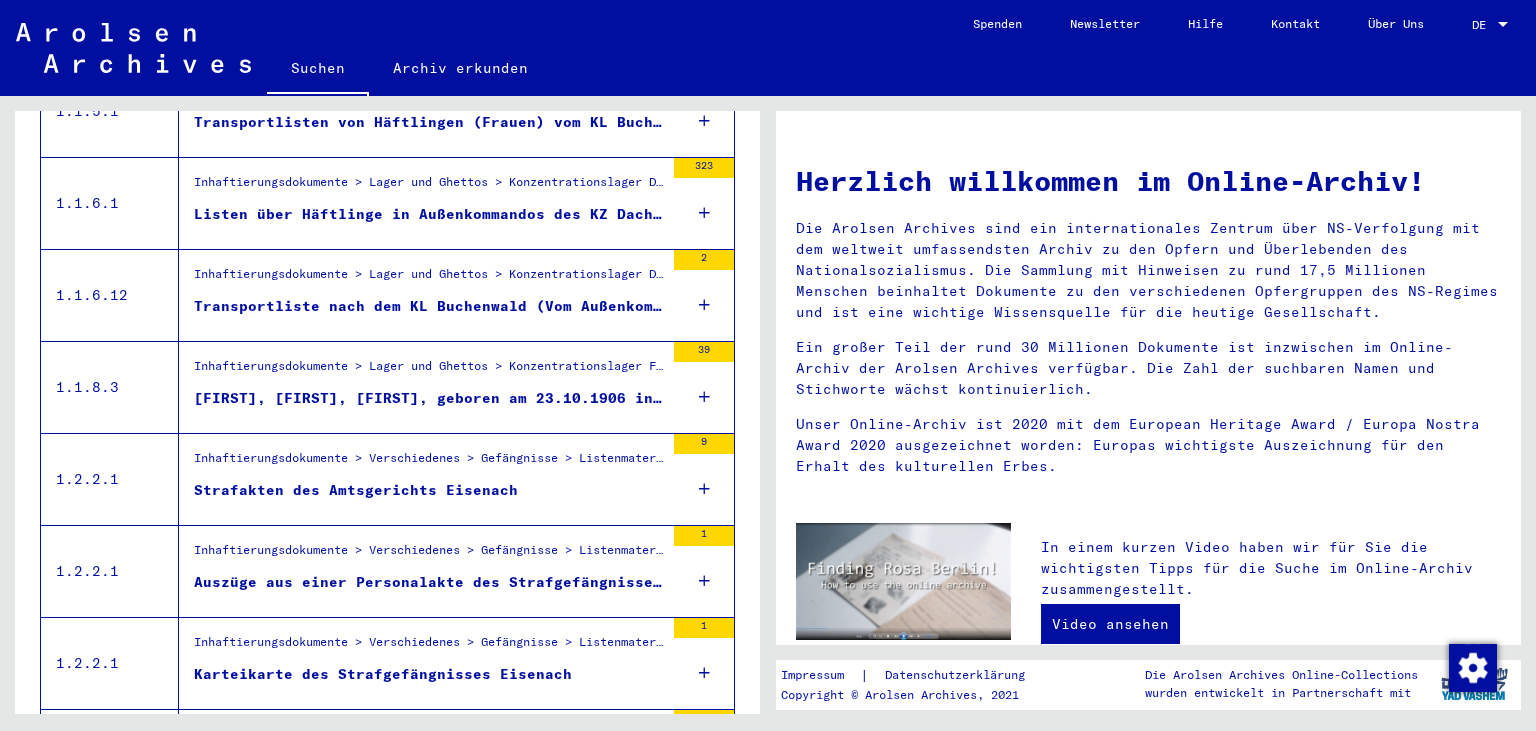 scroll, scrollTop: 1650, scrollLeft: 0, axis: vertical 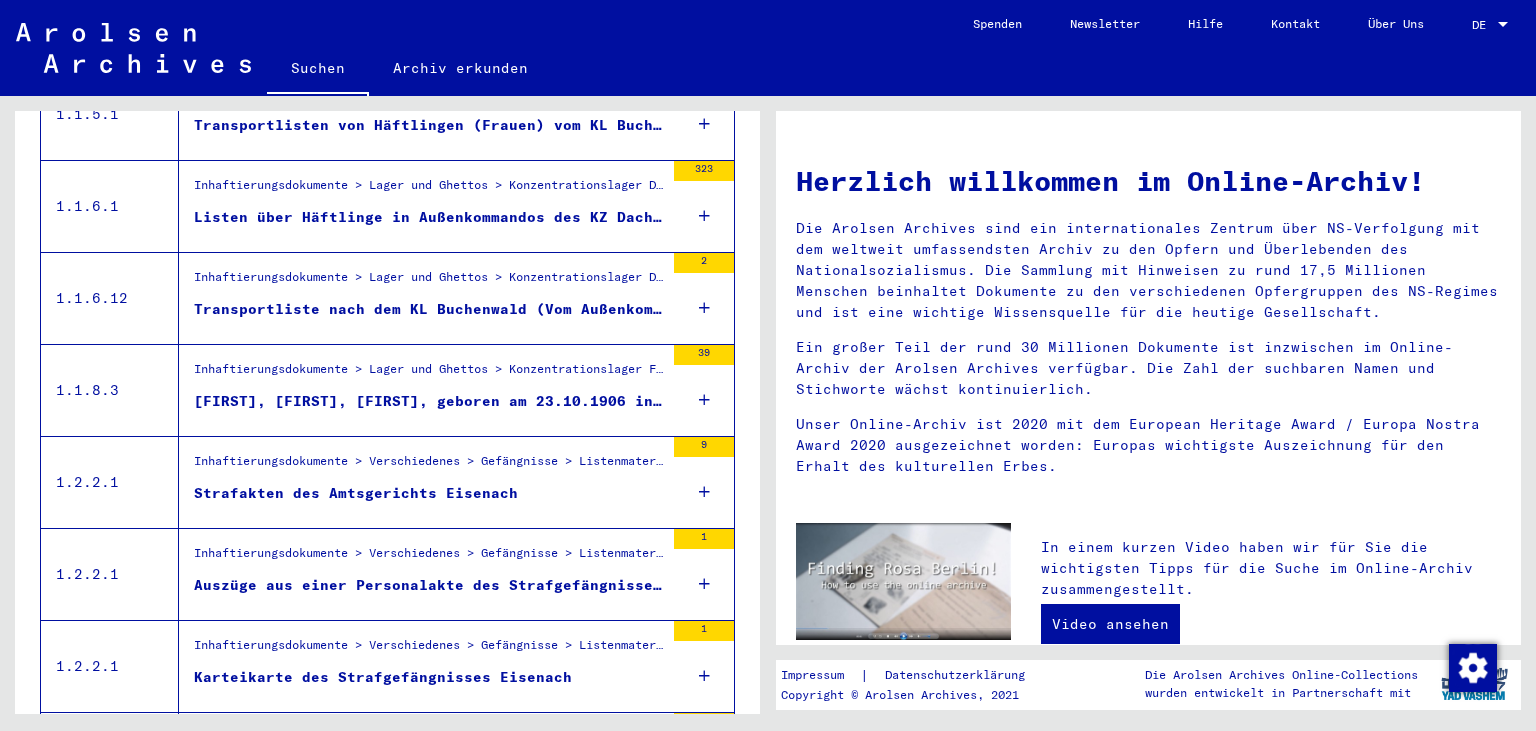 click on "Inhaftierungsdokumente > Verschiedenes > Gefängnisse > Listenmaterial Gruppe P.P. > THÜRINGEN (Land)" at bounding box center [429, 466] 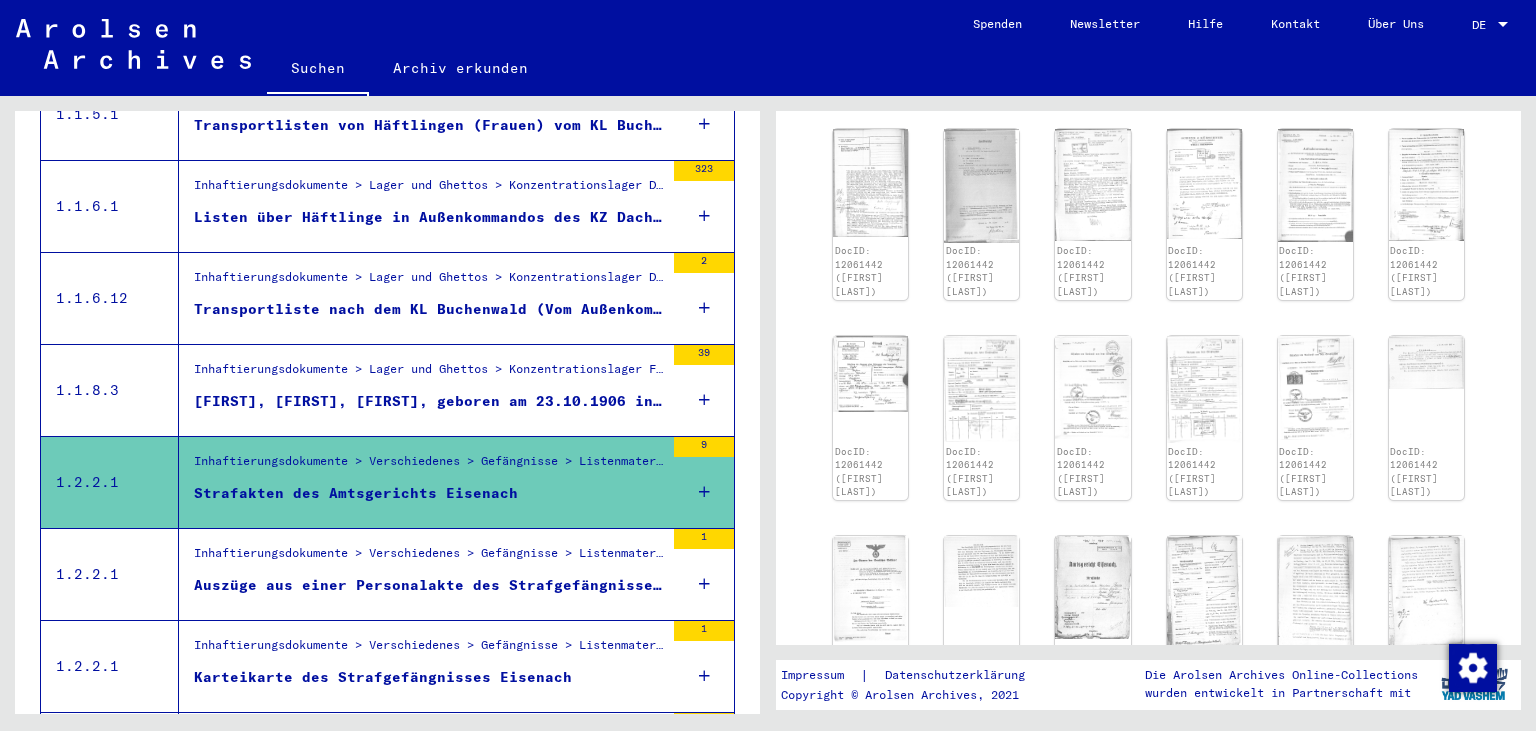 scroll, scrollTop: 887, scrollLeft: 0, axis: vertical 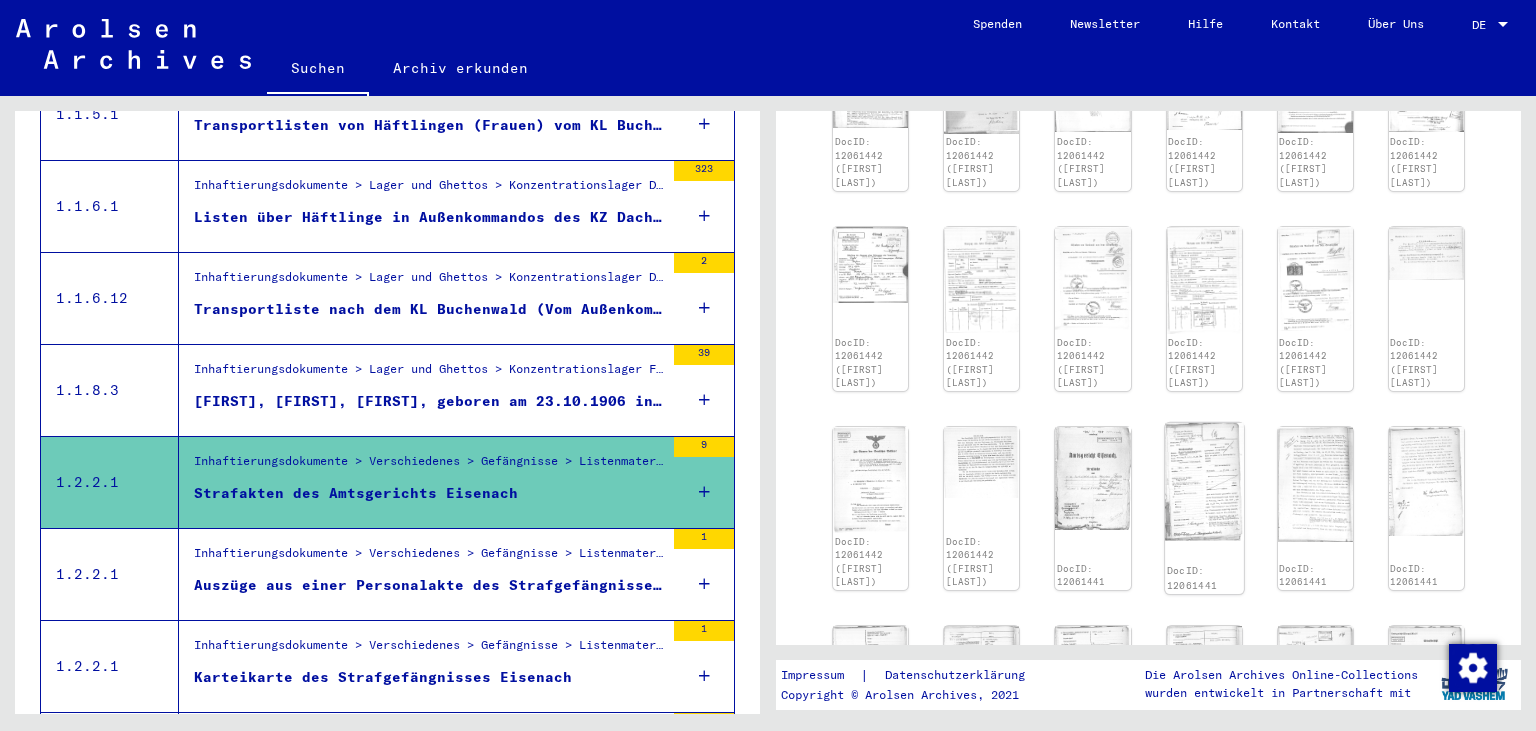 click 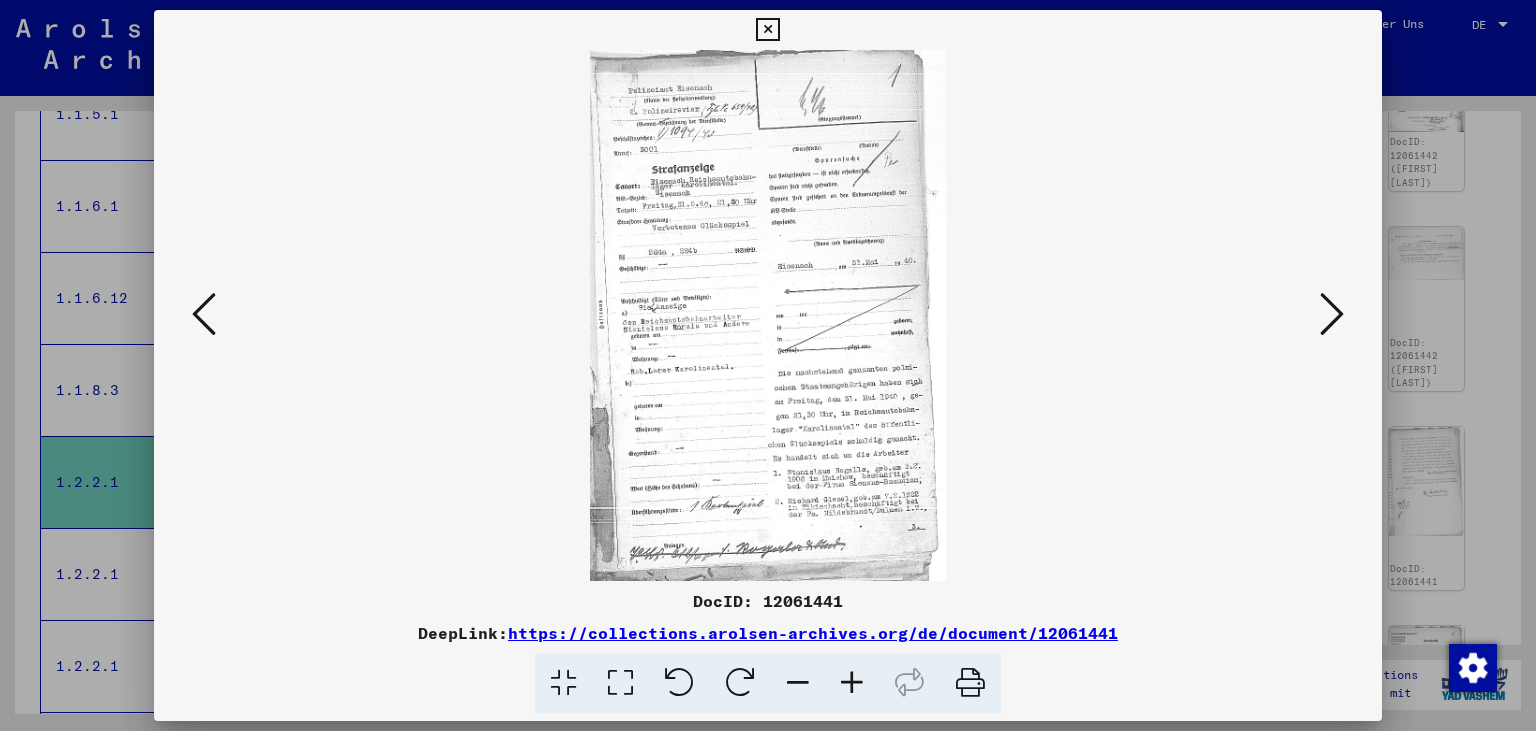 click at bounding box center (1332, 314) 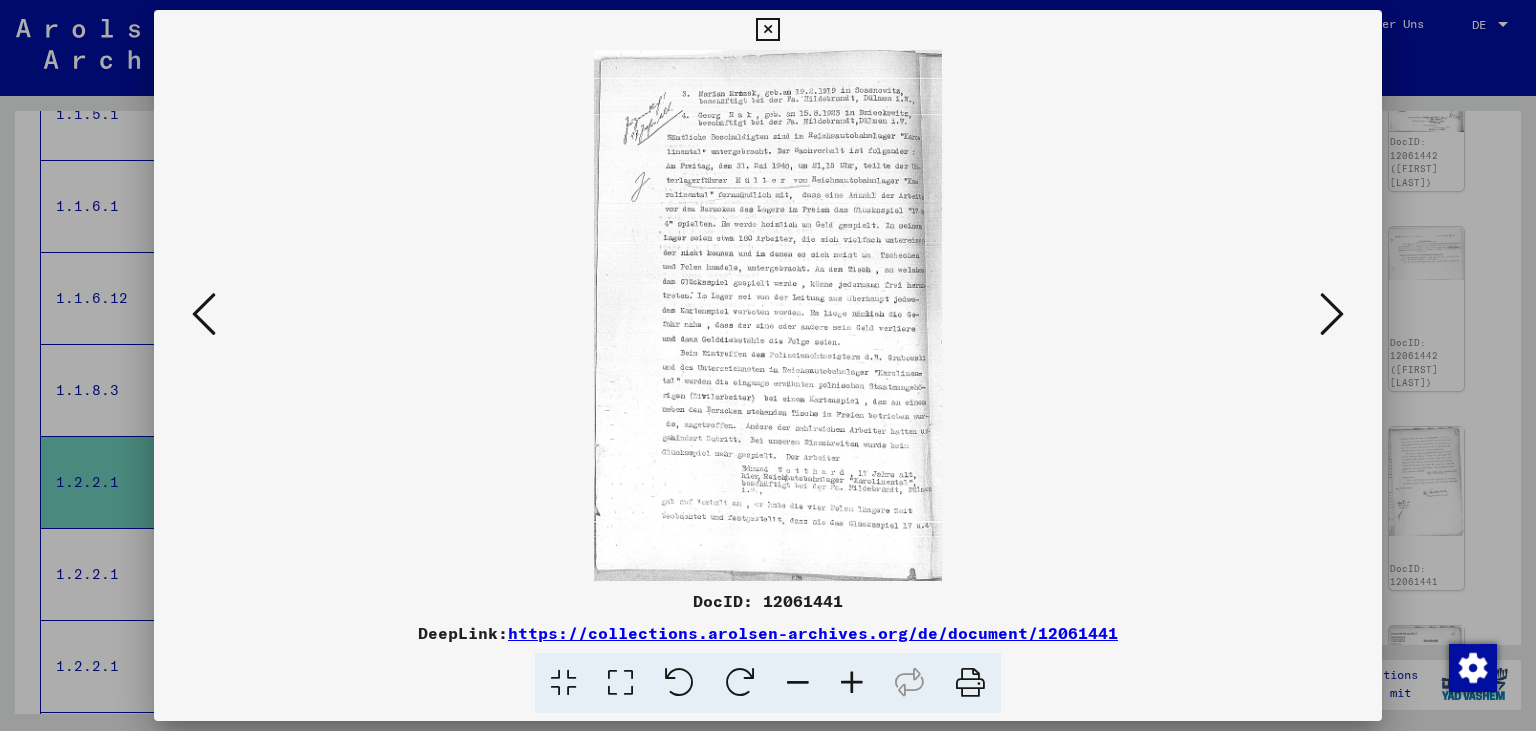 click at bounding box center (1332, 314) 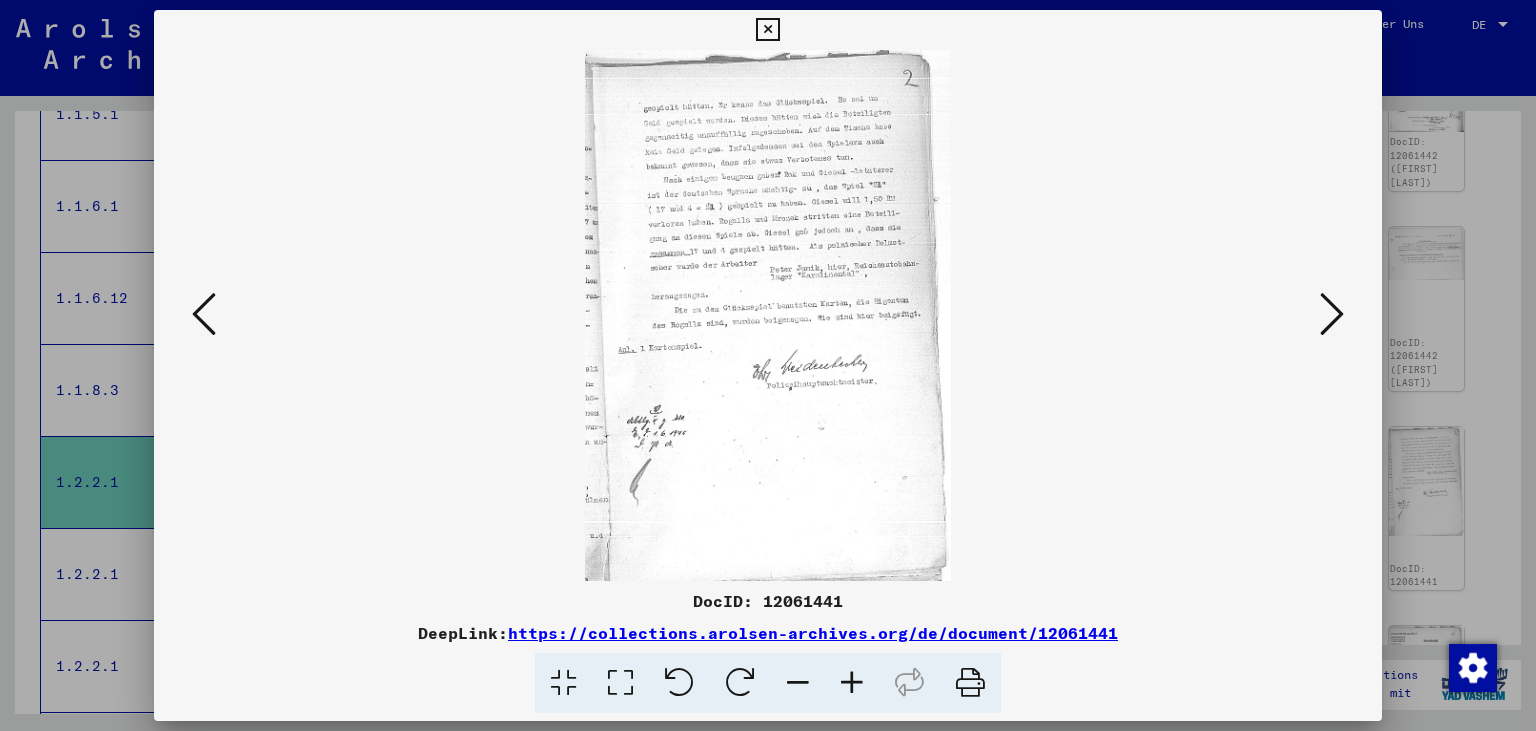 click at bounding box center [1332, 314] 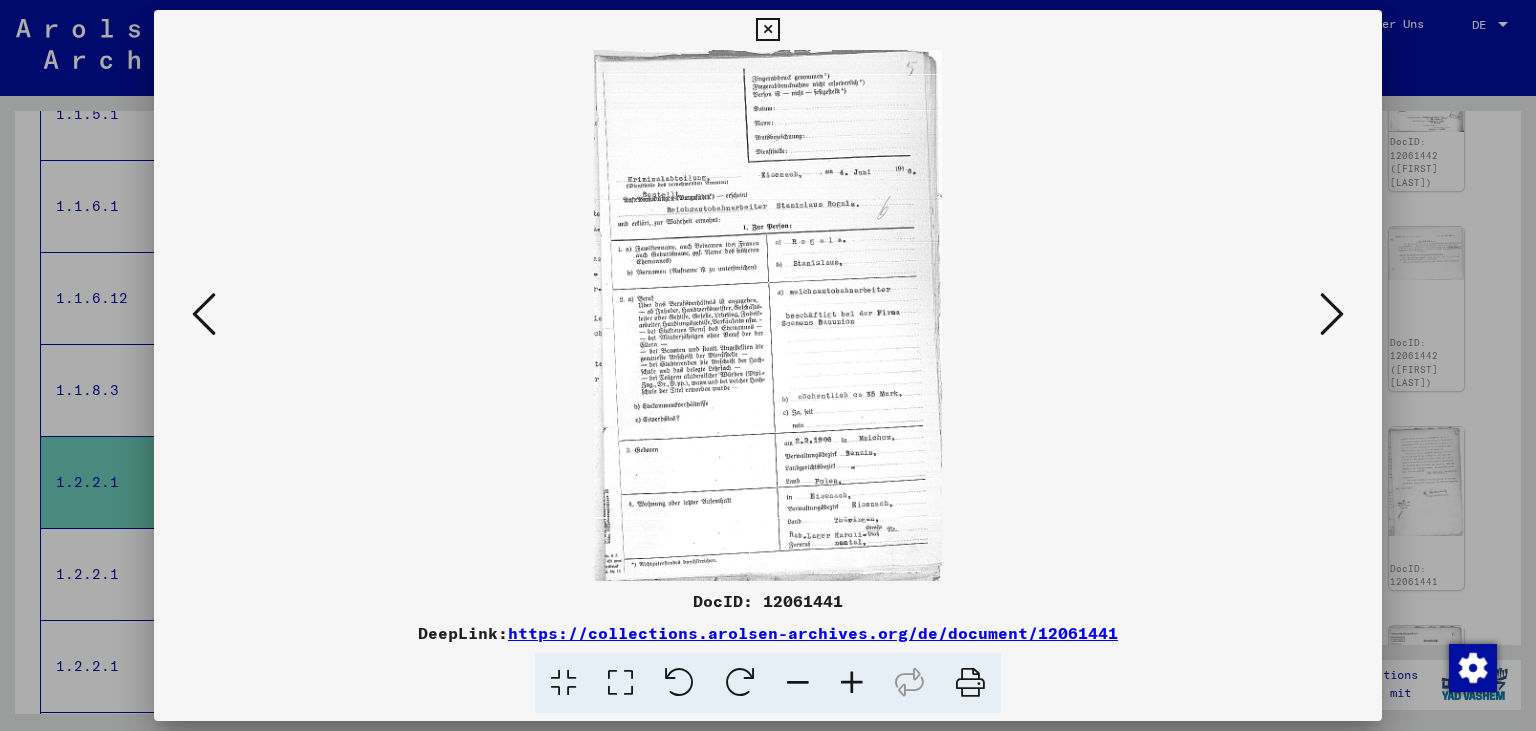click at bounding box center [1332, 314] 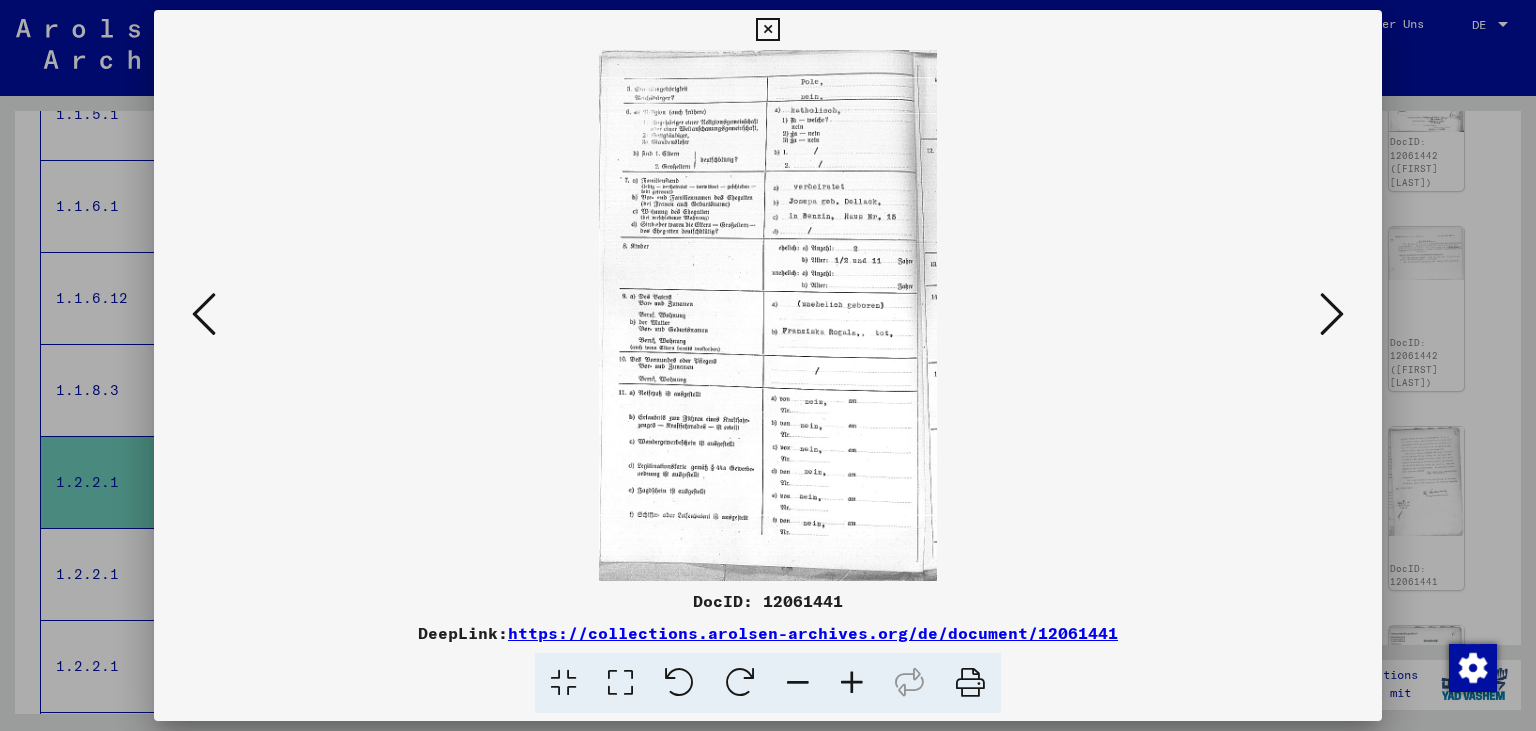 click at bounding box center (1332, 314) 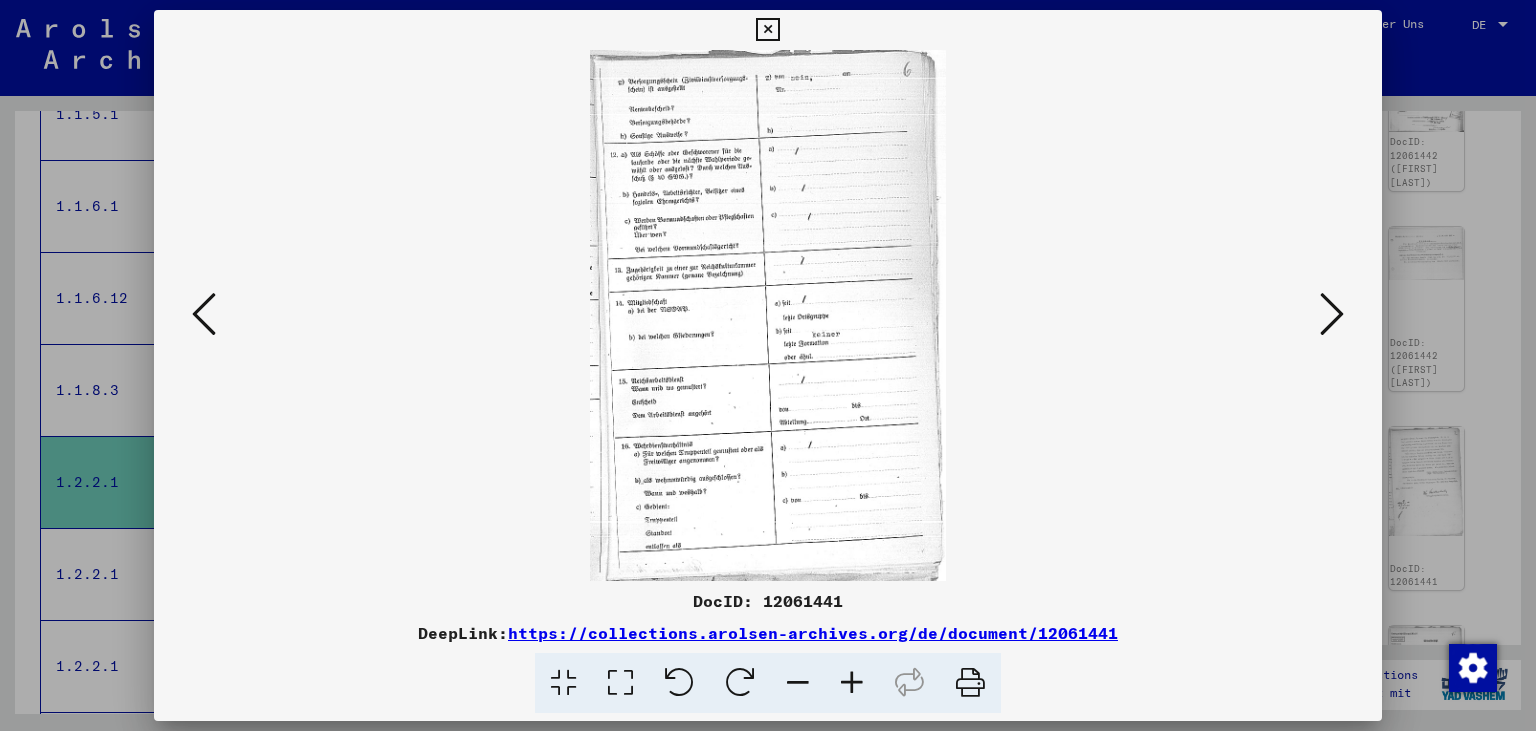 click at bounding box center [1332, 314] 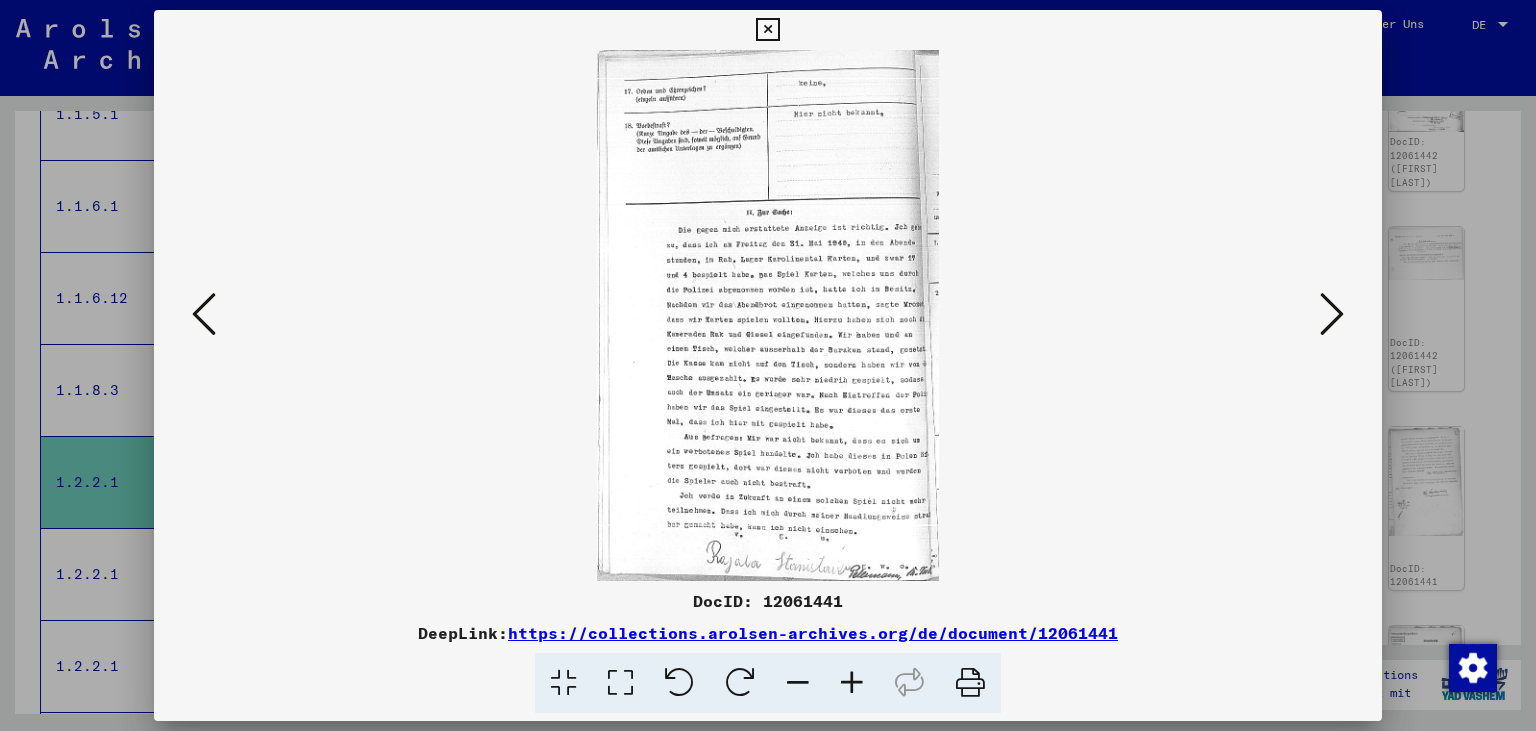 click at bounding box center [1332, 314] 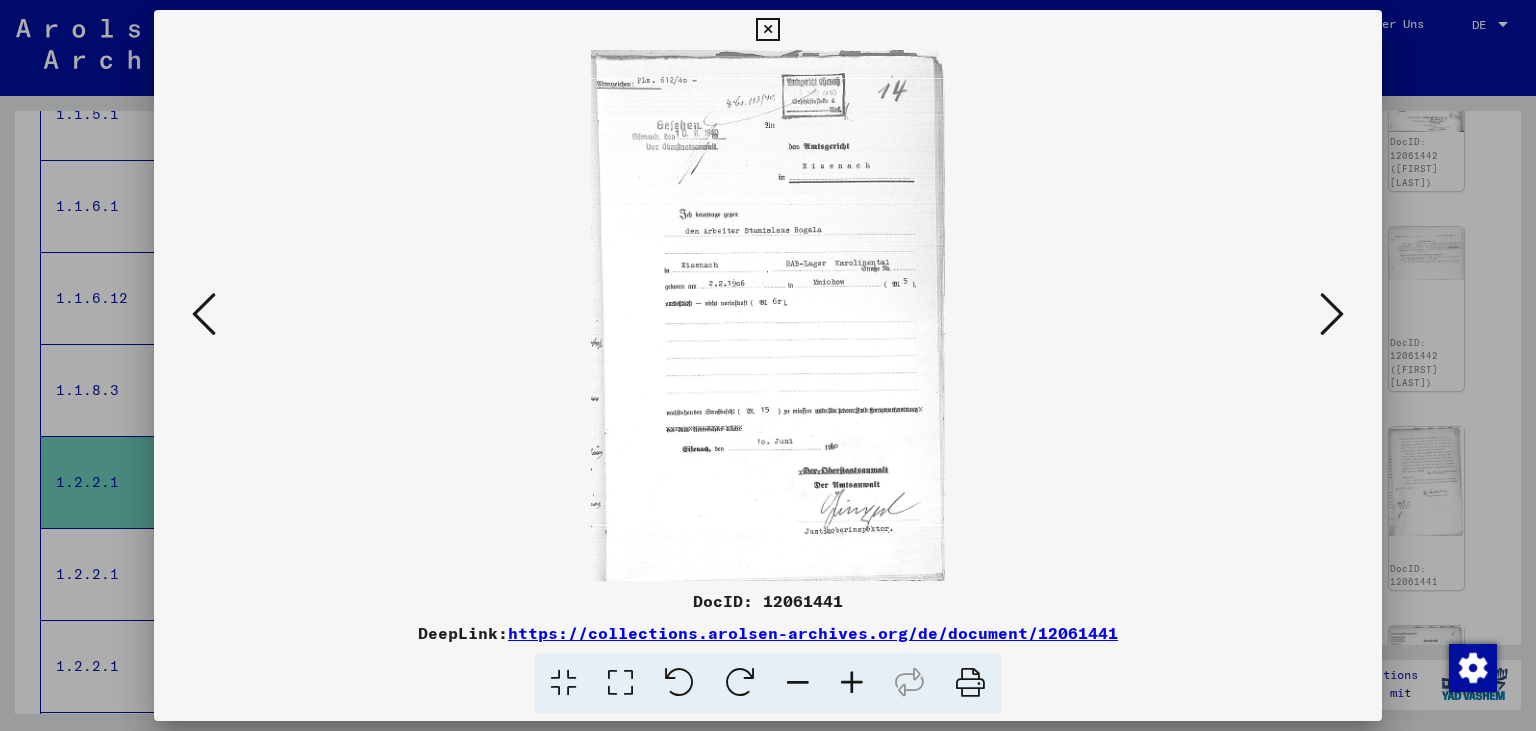 click at bounding box center [1332, 314] 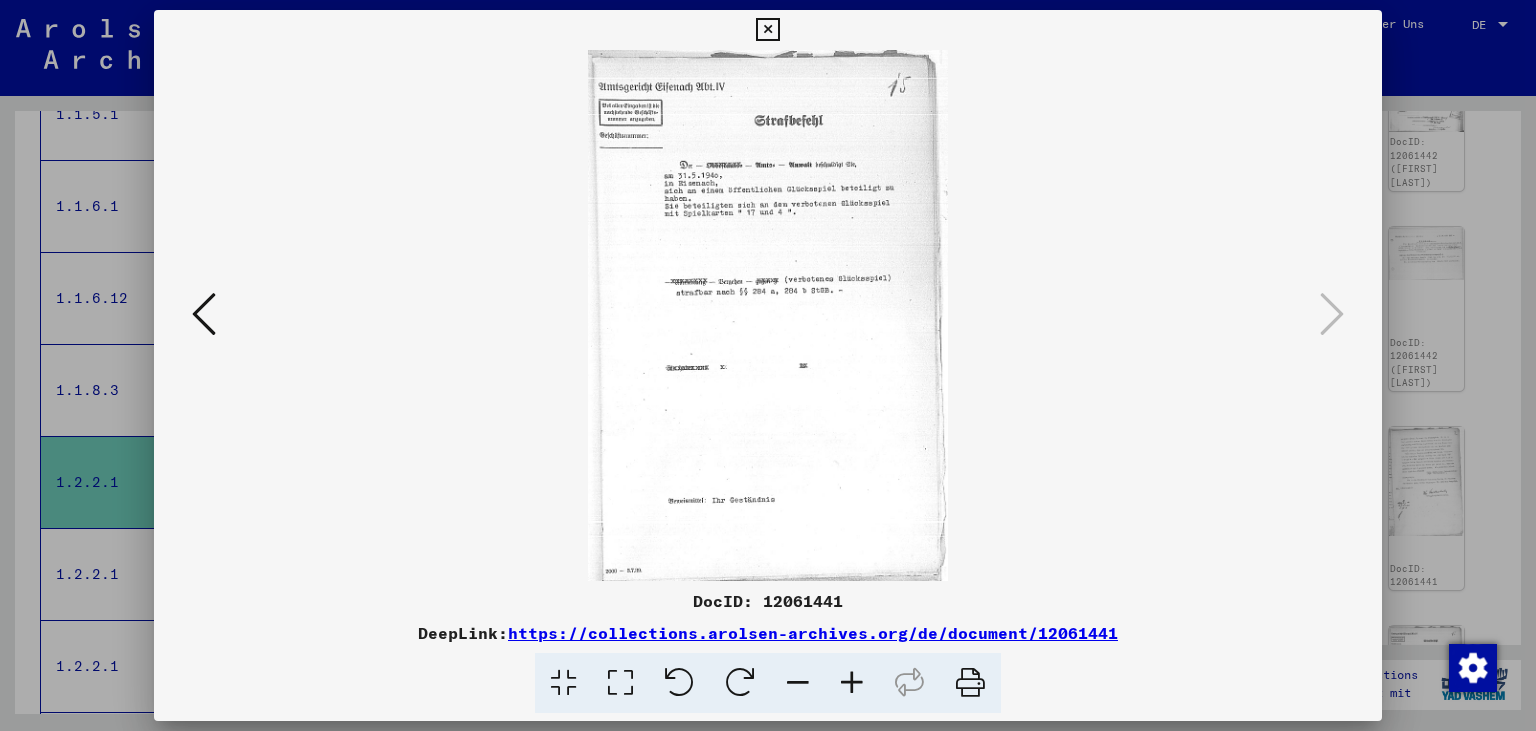 click at bounding box center [767, 30] 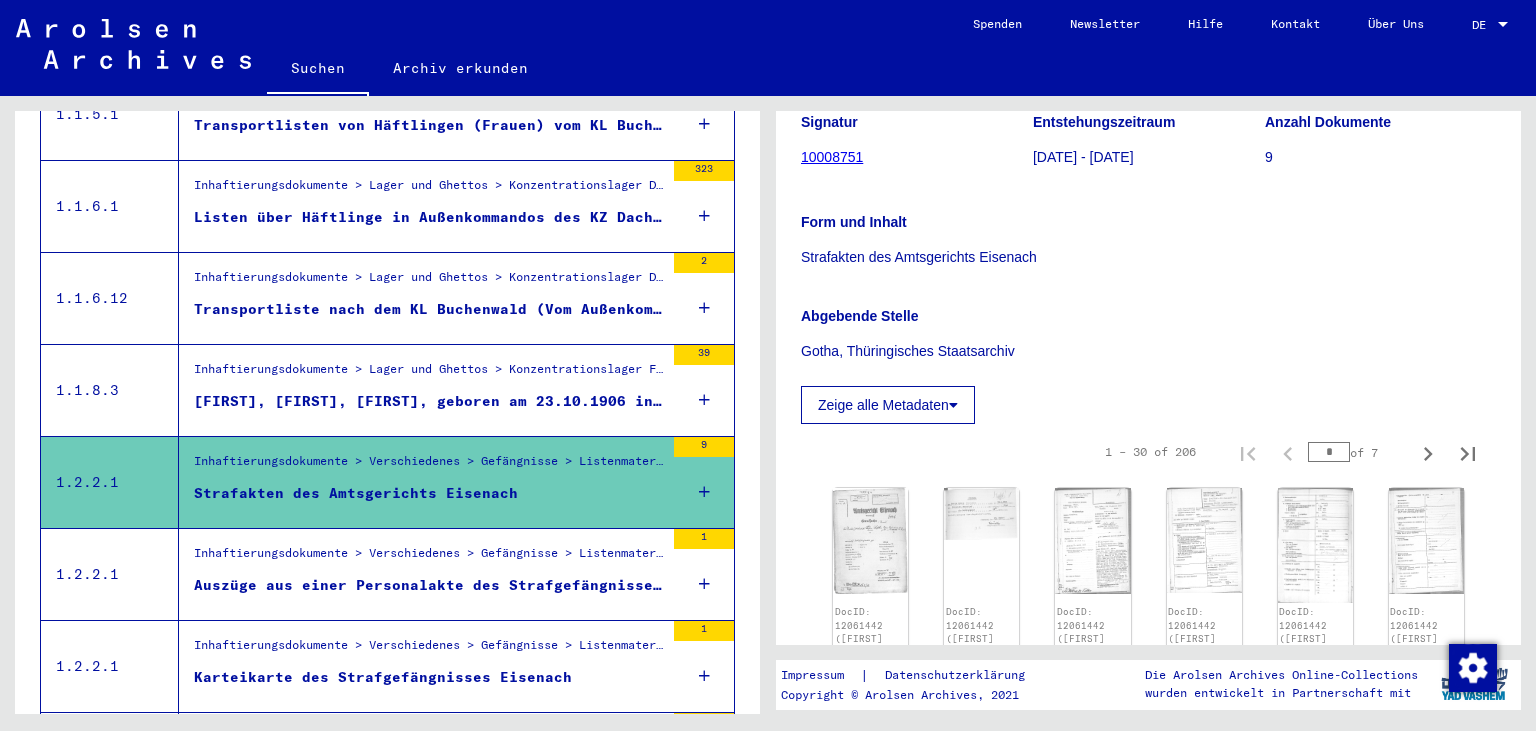 scroll, scrollTop: 164, scrollLeft: 0, axis: vertical 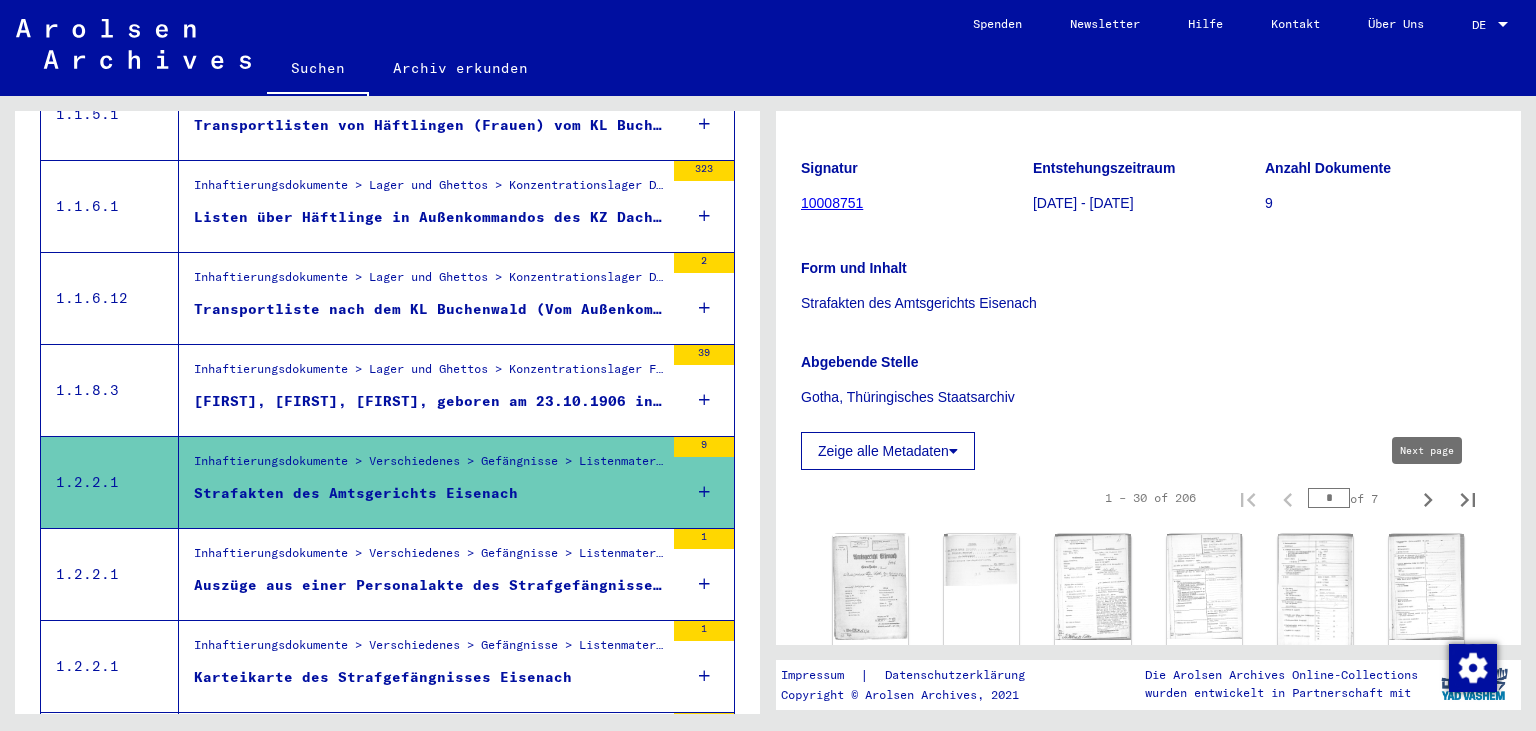 click 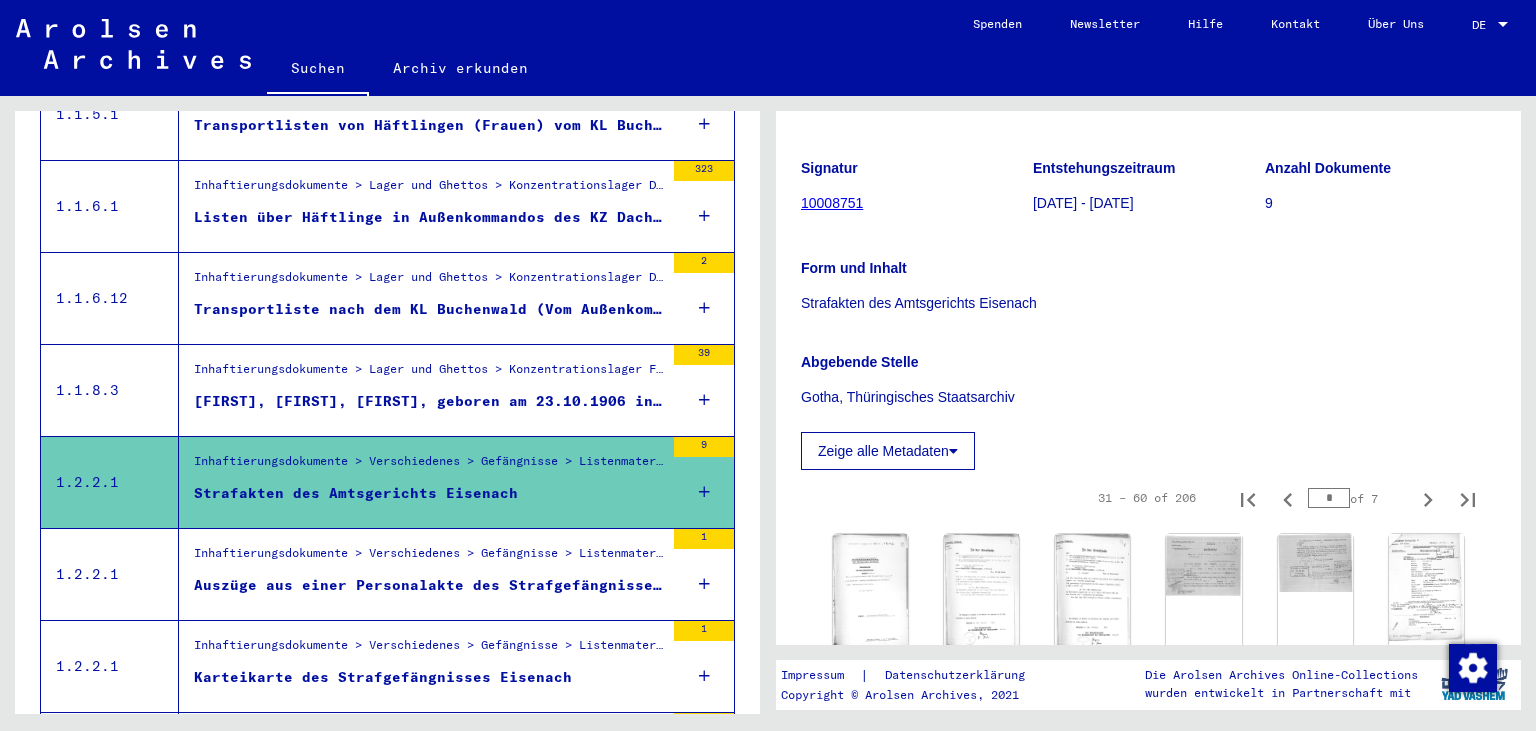 scroll, scrollTop: 337, scrollLeft: 0, axis: vertical 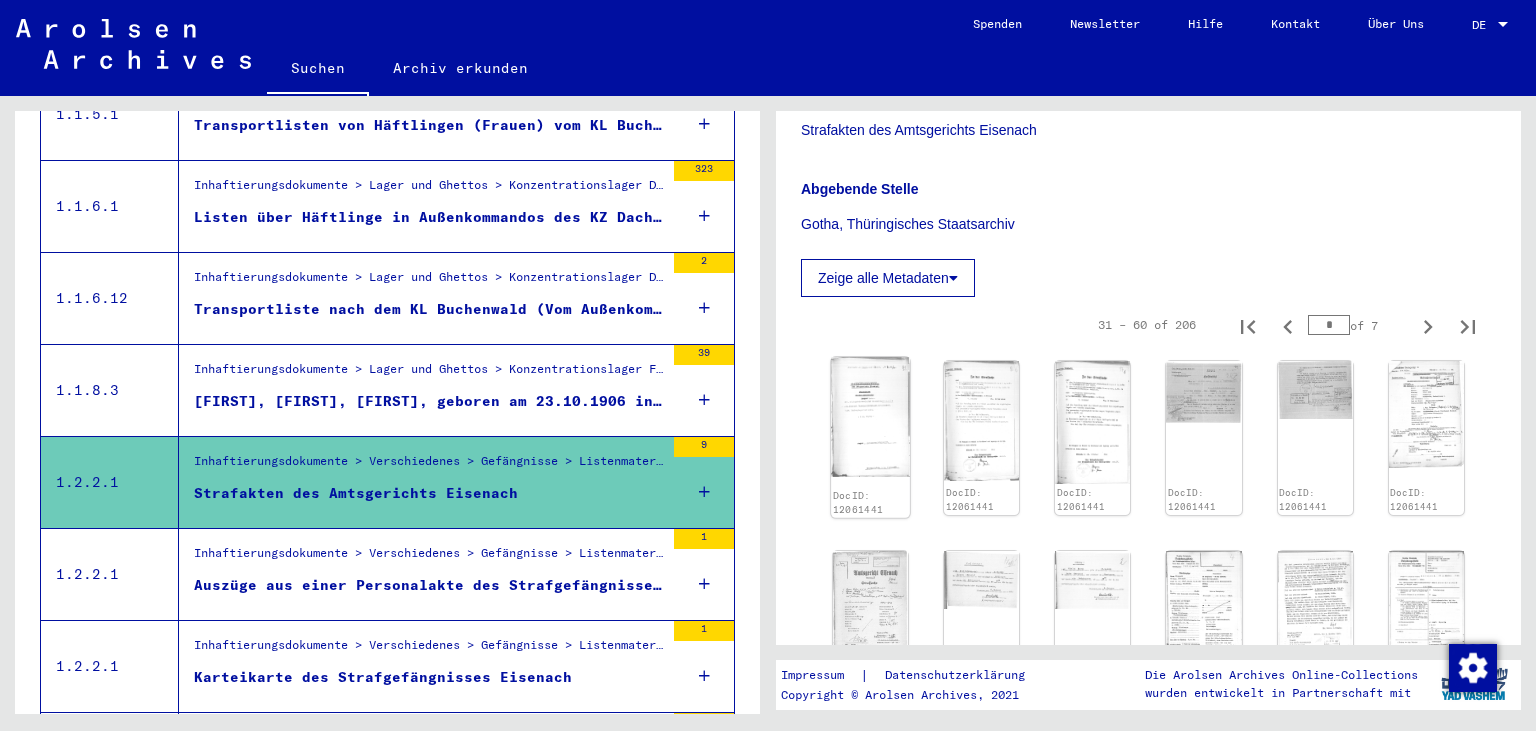 click 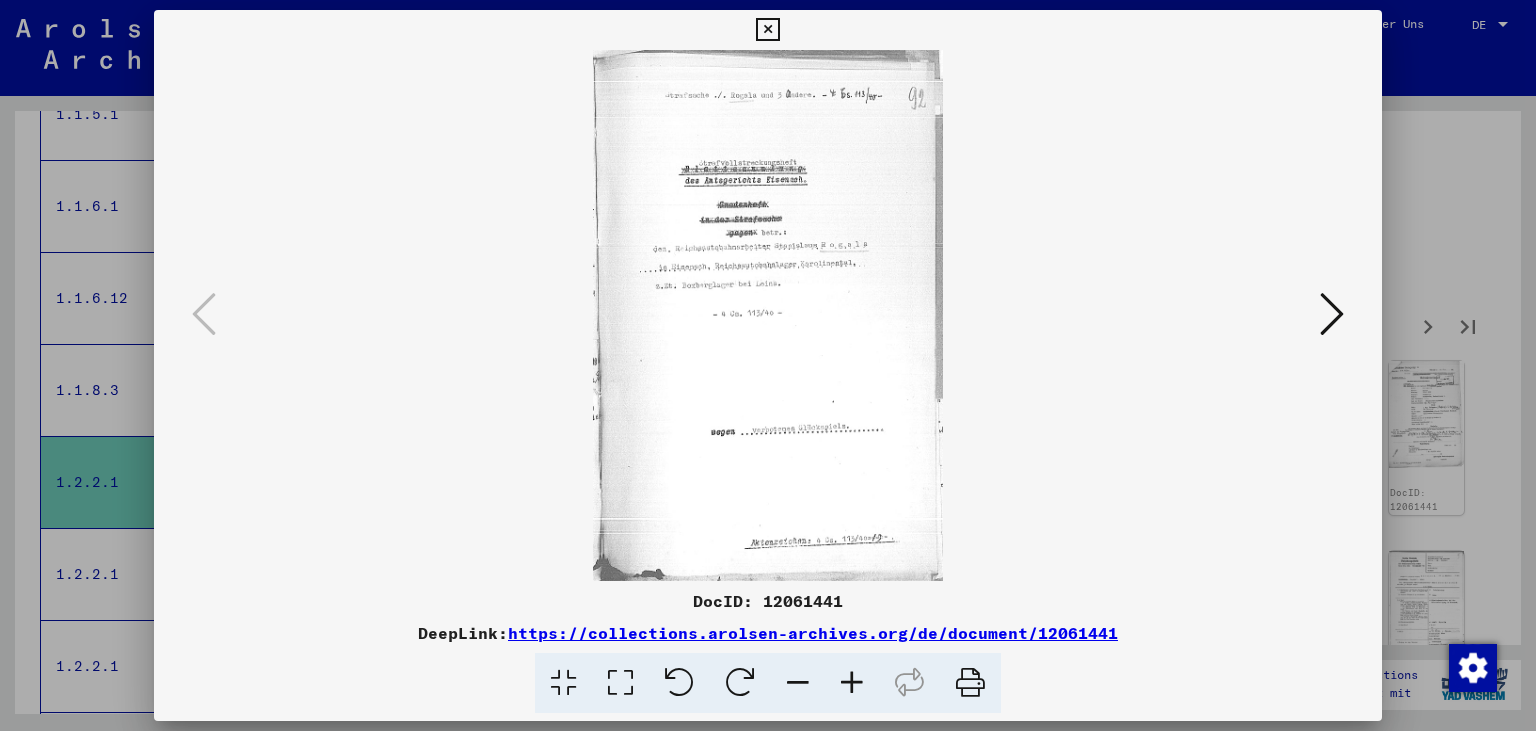 click at bounding box center [1332, 314] 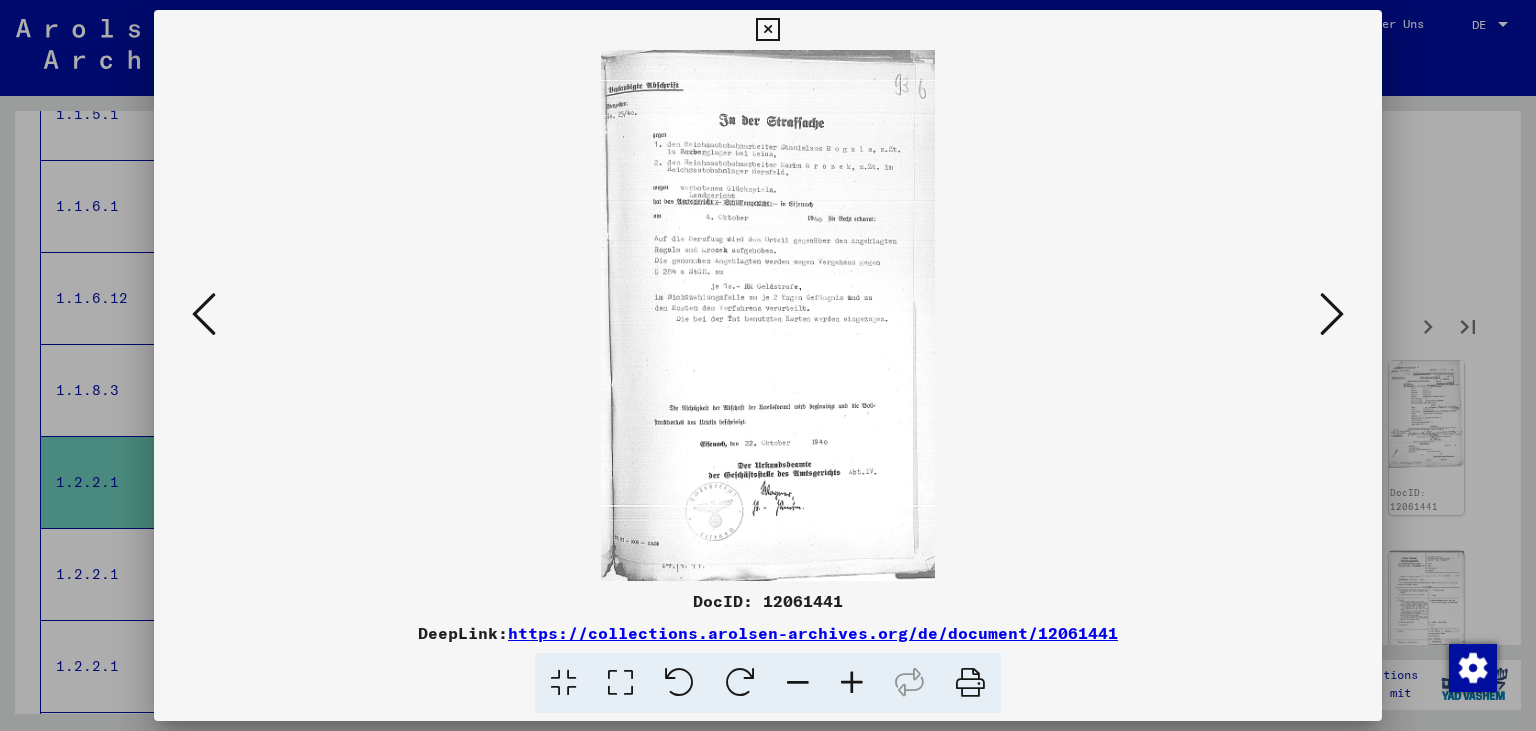 click at bounding box center (1332, 314) 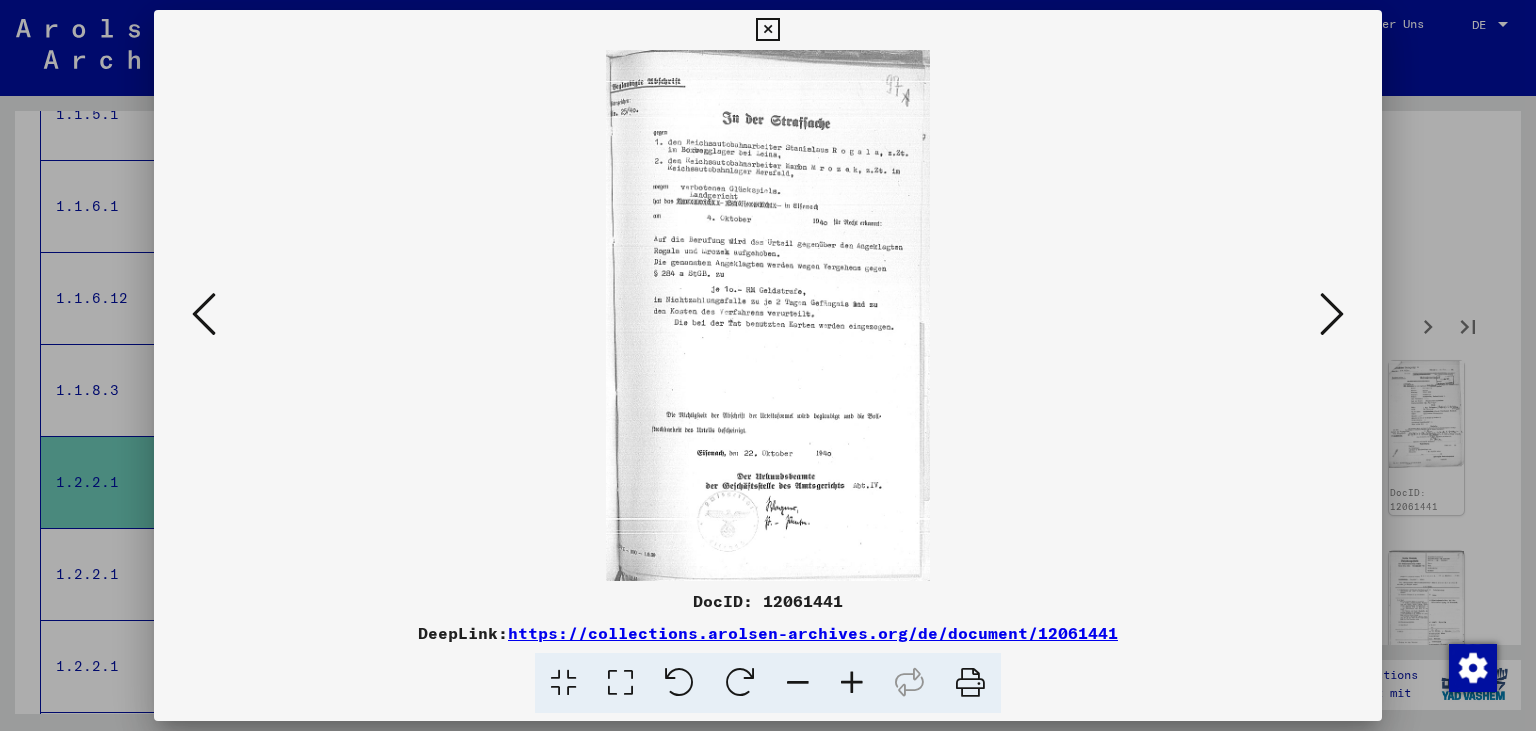 click at bounding box center [1332, 314] 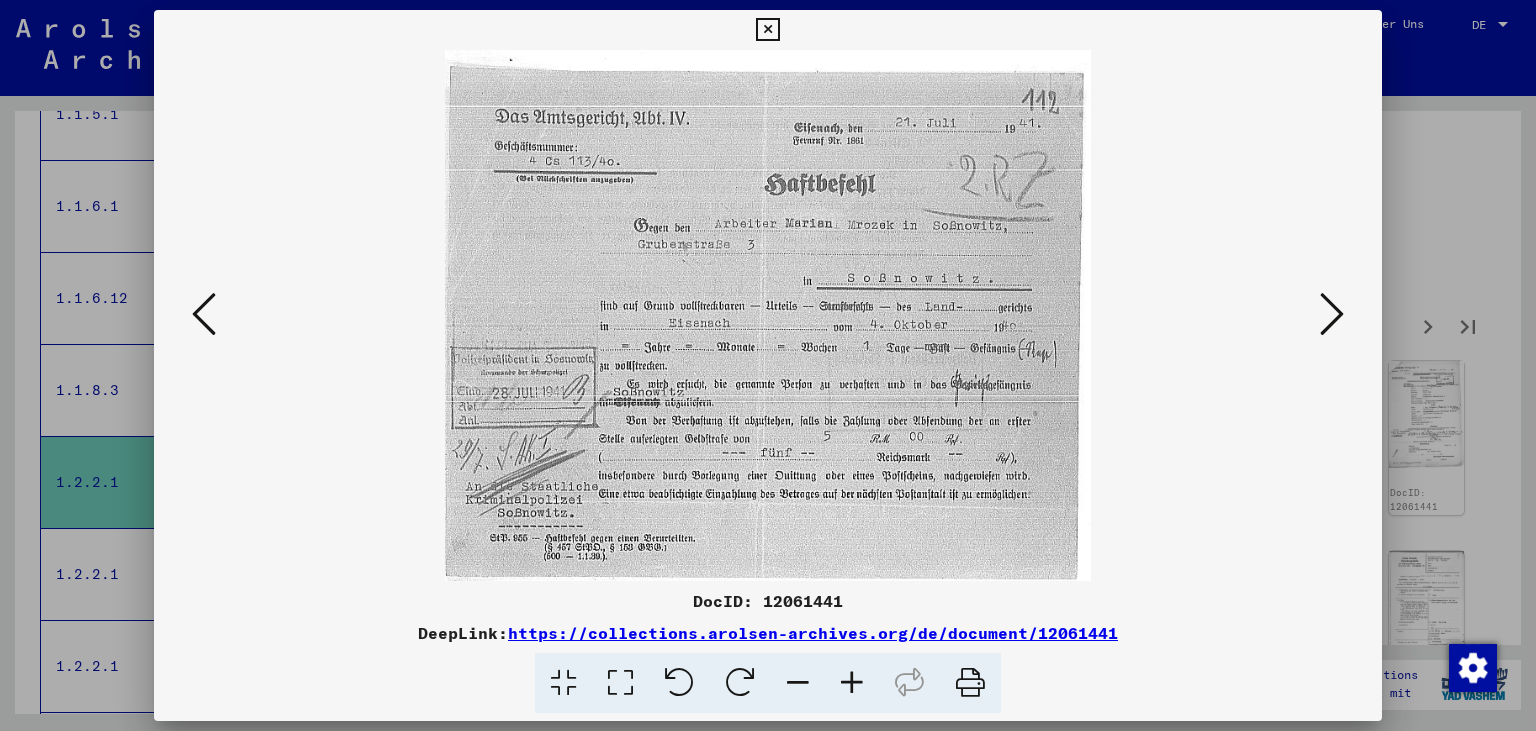 click at bounding box center [1332, 314] 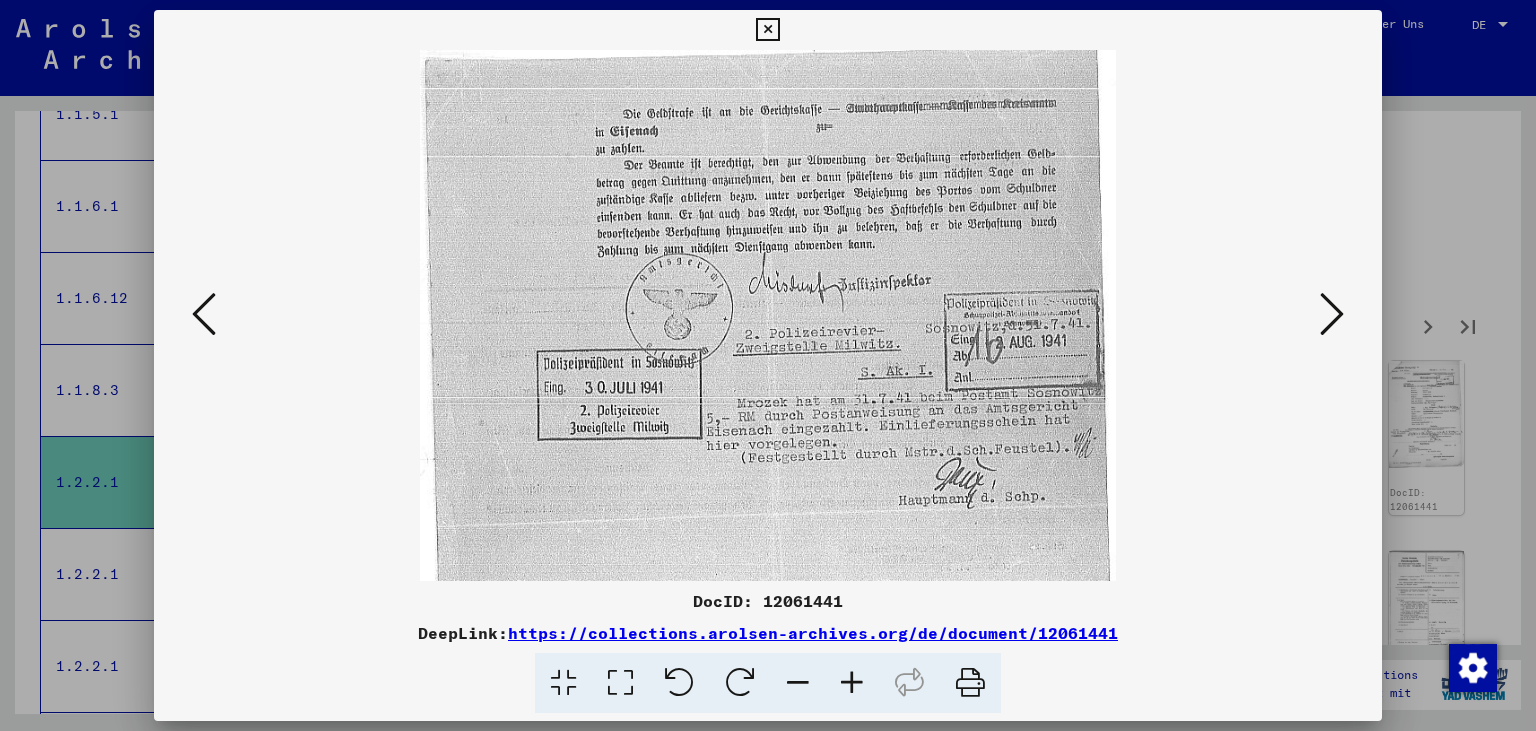 click at bounding box center [1332, 314] 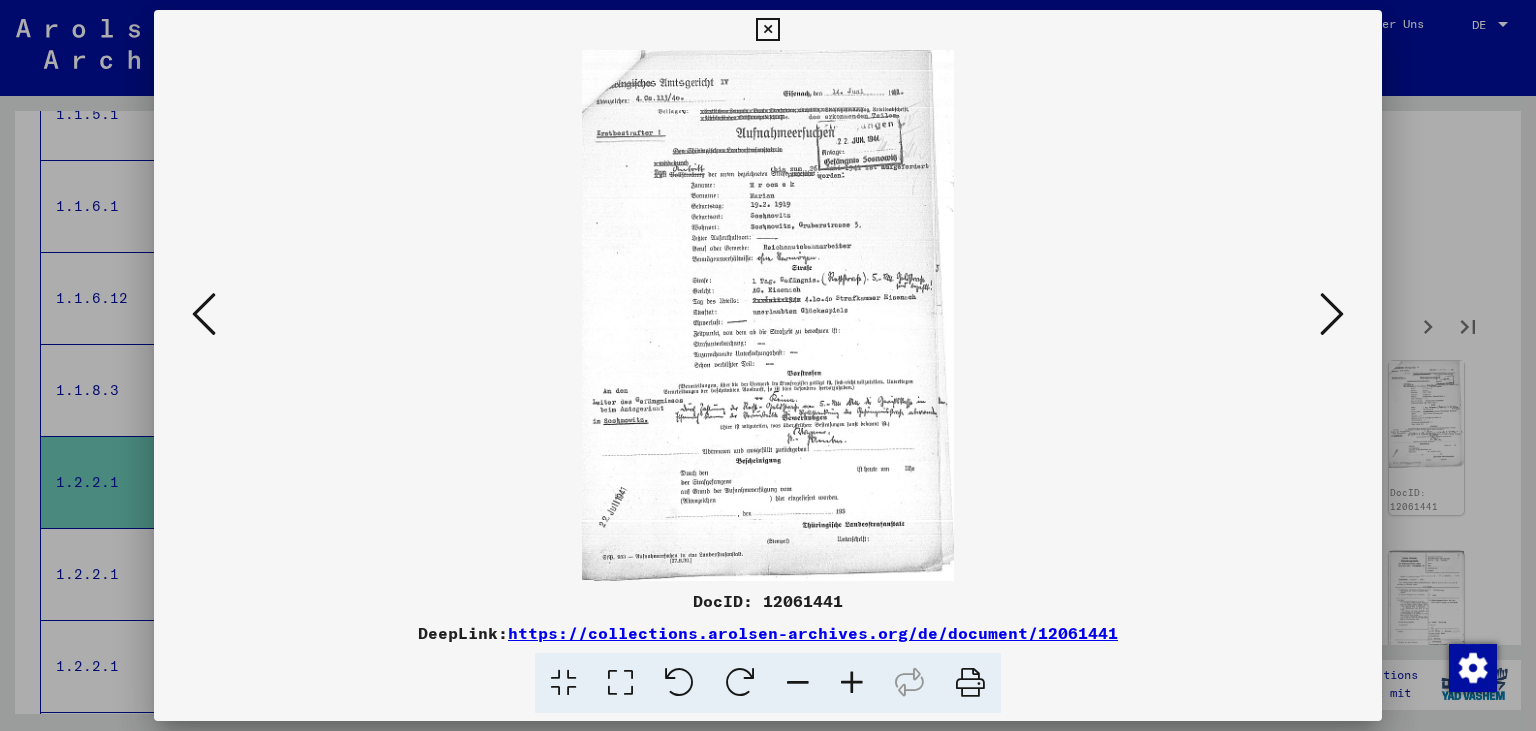click at bounding box center [1332, 314] 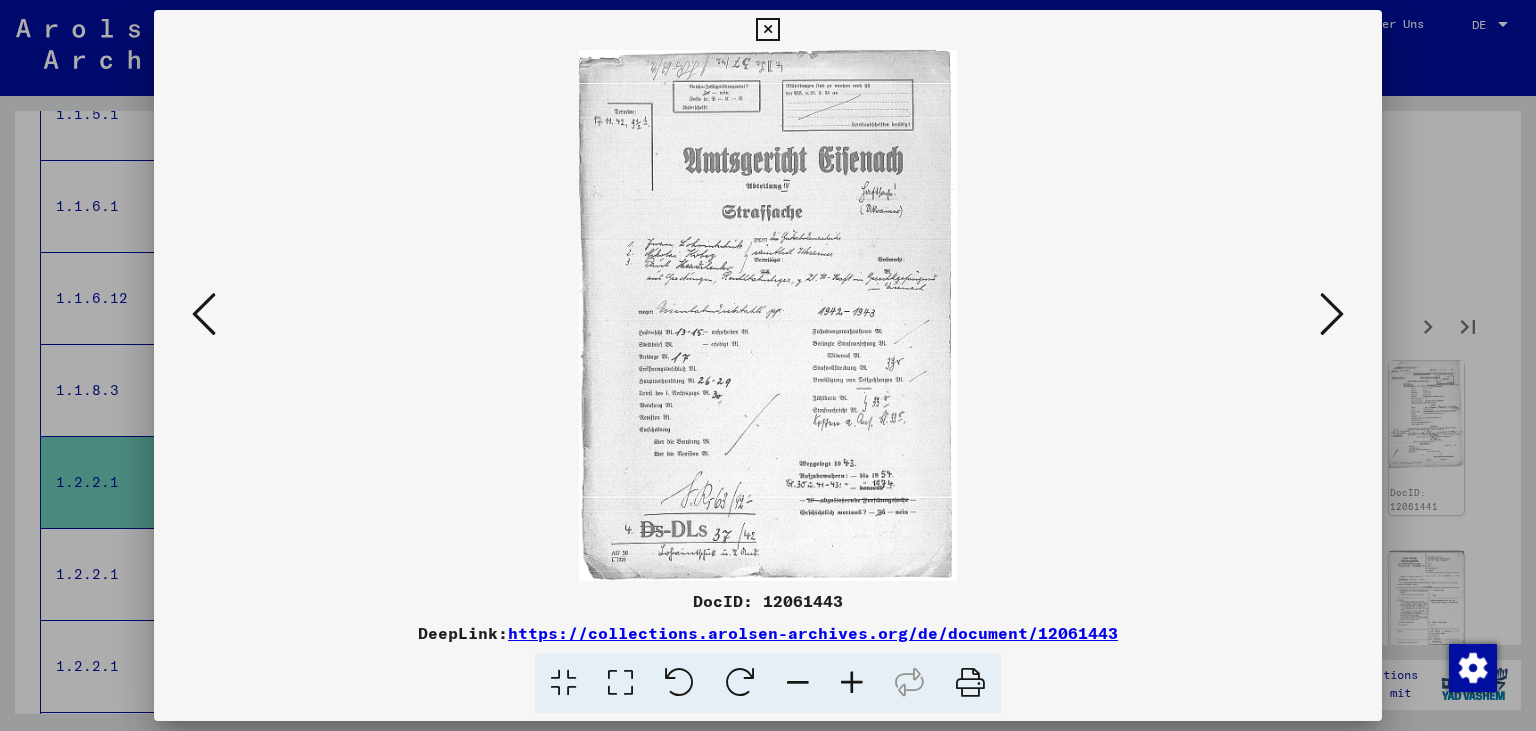 click at bounding box center [1332, 314] 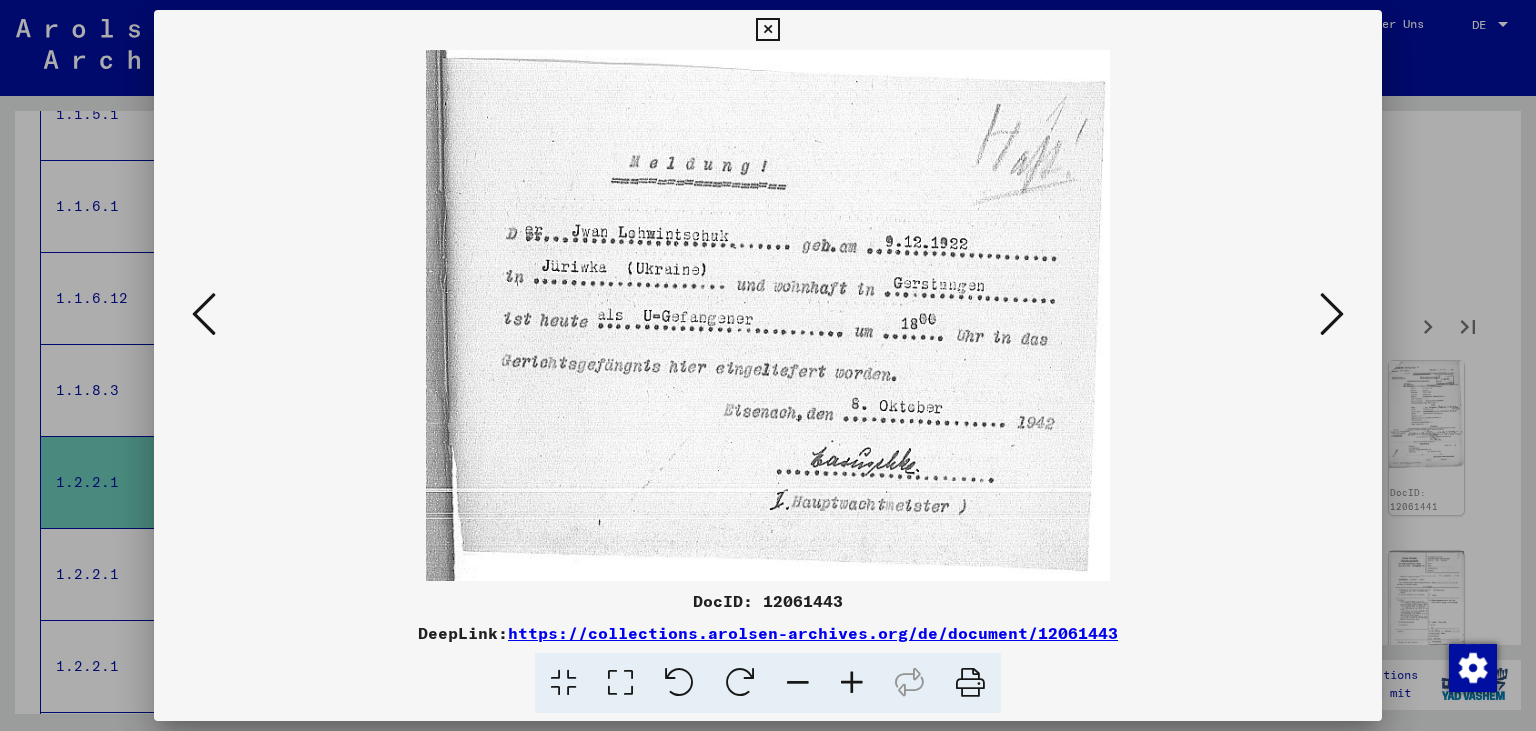 click at bounding box center [1332, 314] 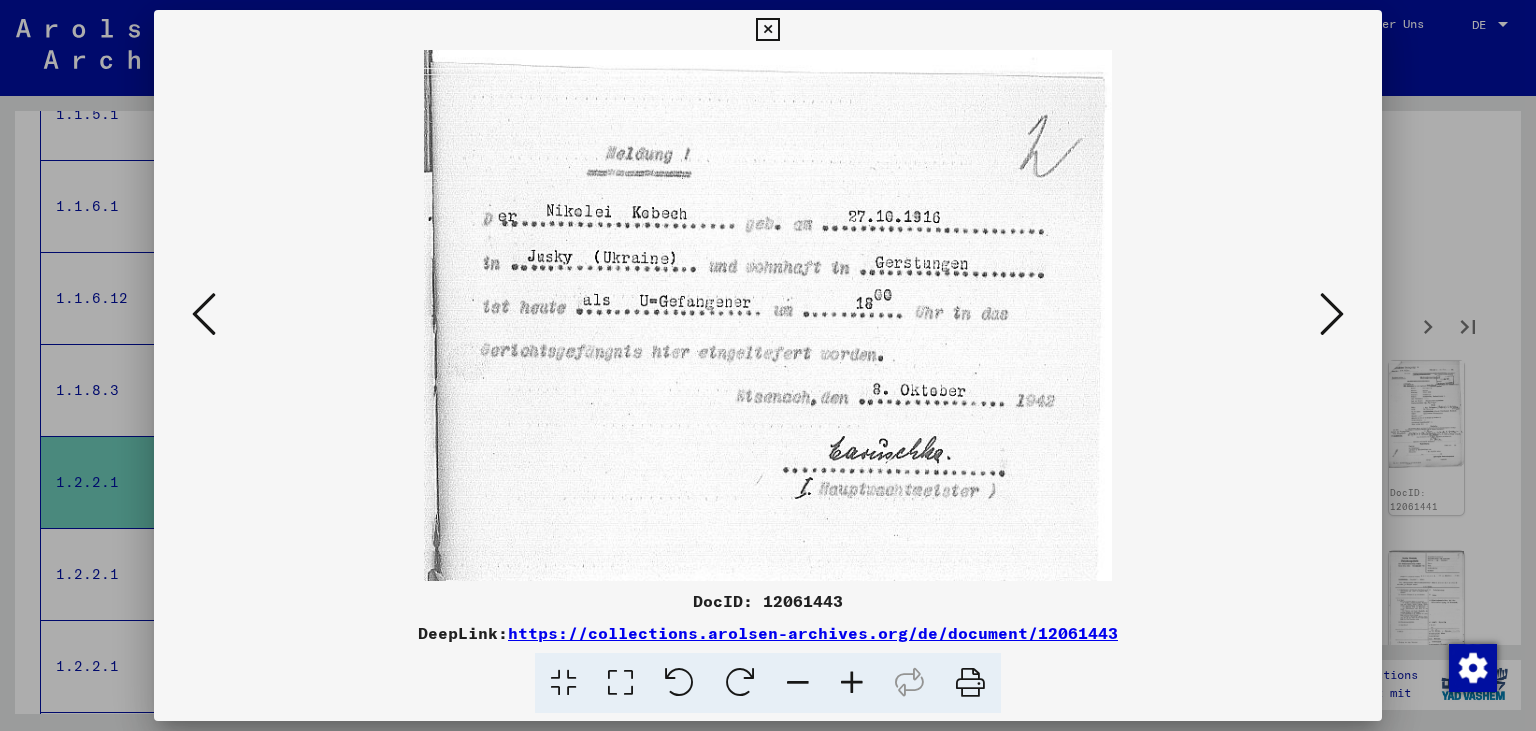 click at bounding box center [1332, 314] 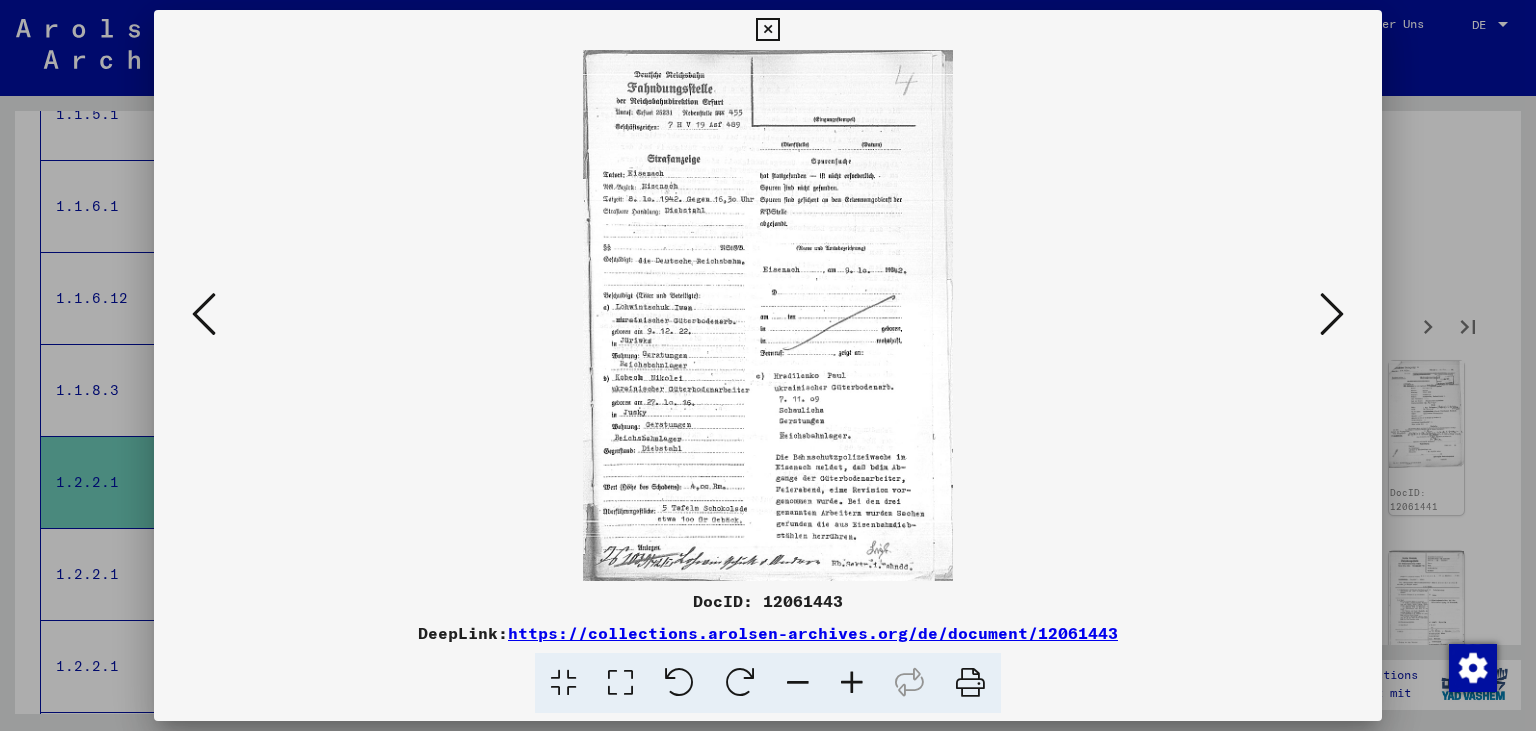 click at bounding box center (1332, 314) 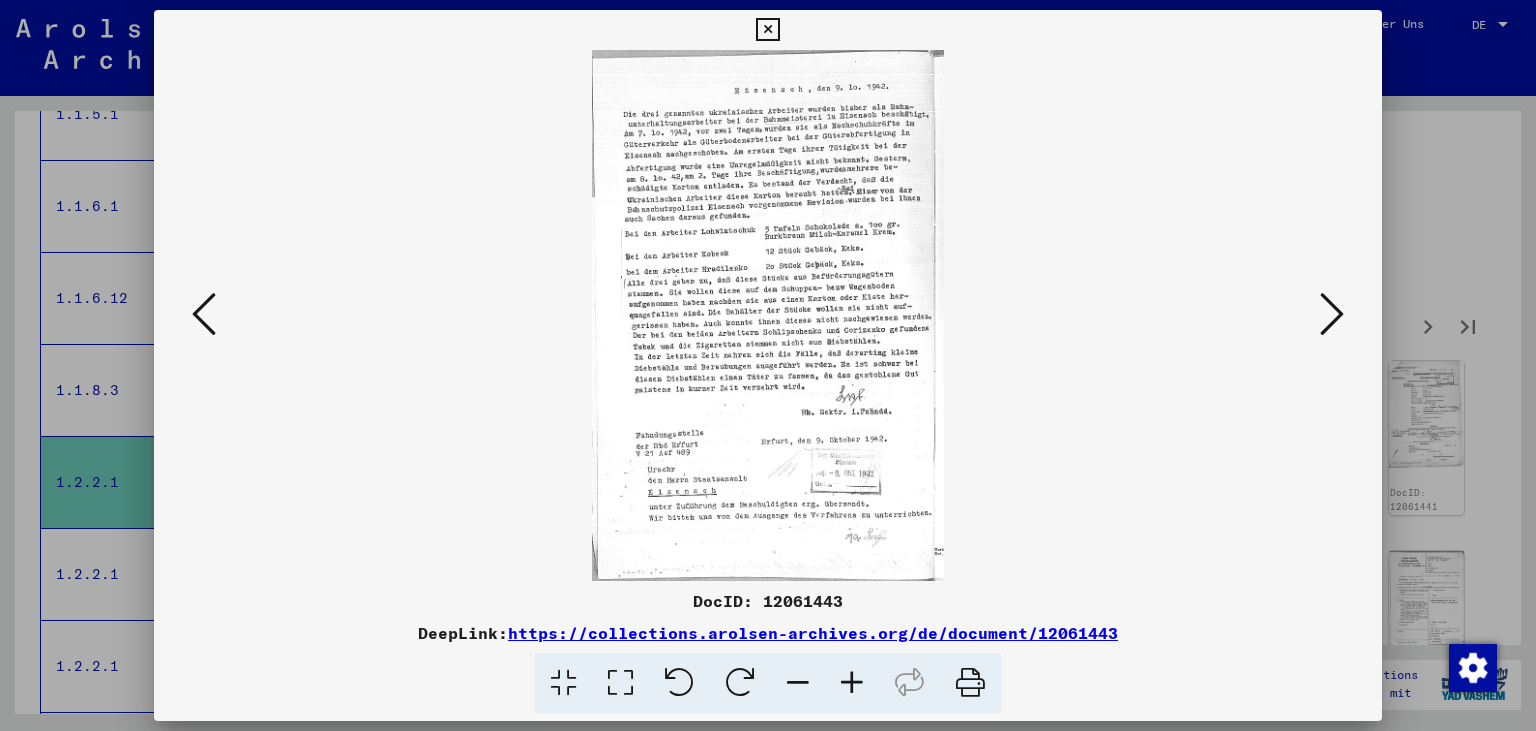click at bounding box center (1332, 314) 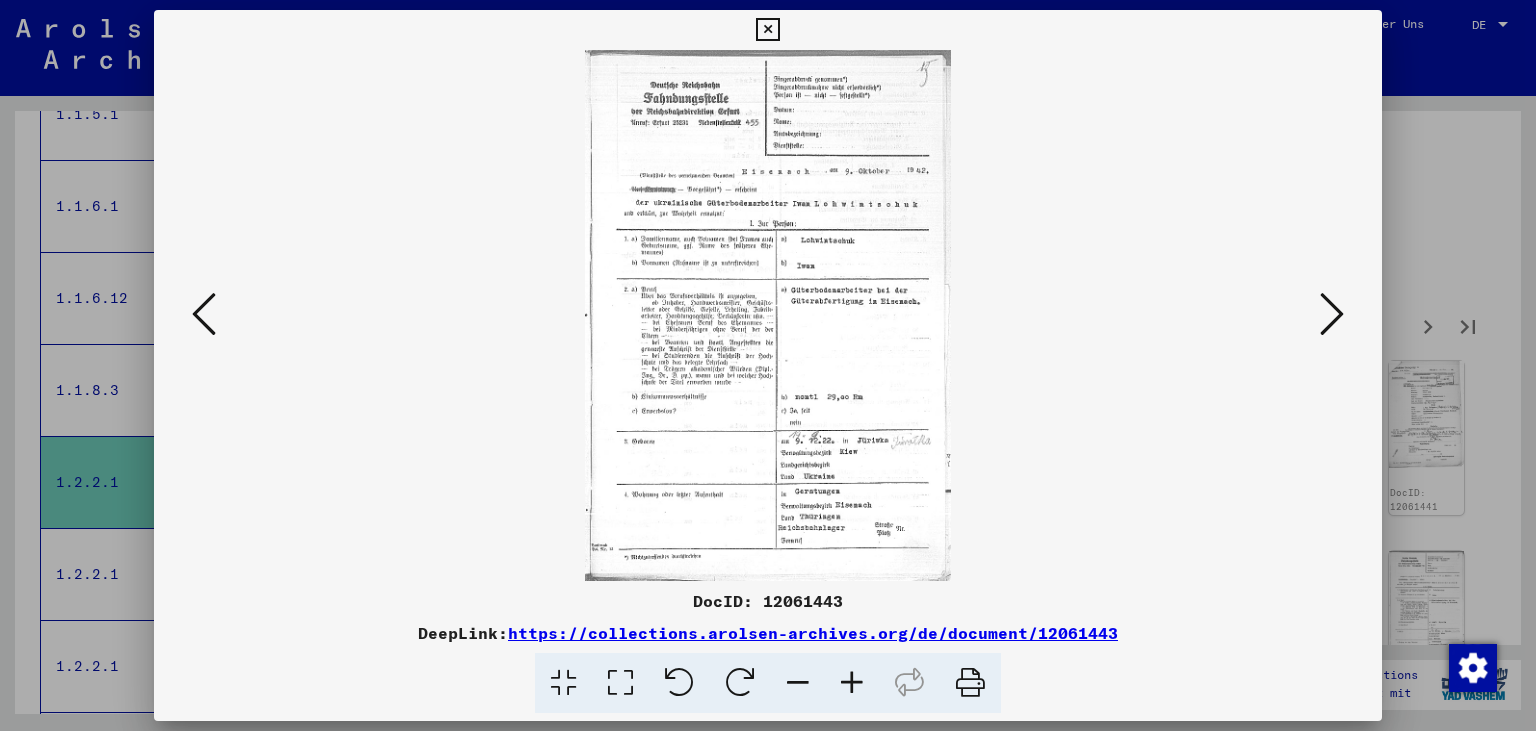 click at bounding box center [1332, 314] 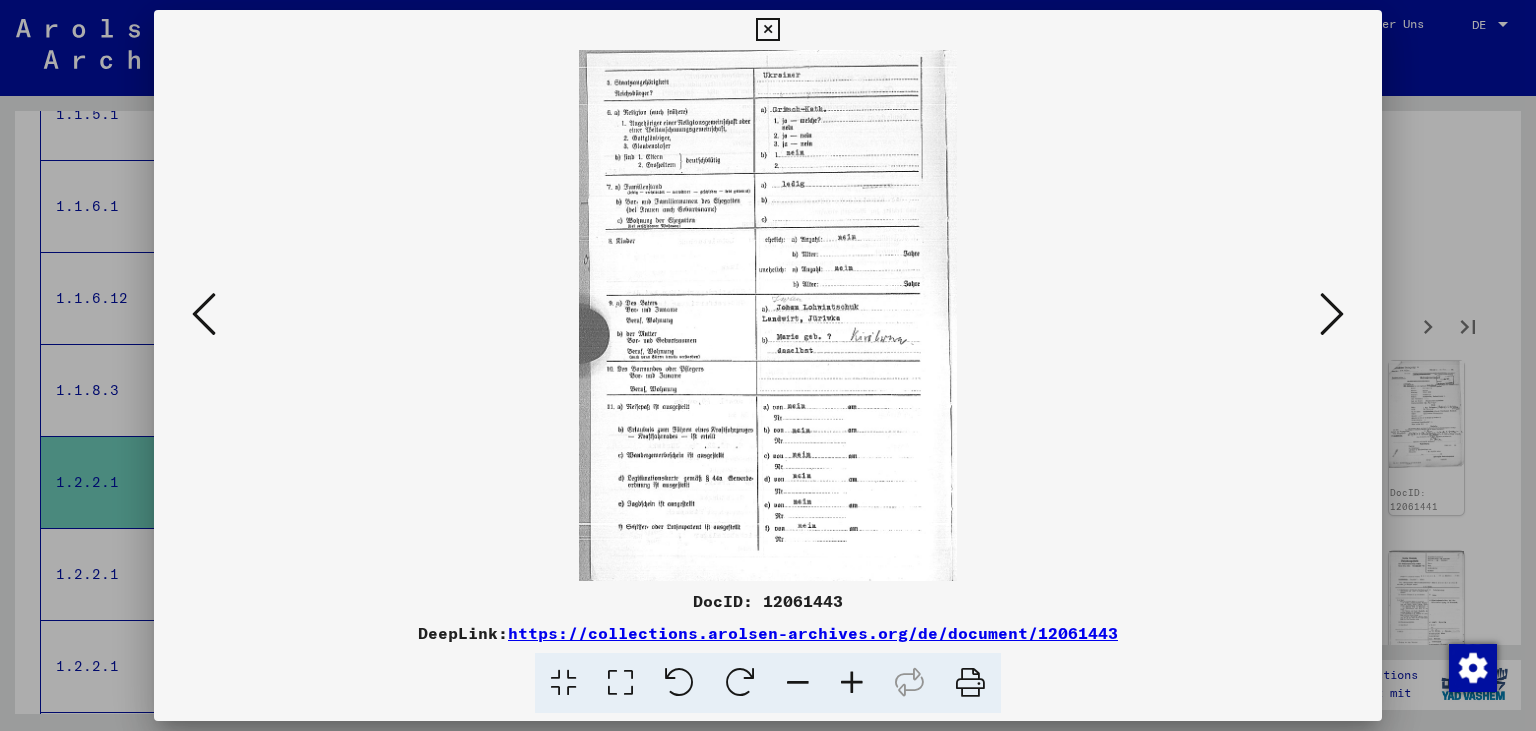 click at bounding box center (1332, 314) 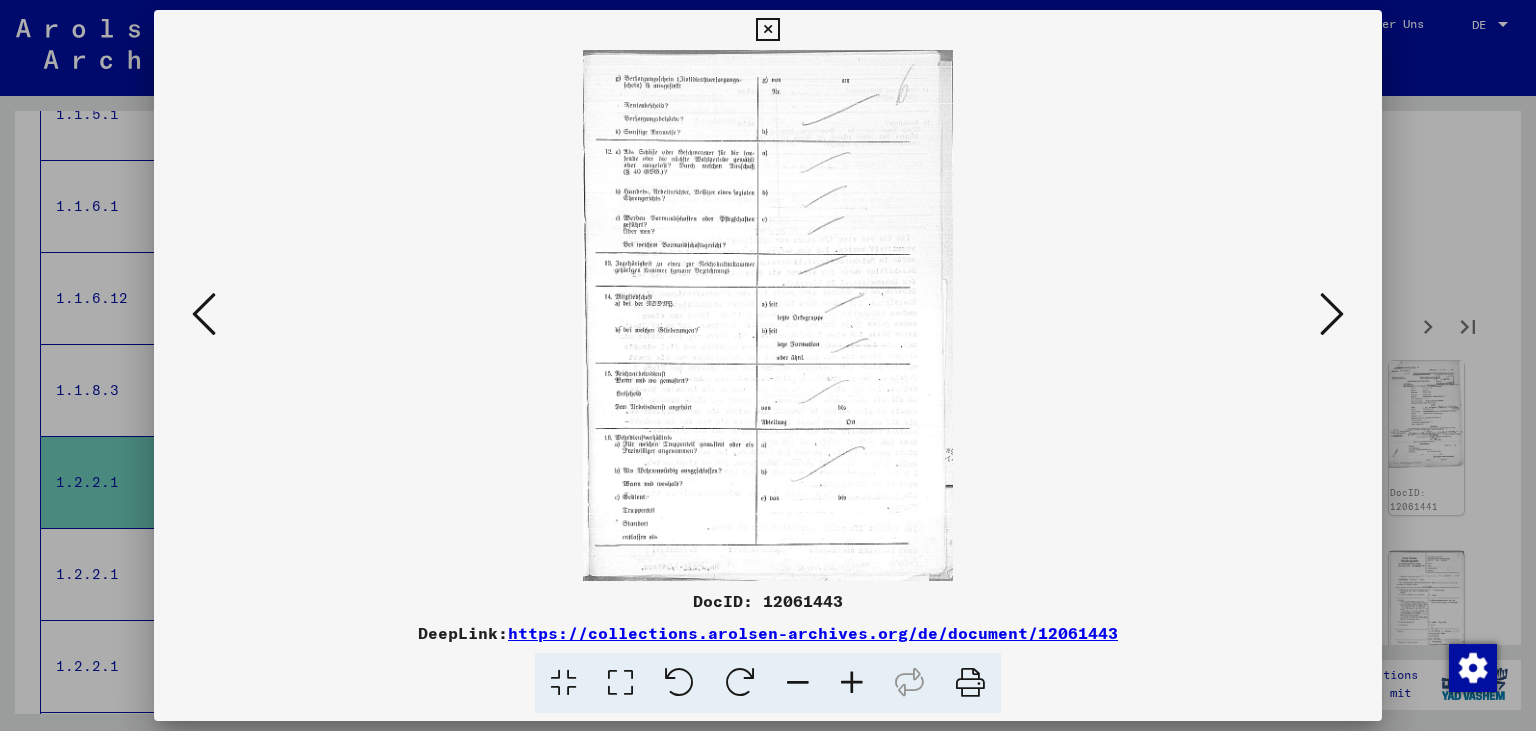 click at bounding box center [1332, 314] 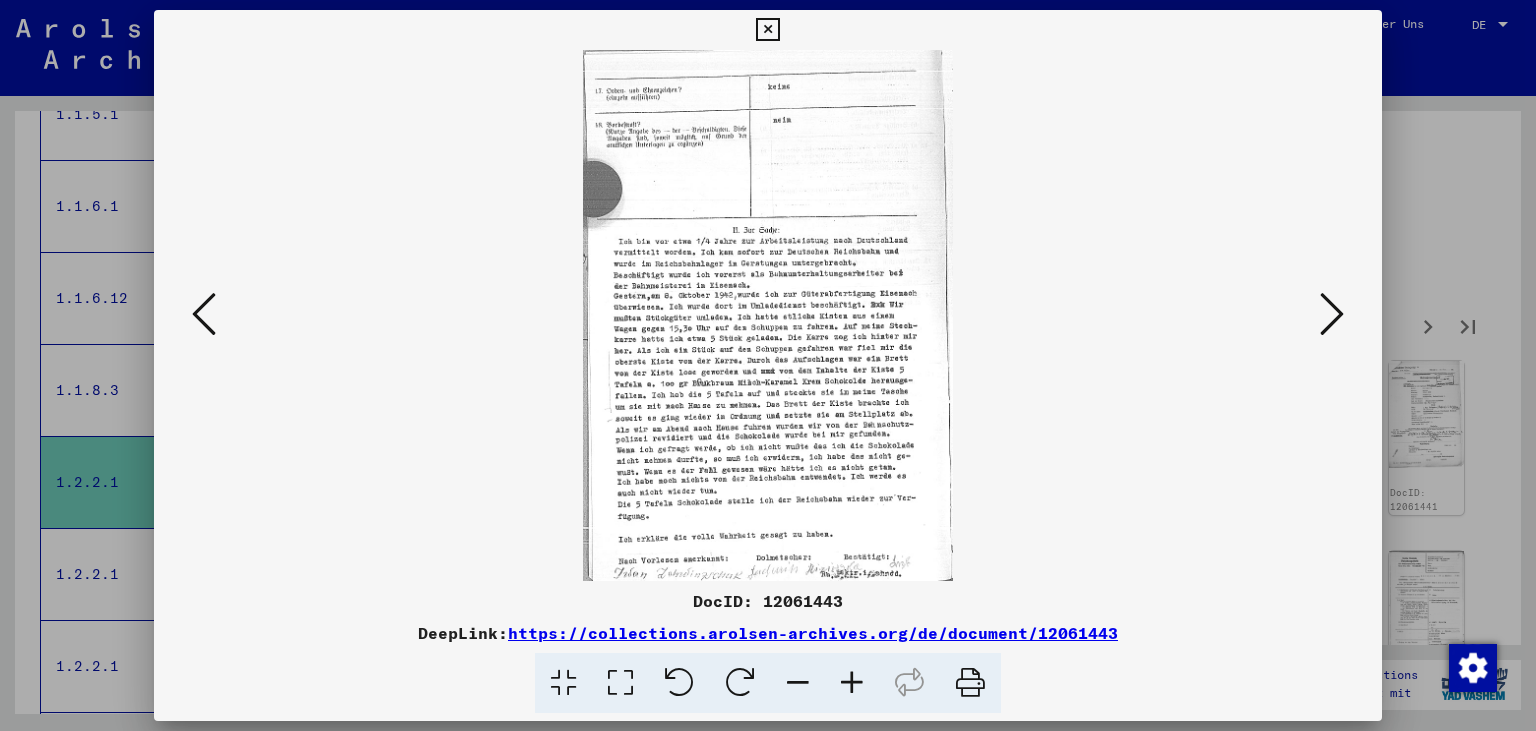 click at bounding box center (1332, 314) 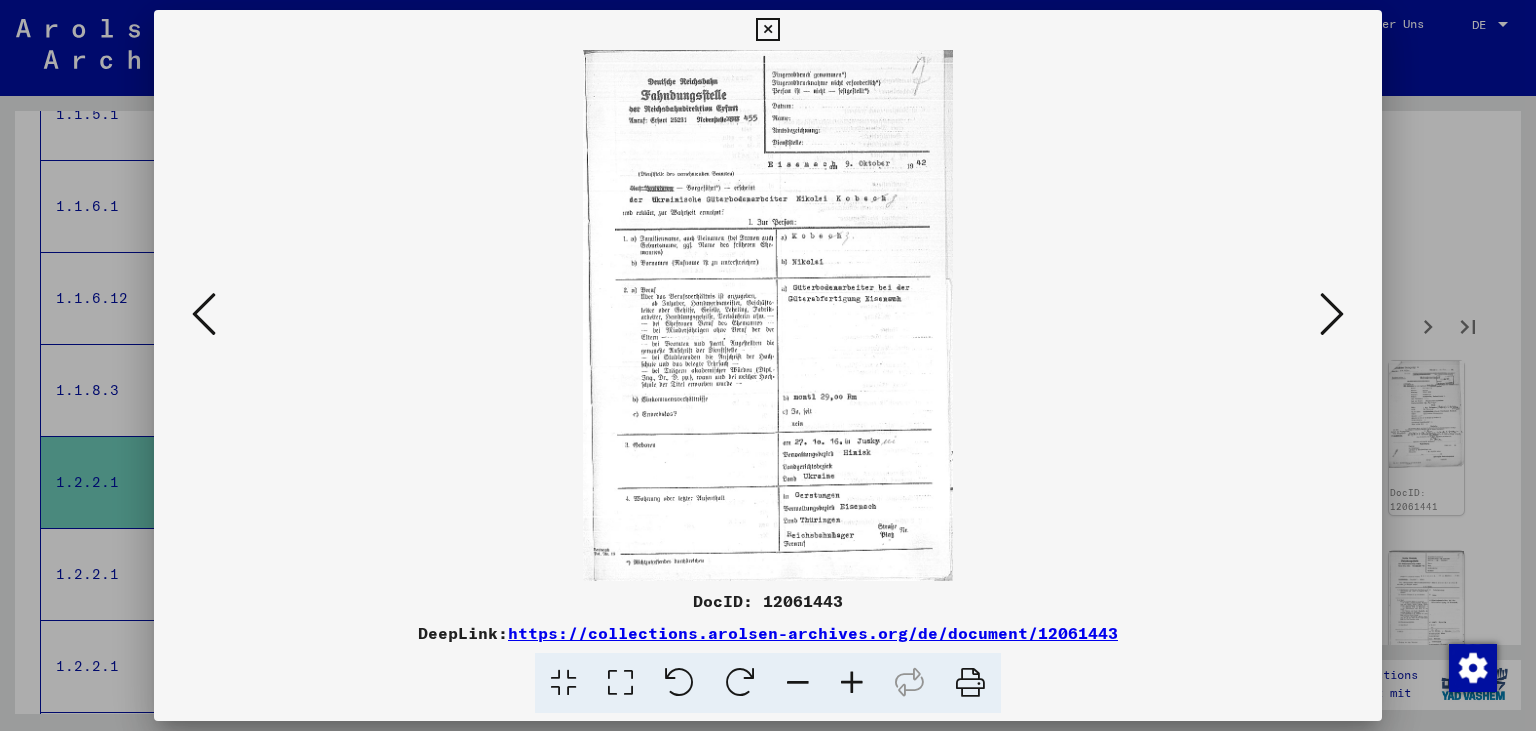 click at bounding box center (1332, 314) 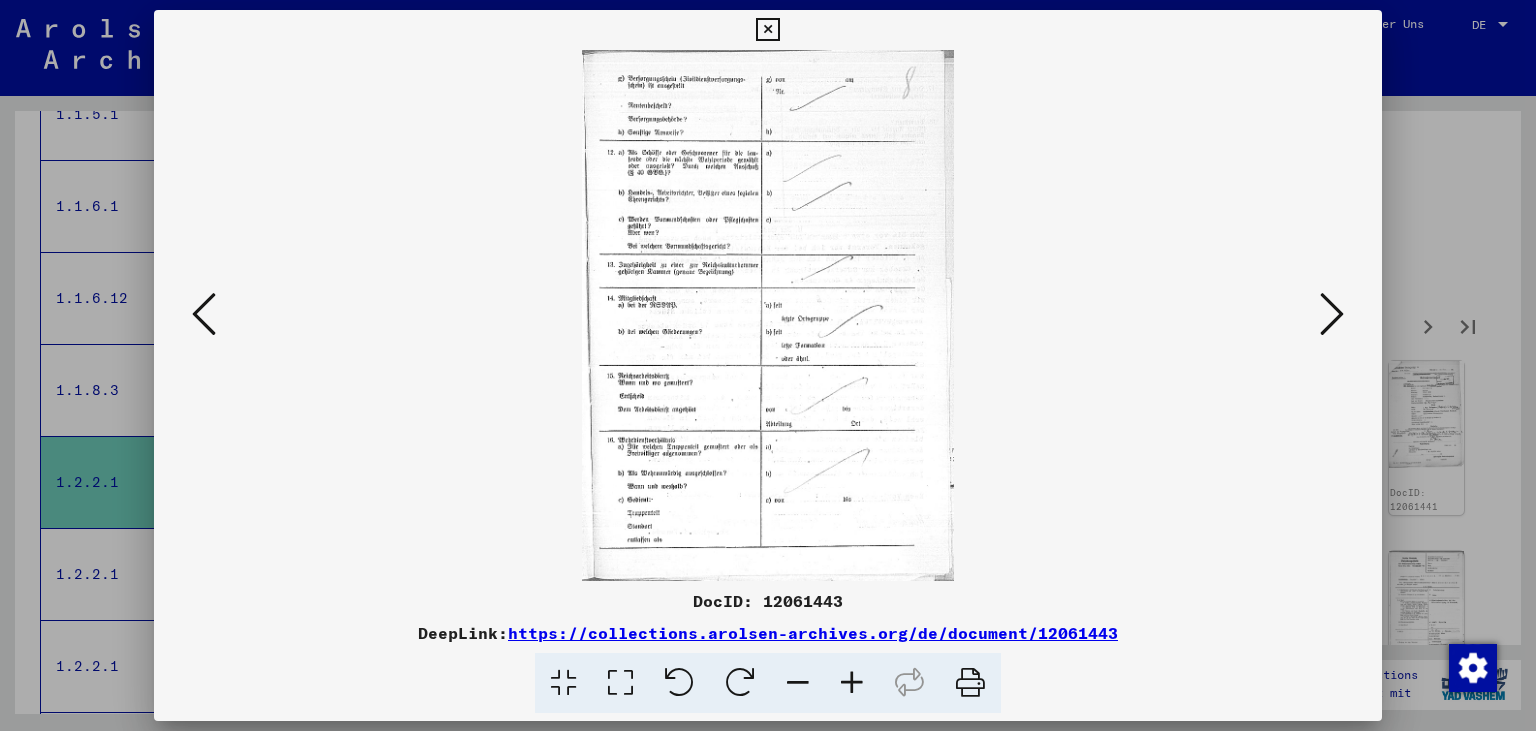 click at bounding box center [1332, 314] 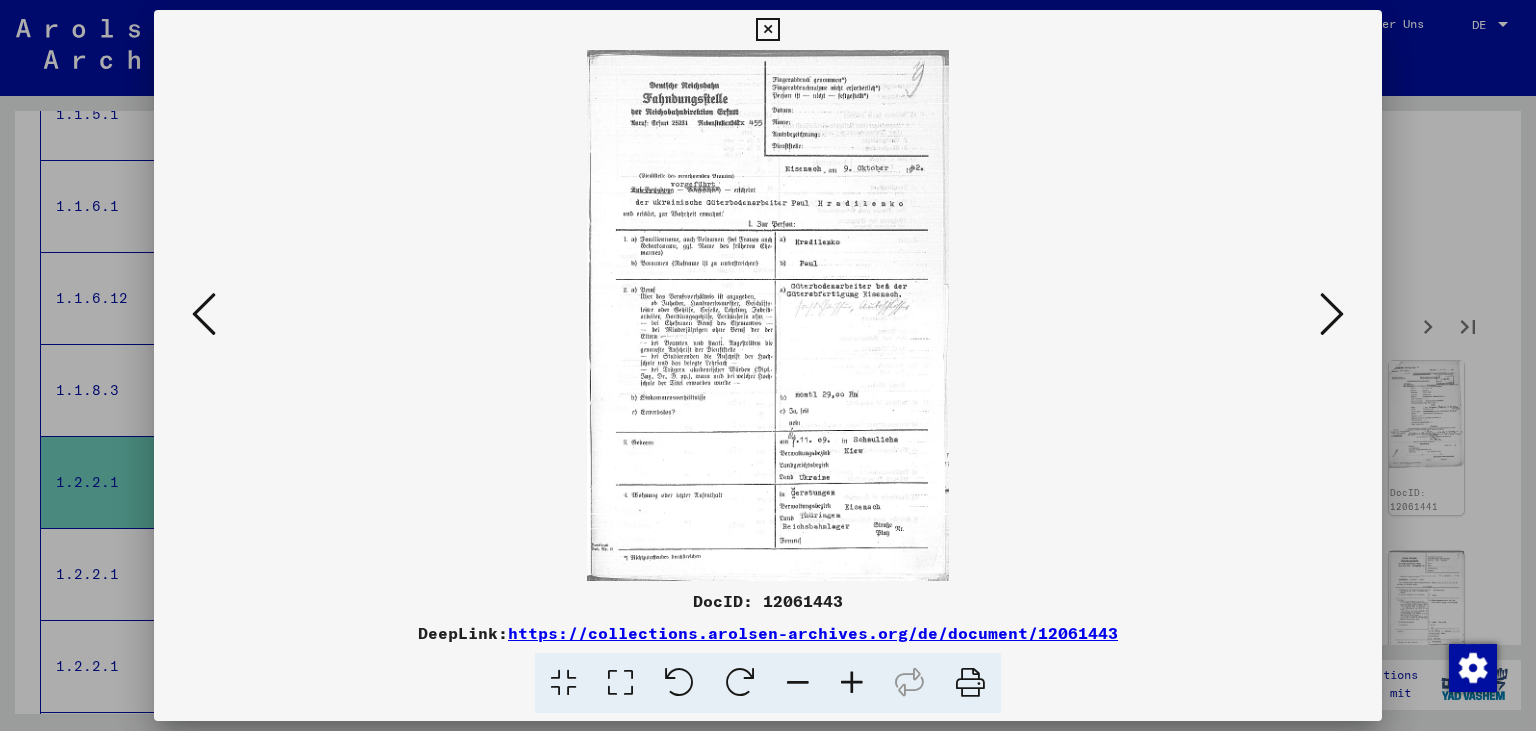 click at bounding box center [1332, 314] 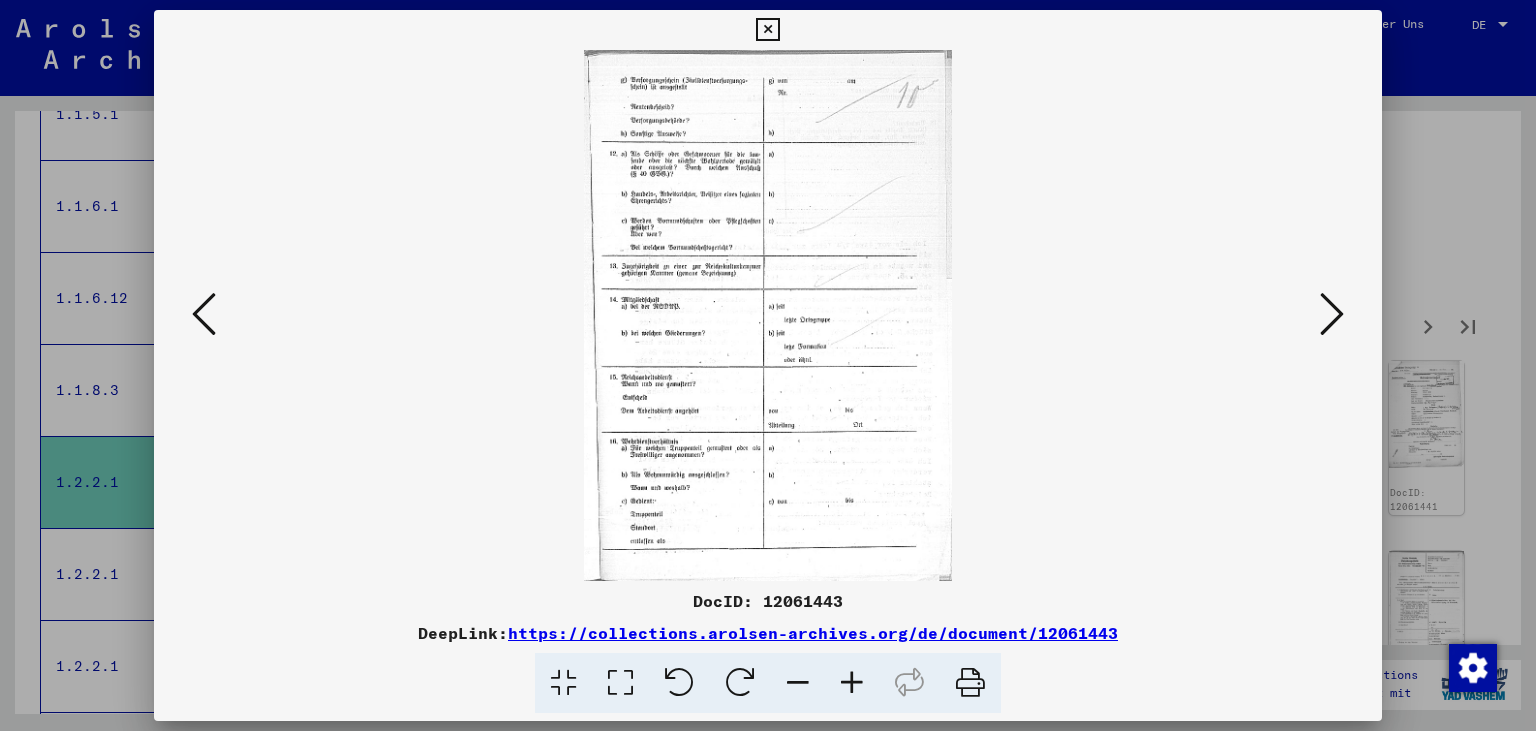 click at bounding box center [1332, 314] 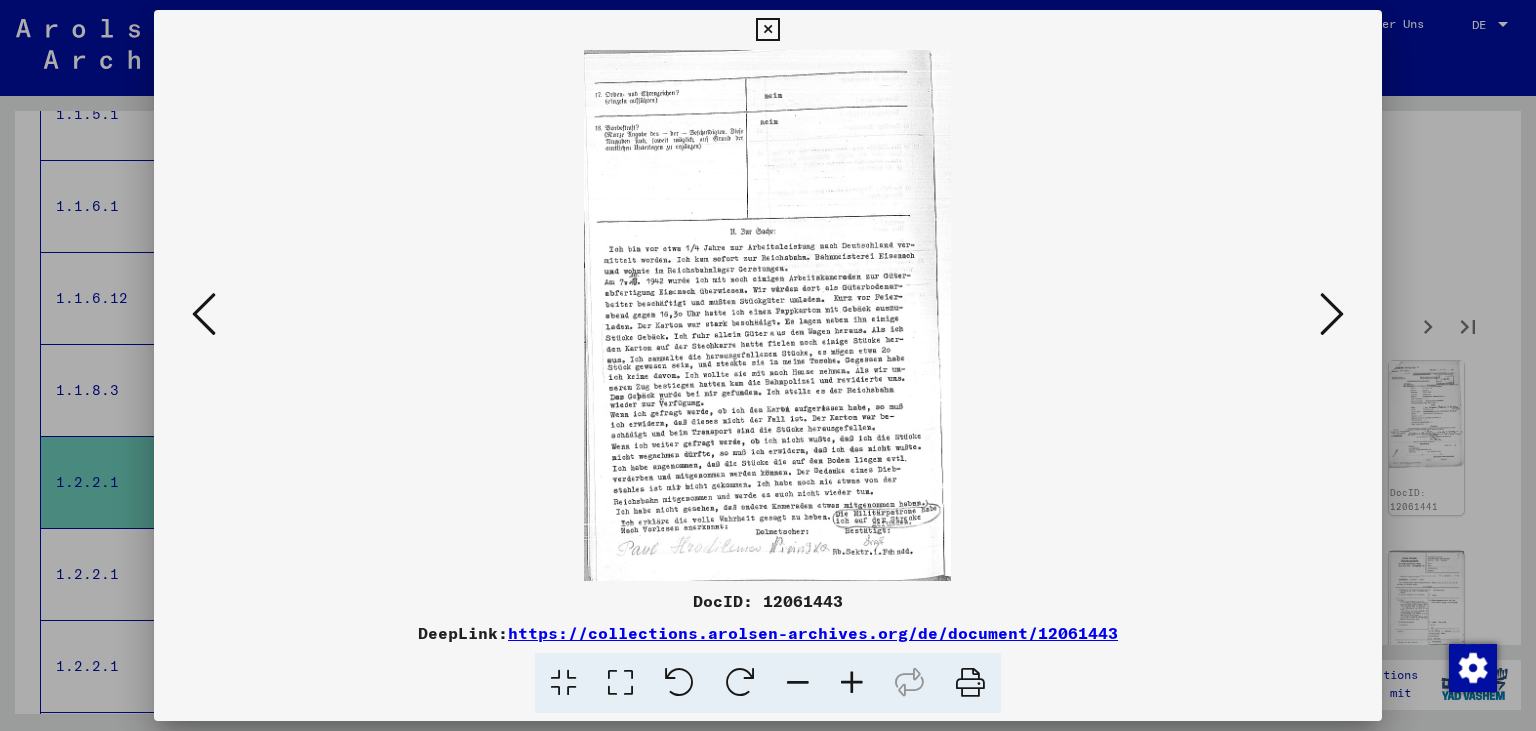 click at bounding box center [1332, 314] 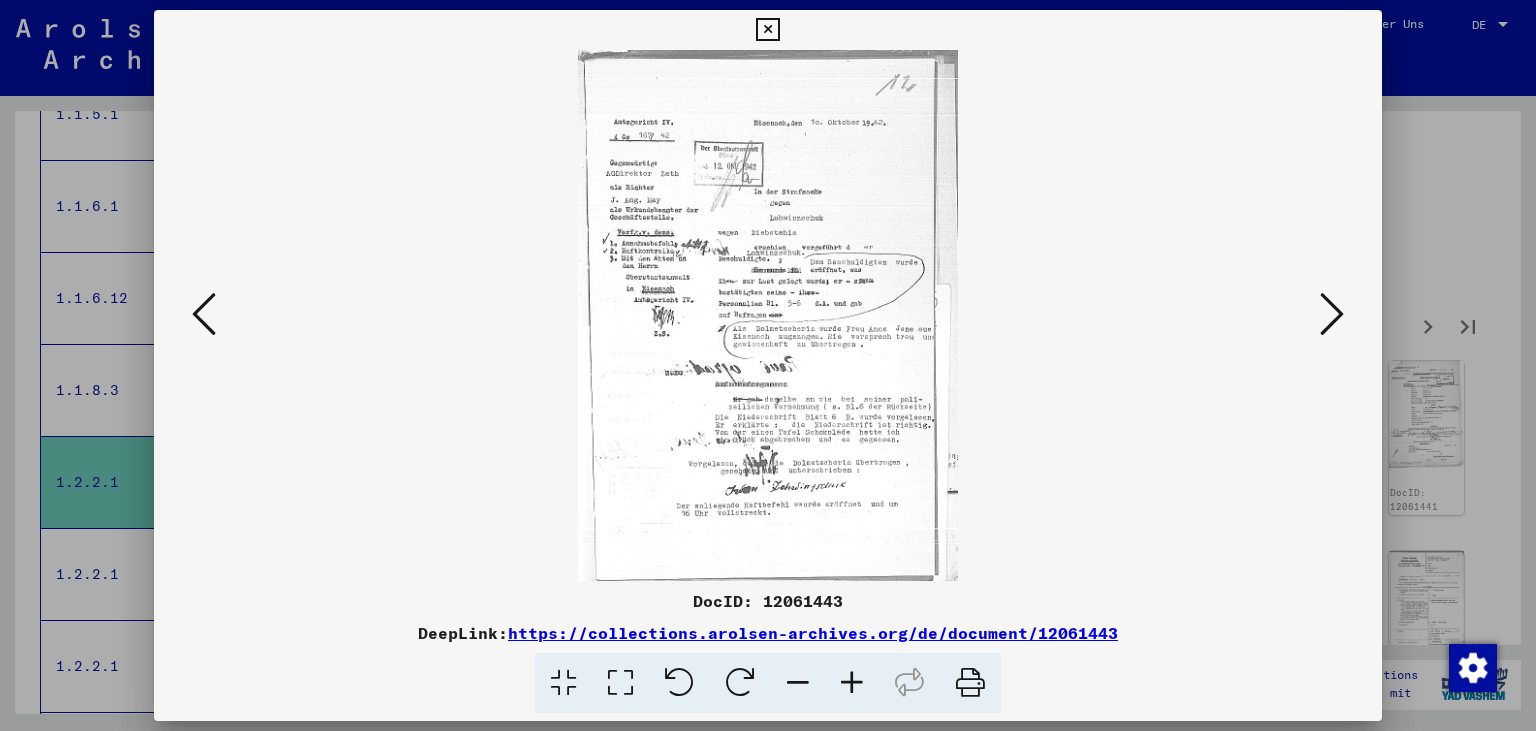 click at bounding box center (767, 30) 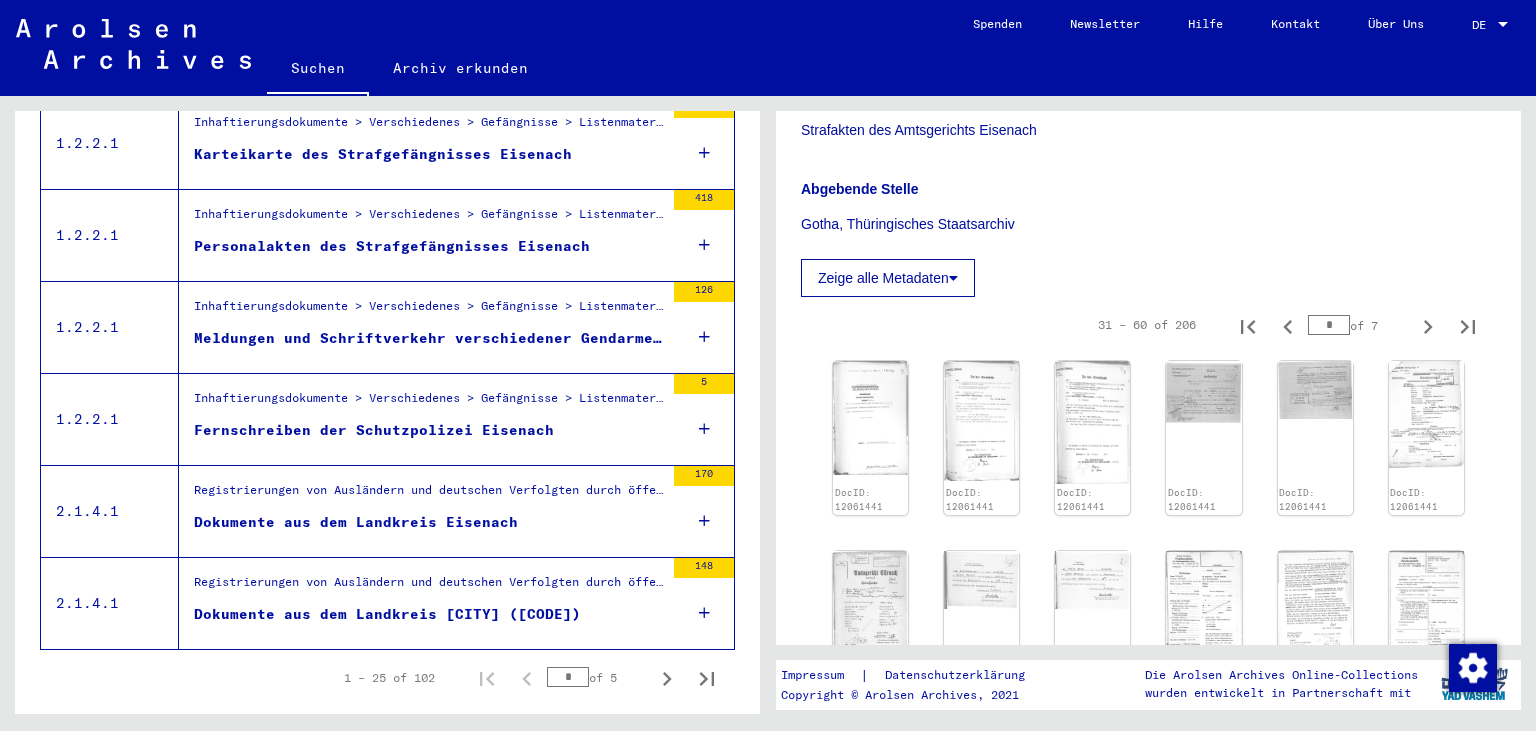 scroll, scrollTop: 2177, scrollLeft: 0, axis: vertical 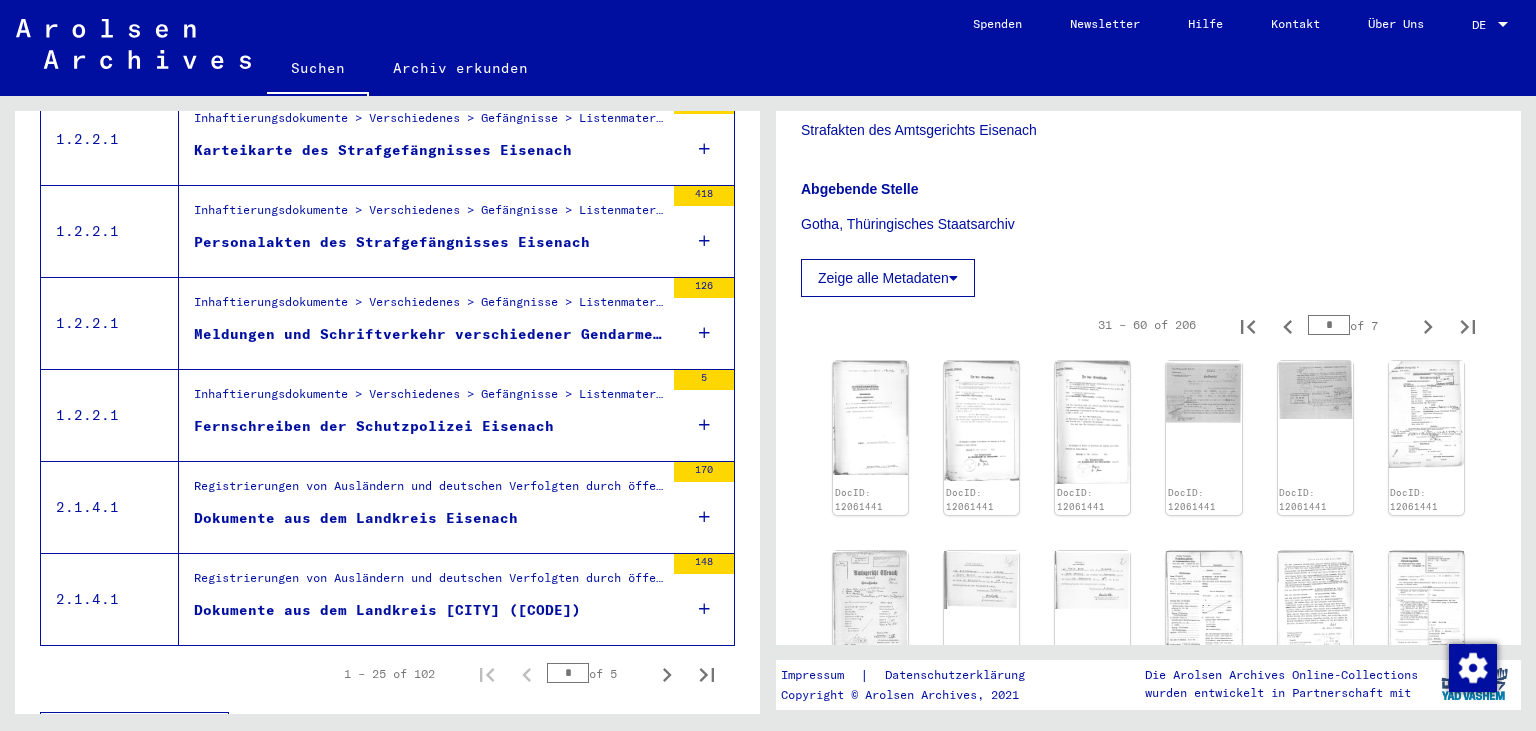 click on "Registrierungen von Ausländern und deutschen Verfolgten durch öffentliche Einrichtungen, Versicherungen und Firmen (1939 - 1947) > Durchführung der Alliiertenbefehle zur Erfassung von Ausländern und deutschen Verfolgten sowie verwandte Dokumente > Sowjetische Besatzungszone in Deutschland > Listen von Angehörigen der Vereinten Nationen, anderer Ausländer, deutscher Juden und Staatenloser, sowjetische Zone (1) > Unterlagen aus Thüringen" at bounding box center [429, 491] 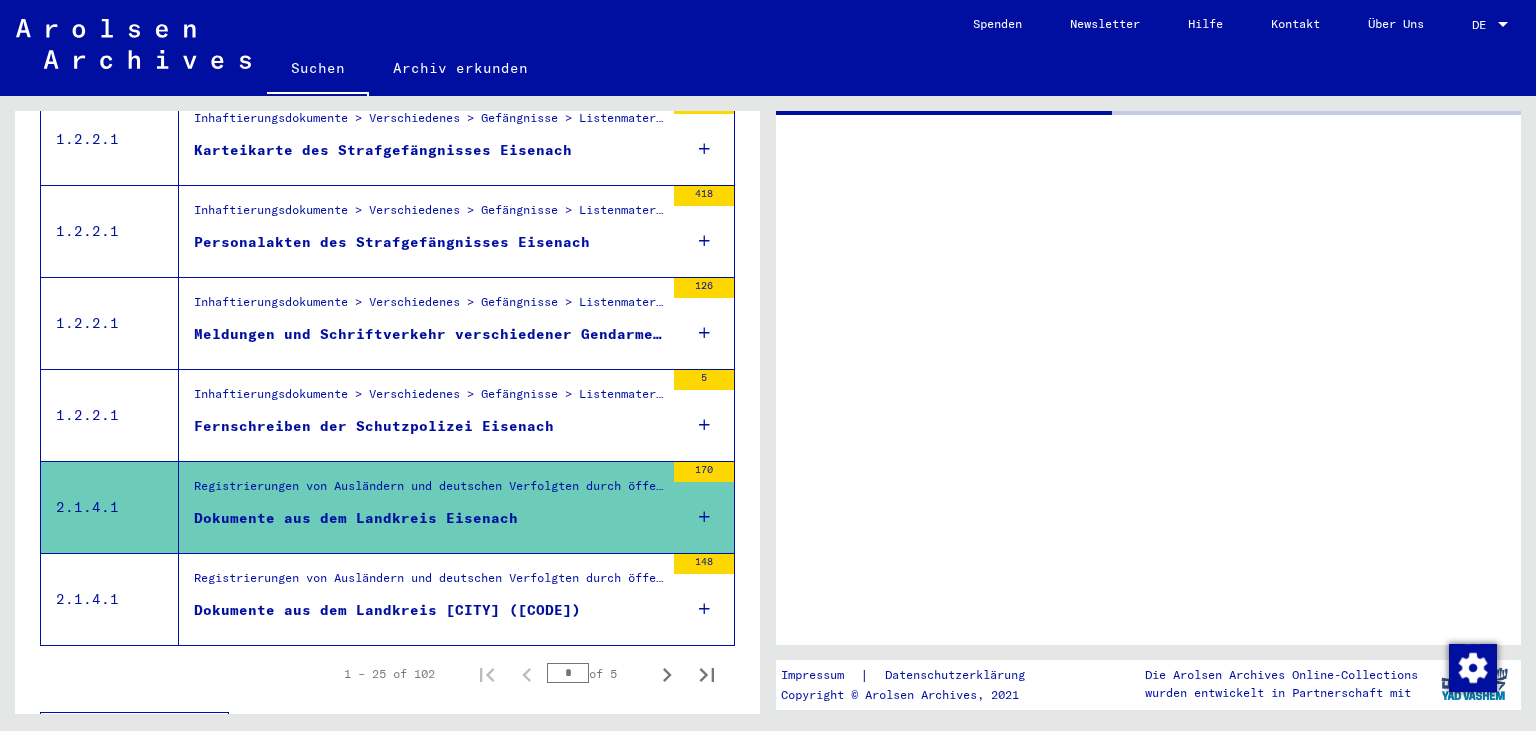 scroll, scrollTop: 0, scrollLeft: 0, axis: both 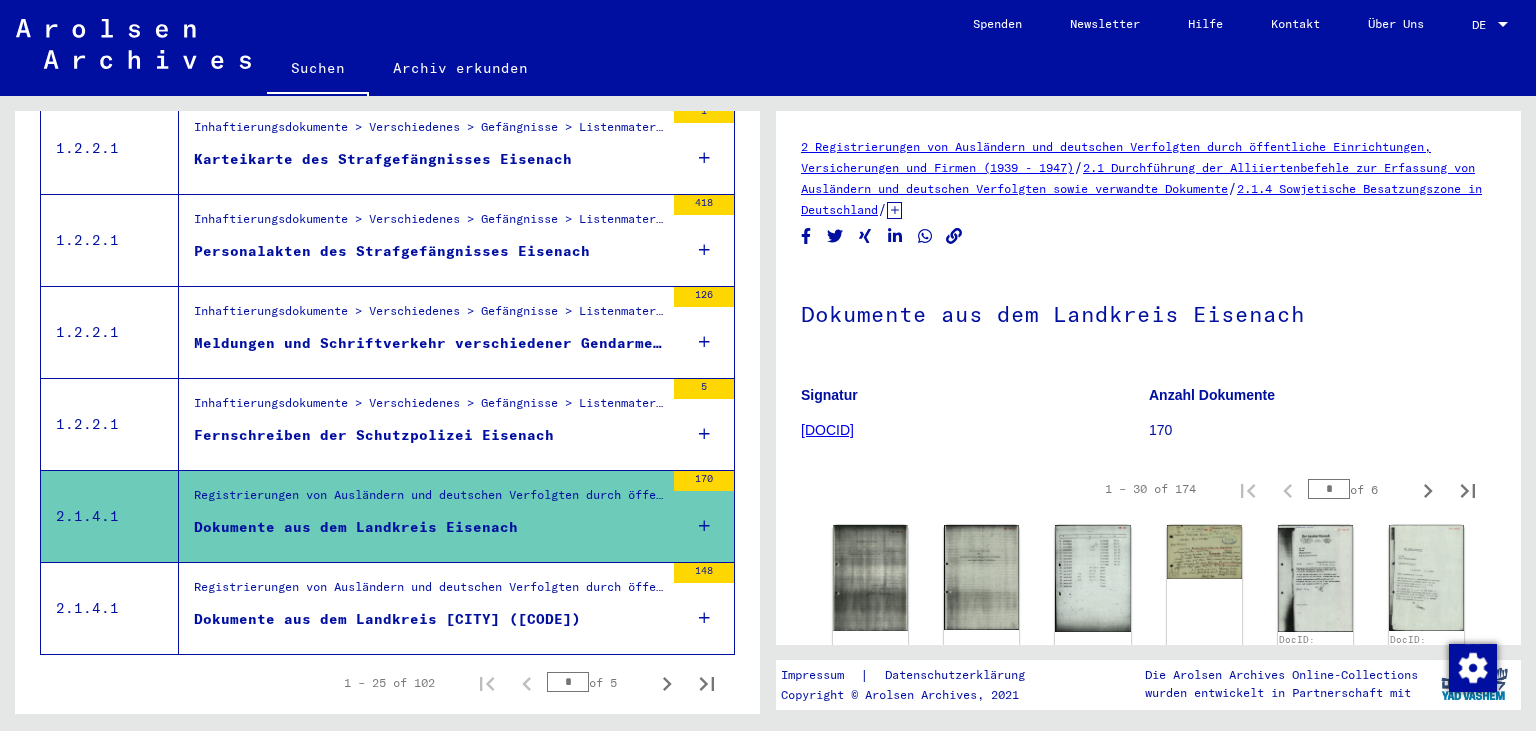 click on "Fernschreiben der Schutzpolizei Eisenach" at bounding box center [374, 435] 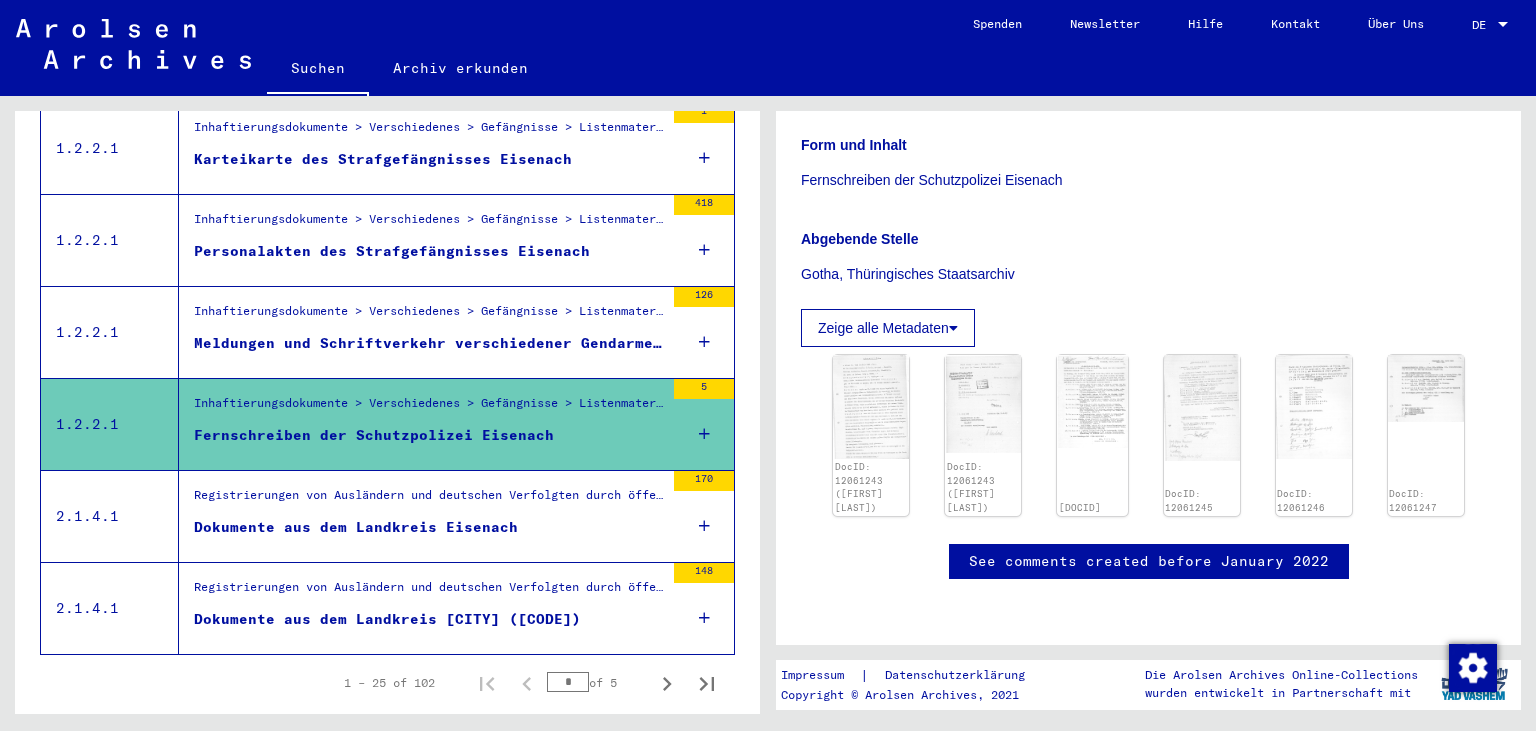 scroll, scrollTop: 350, scrollLeft: 0, axis: vertical 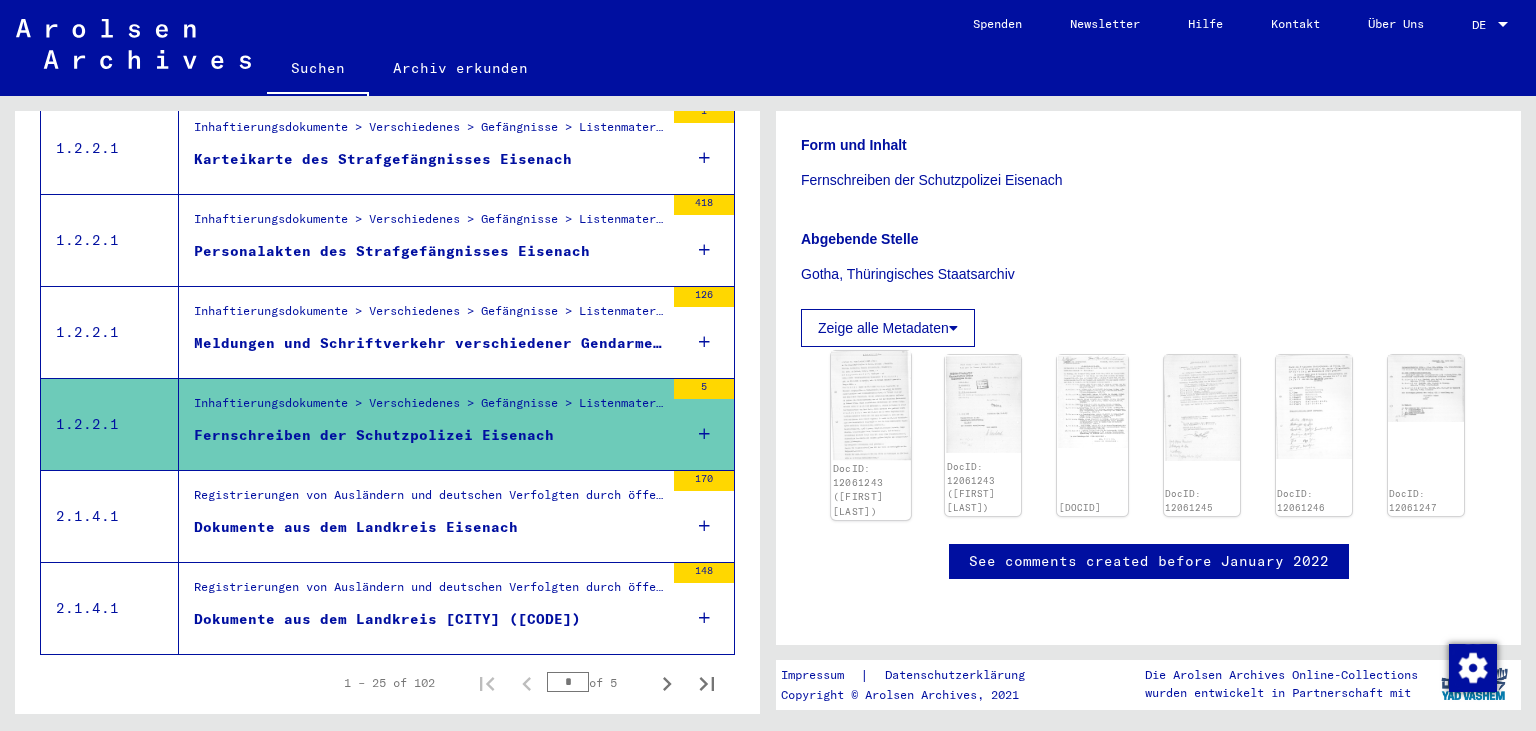 click 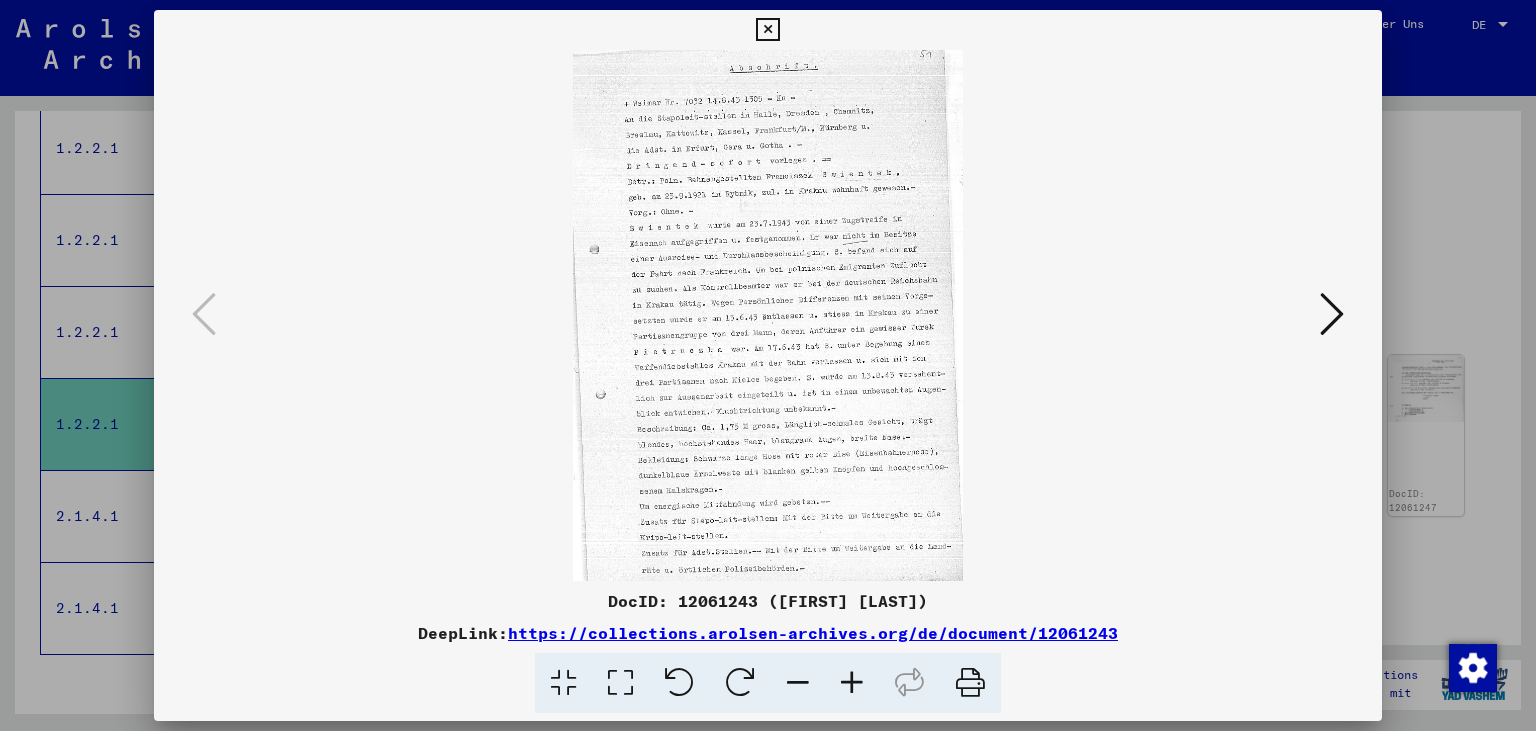 click at bounding box center (1332, 314) 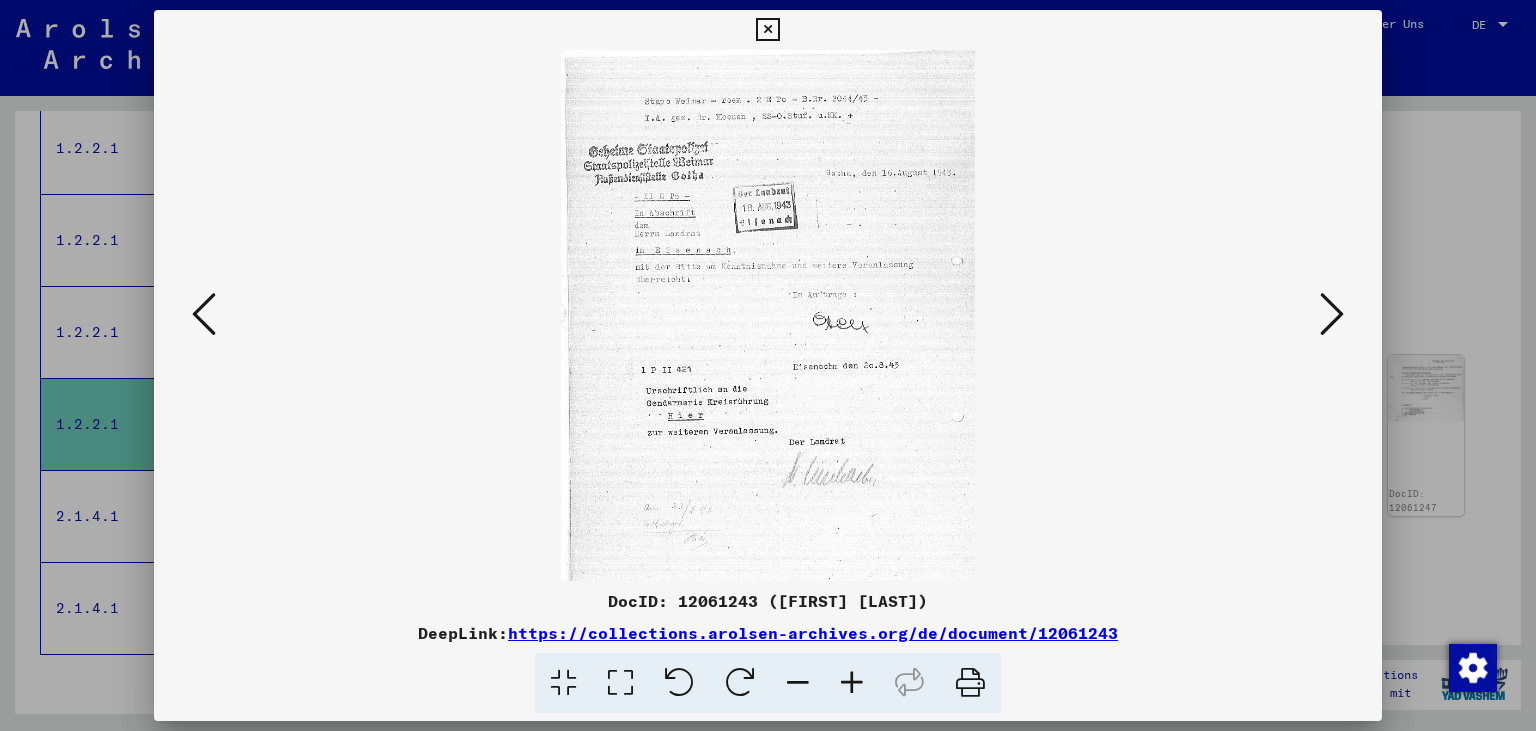click at bounding box center [768, 315] 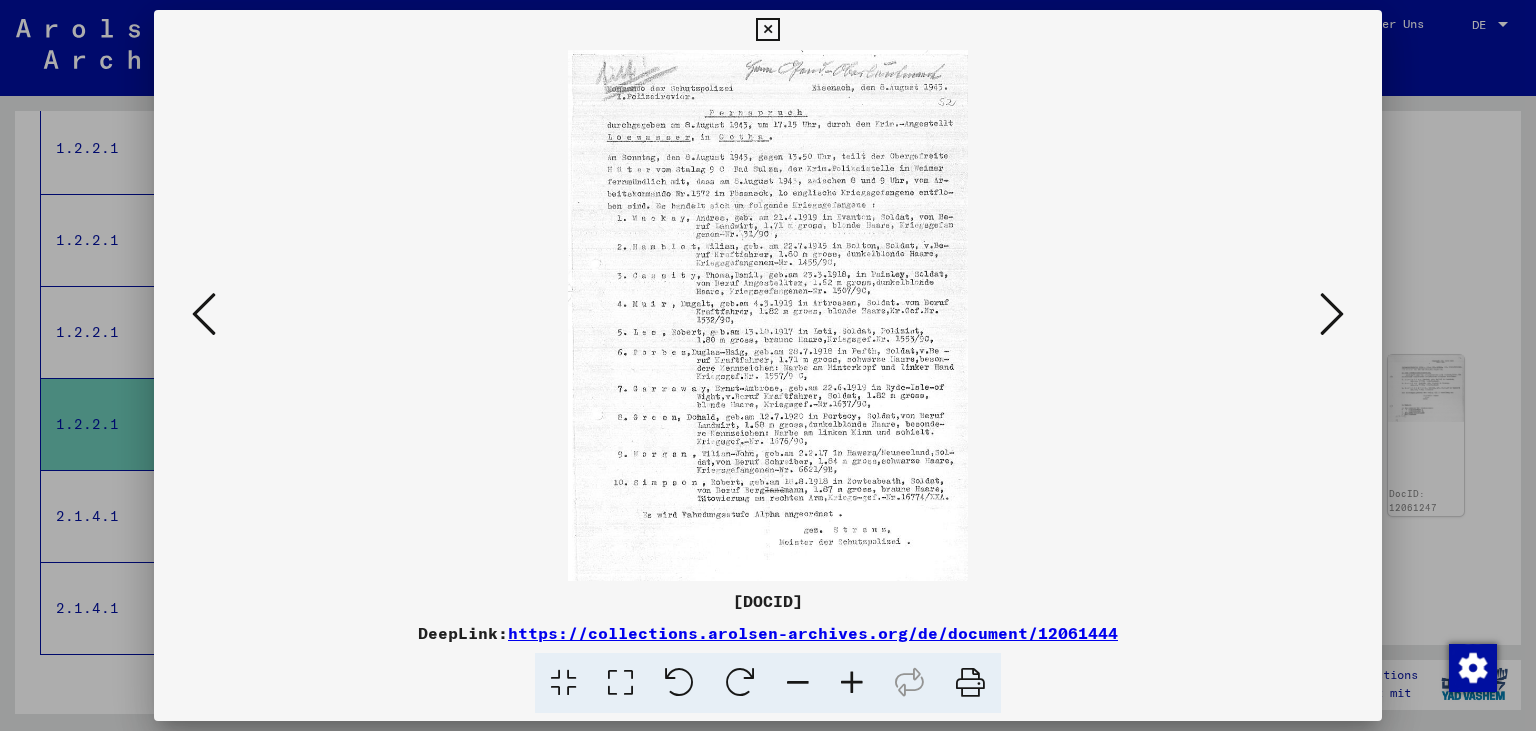 click at bounding box center [1332, 314] 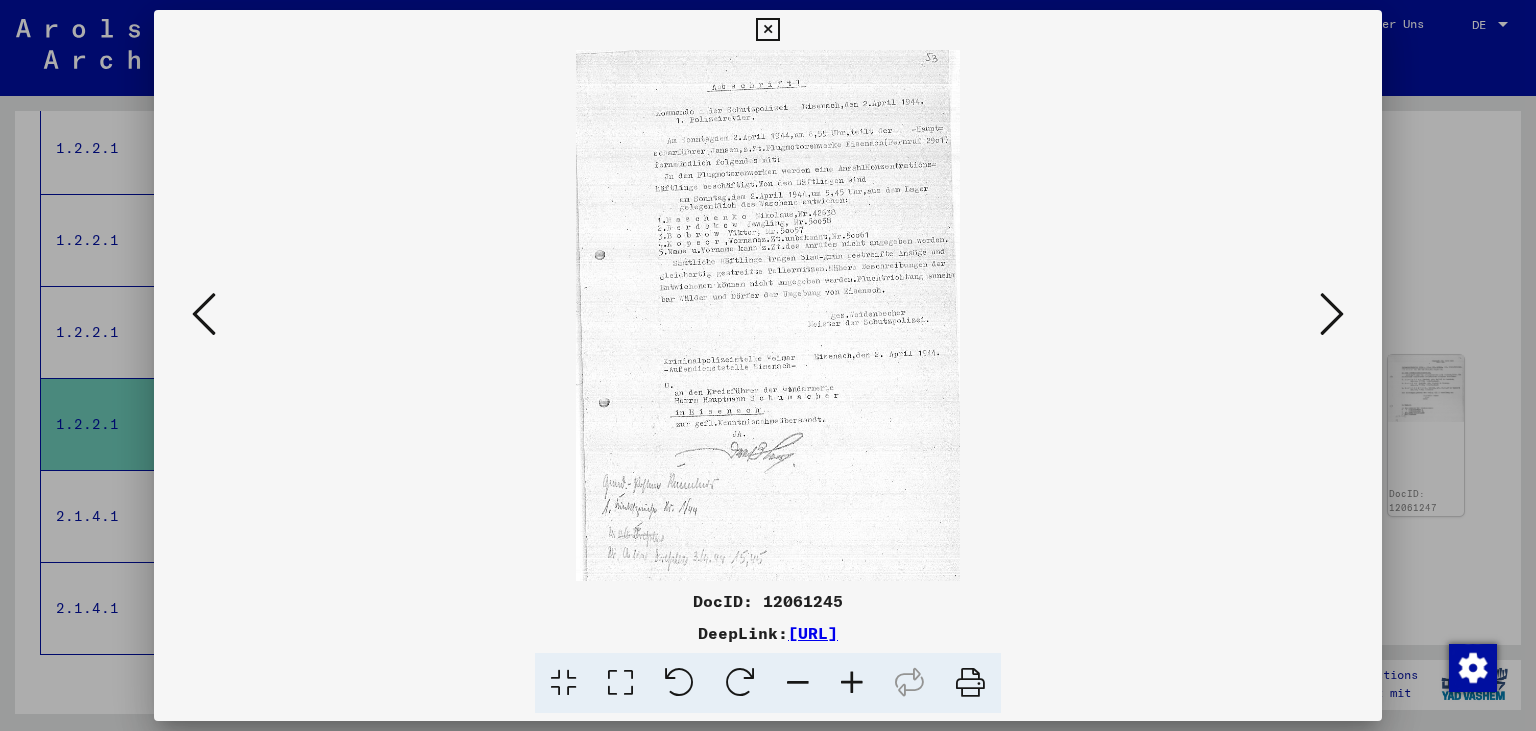 click at bounding box center [1332, 314] 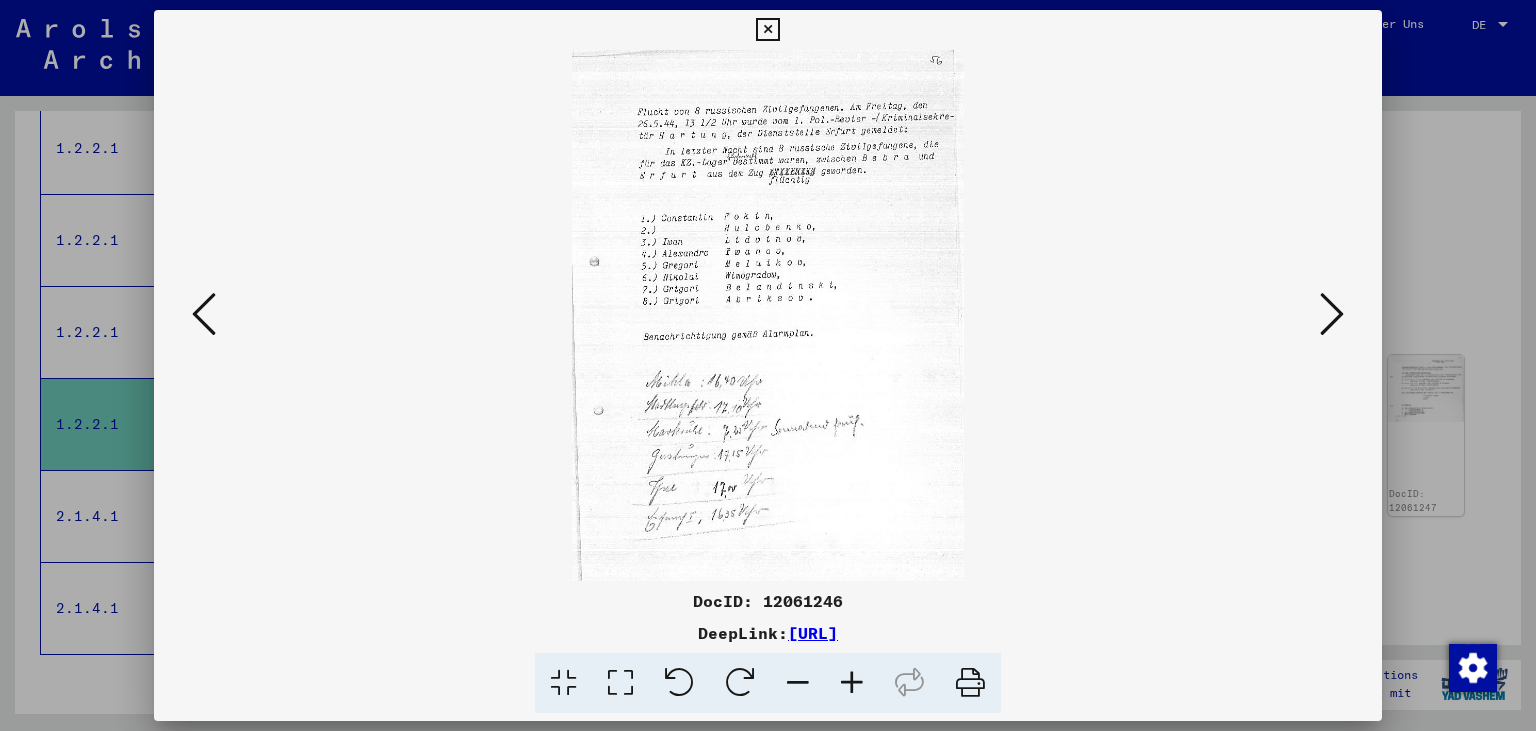 click at bounding box center [1332, 314] 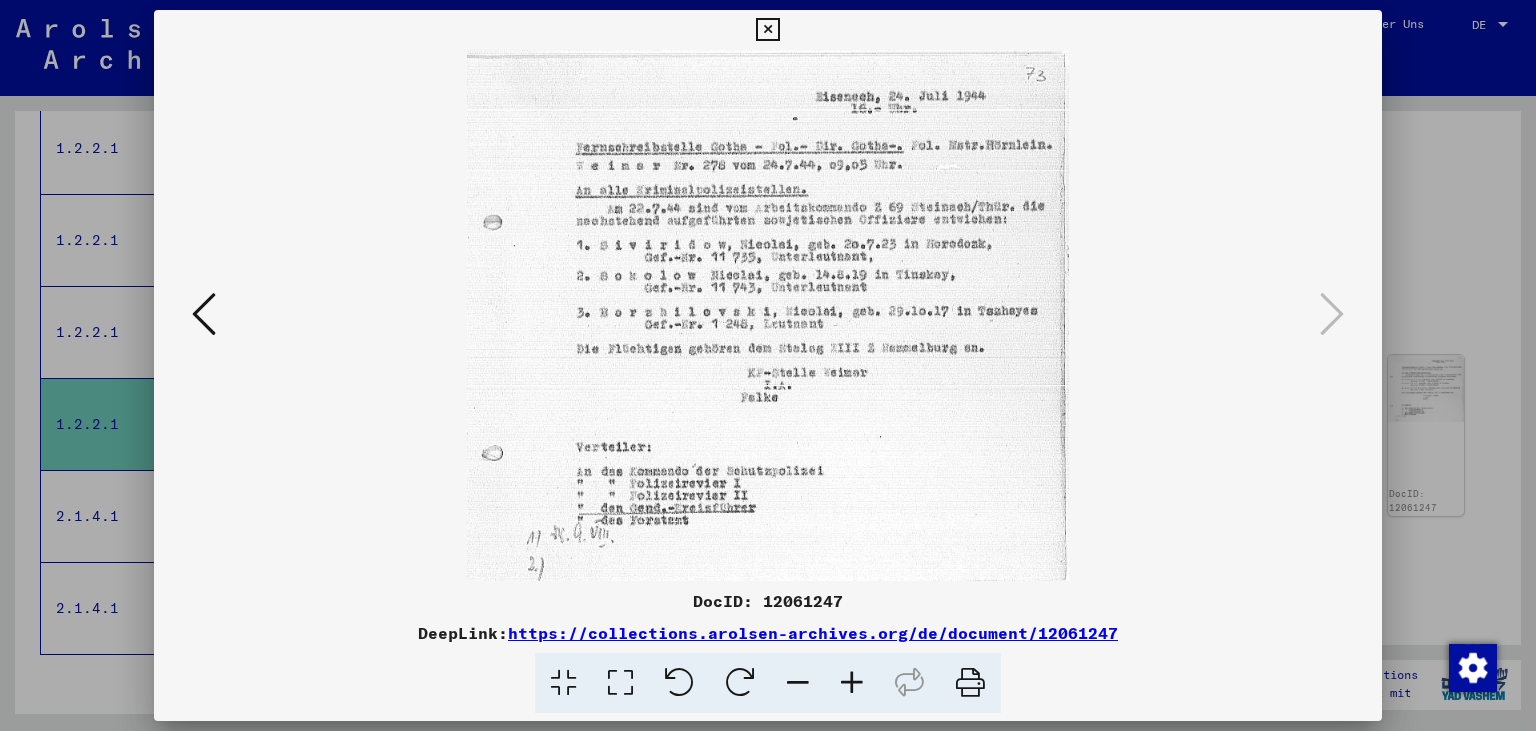 click at bounding box center [767, 30] 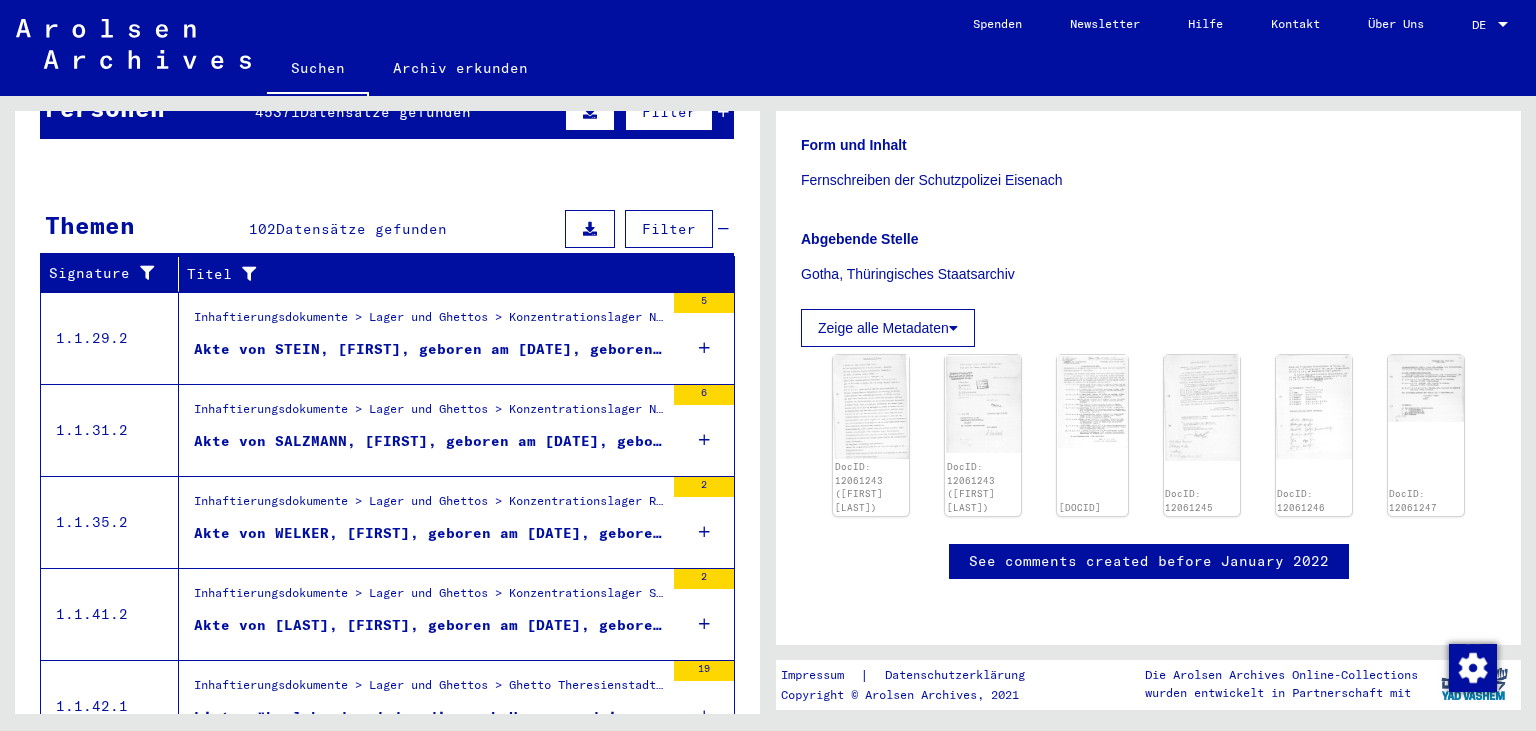 scroll, scrollTop: 0, scrollLeft: 0, axis: both 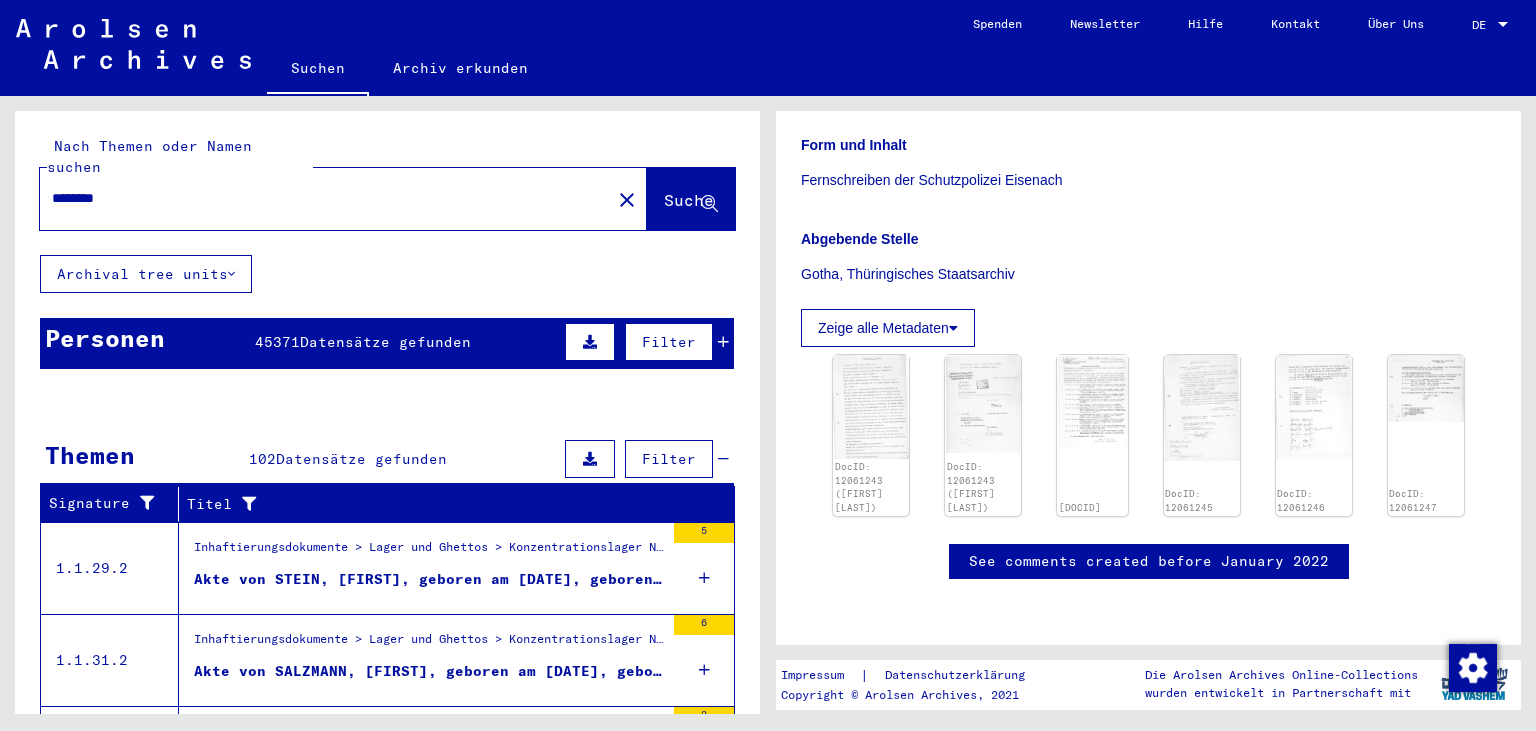 click on "********" at bounding box center [325, 198] 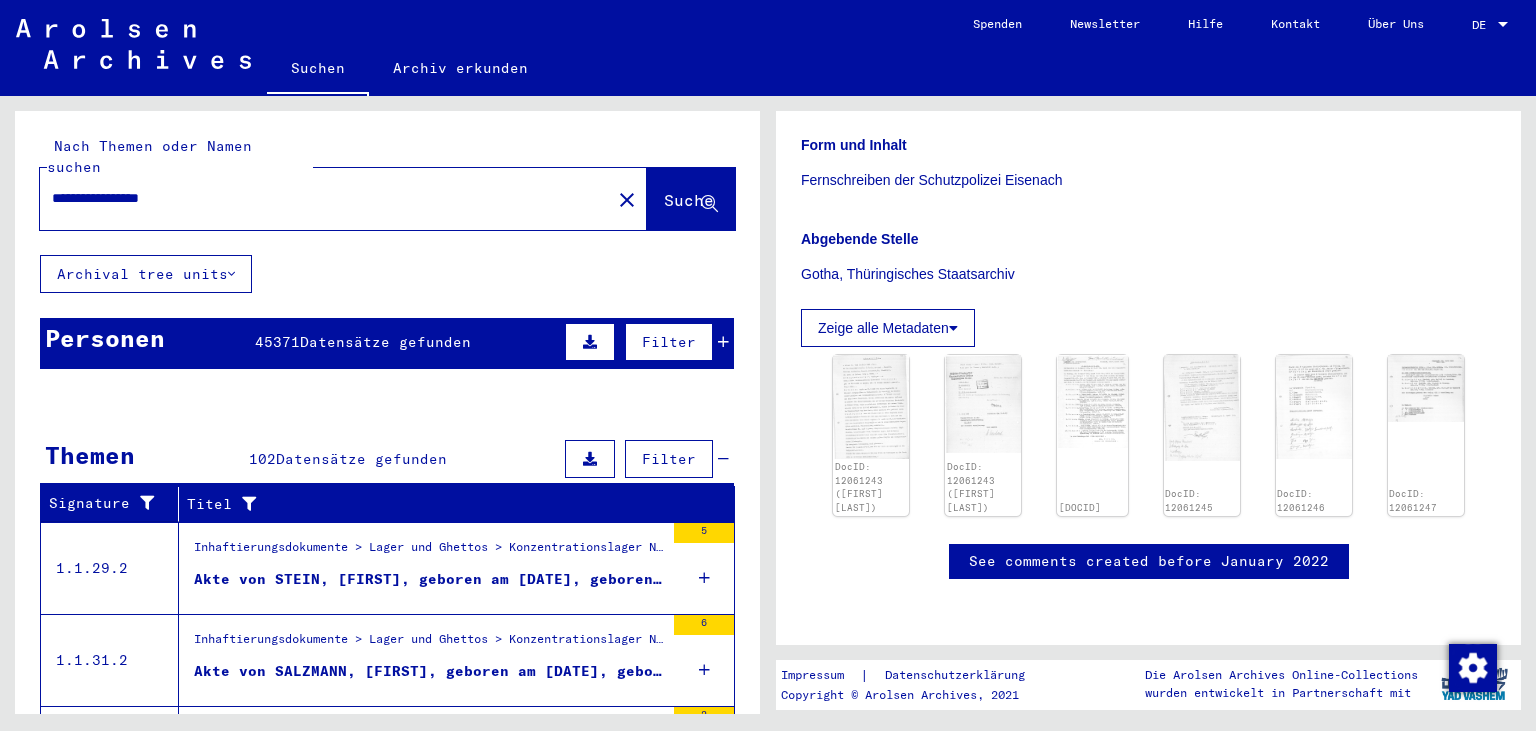 scroll, scrollTop: 0, scrollLeft: 0, axis: both 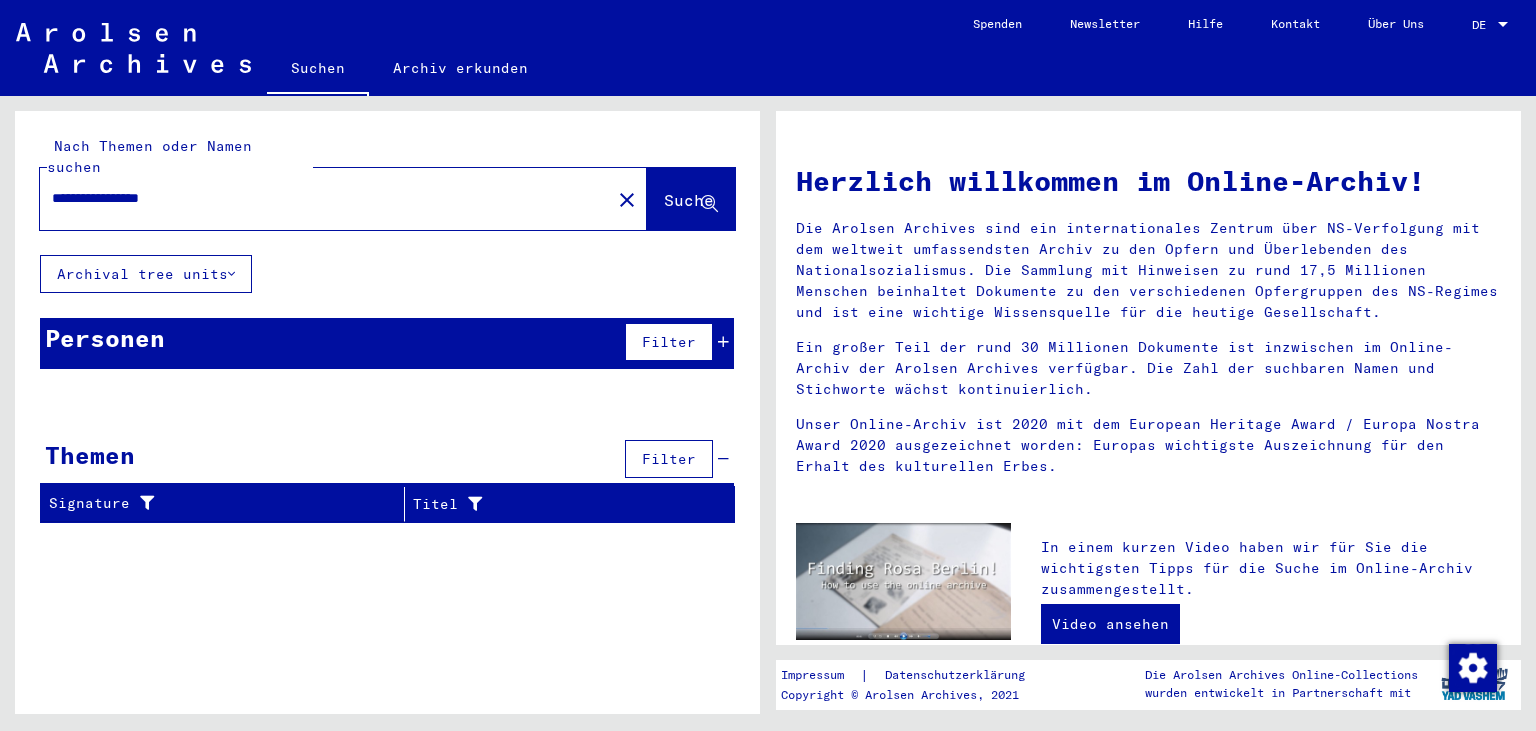 click on "**********" at bounding box center [319, 198] 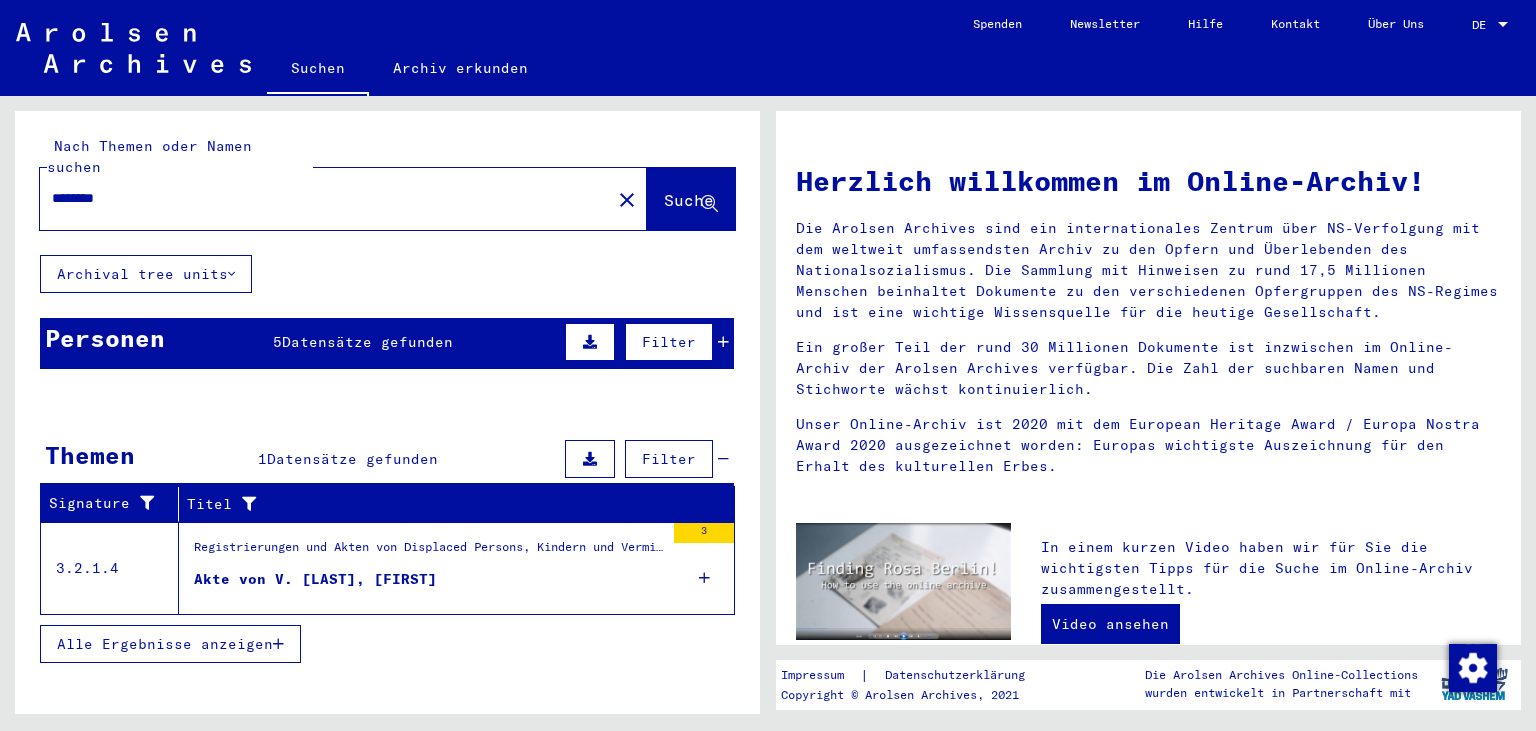 click on "Akte von V. [LAST], [FIRST]" at bounding box center (429, 584) 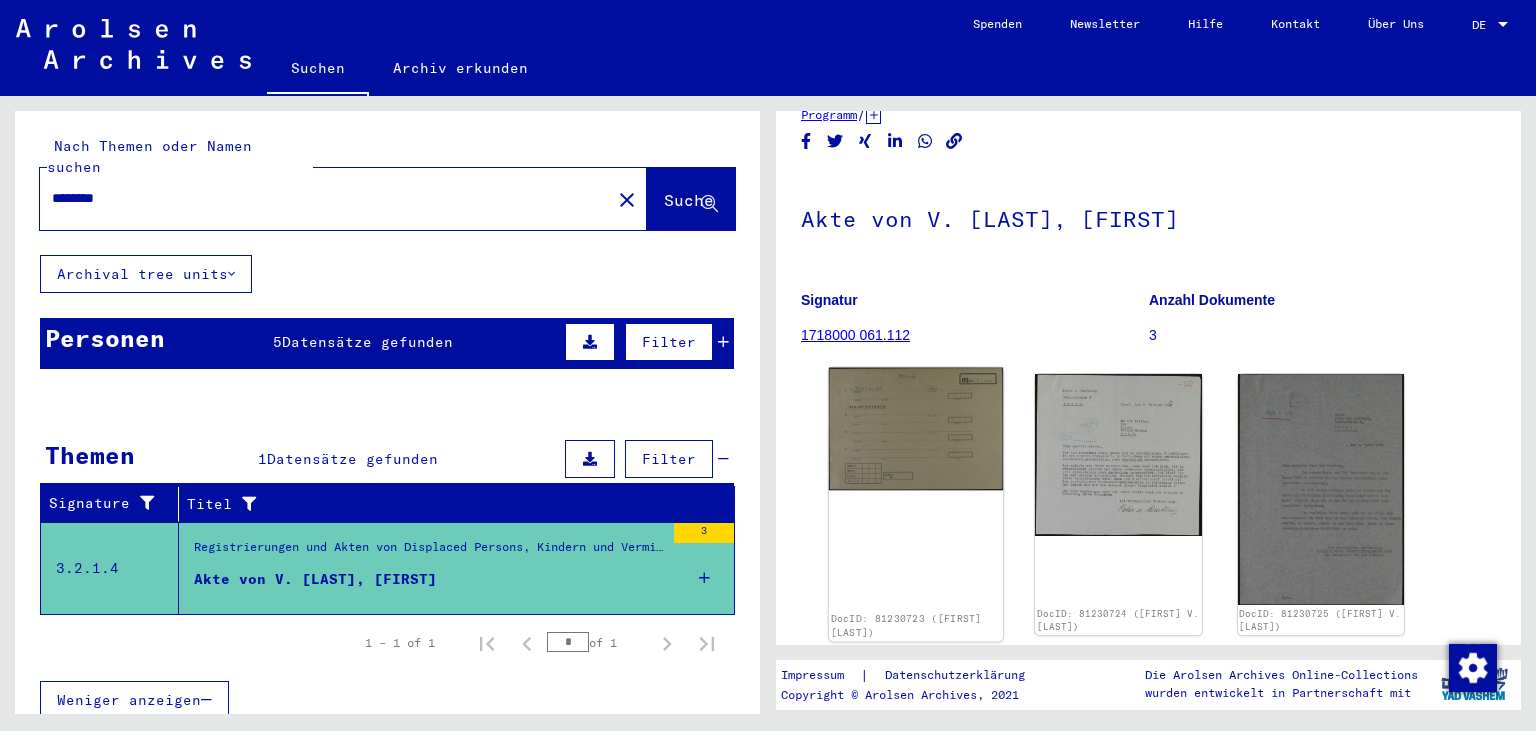 scroll, scrollTop: 16, scrollLeft: 0, axis: vertical 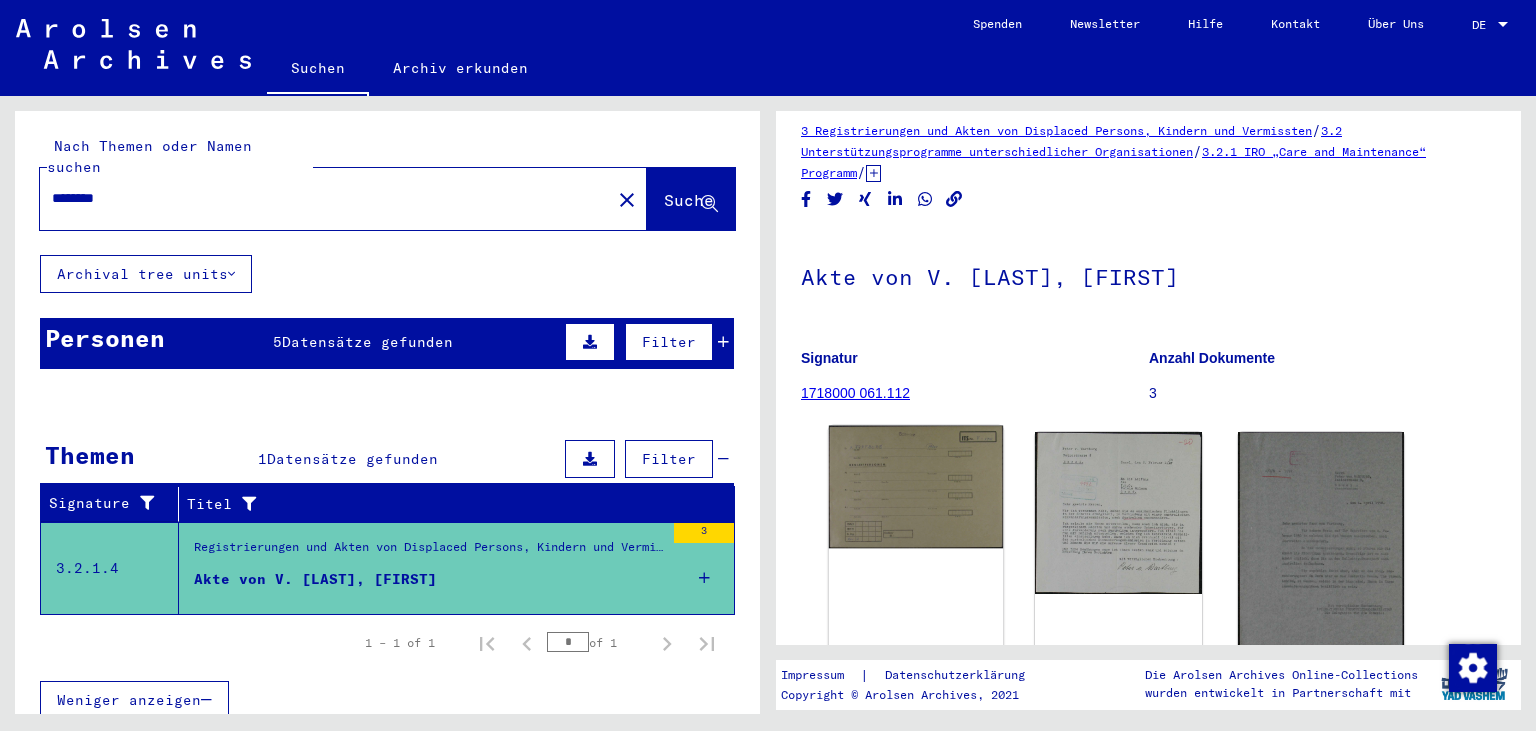 click 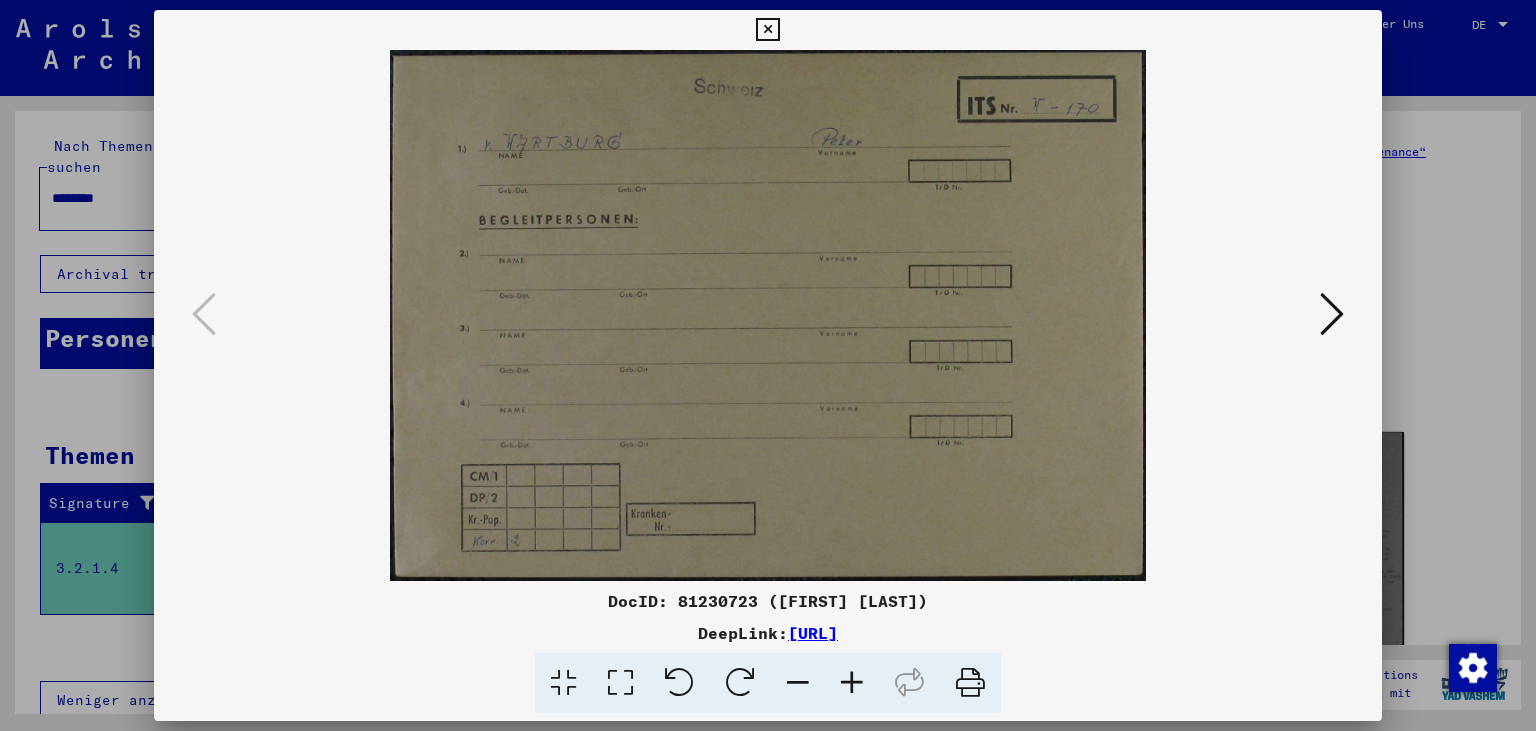 click at bounding box center (767, 30) 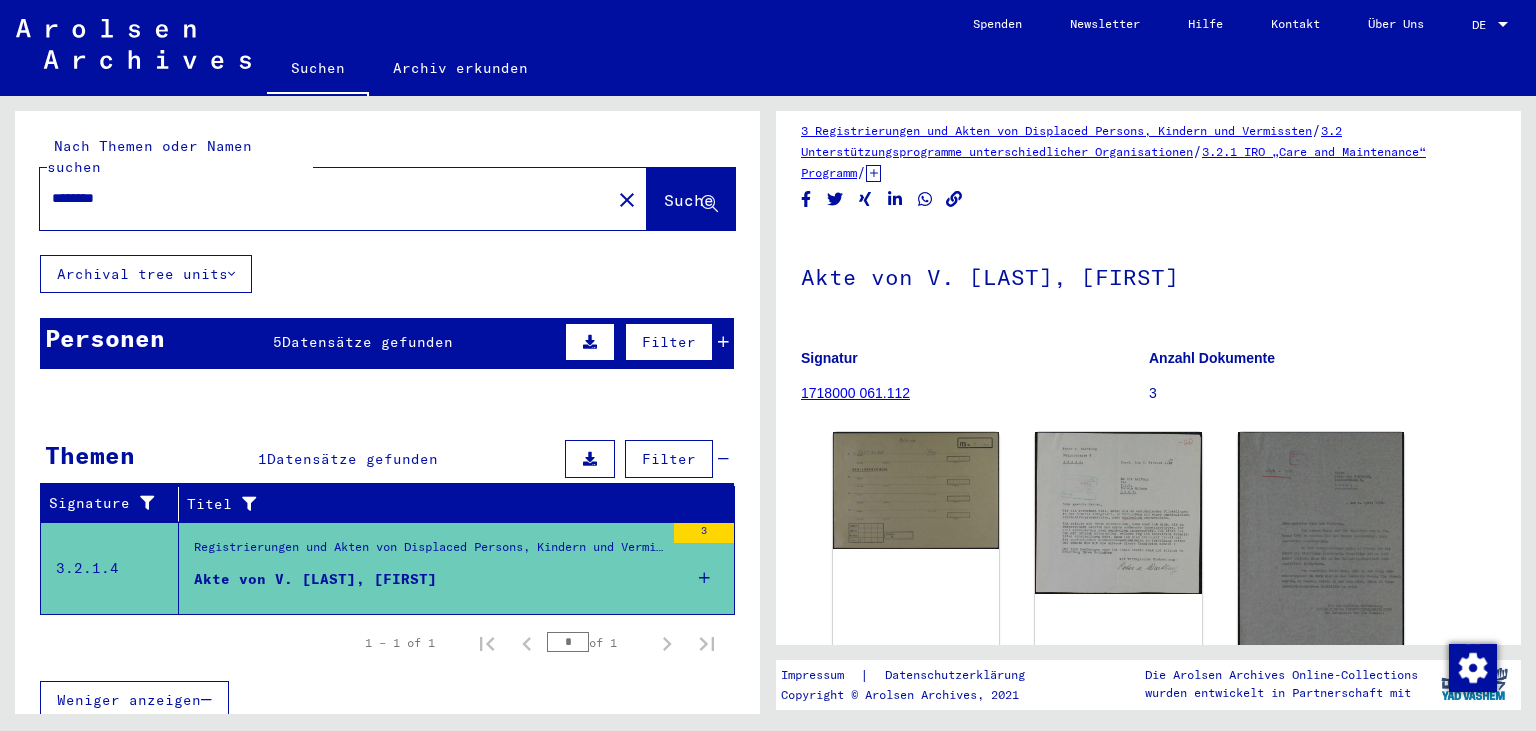 click at bounding box center (723, 342) 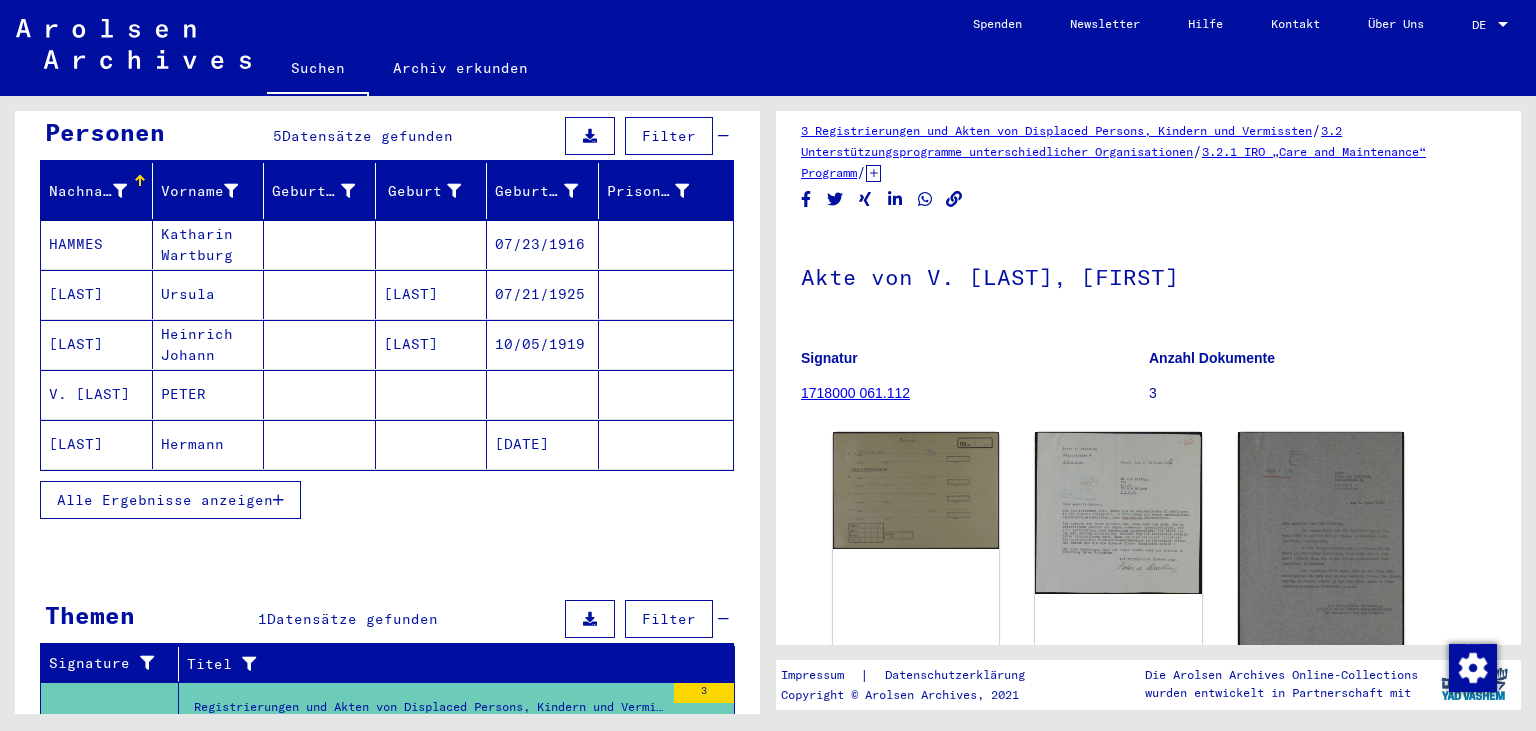 scroll, scrollTop: 0, scrollLeft: 0, axis: both 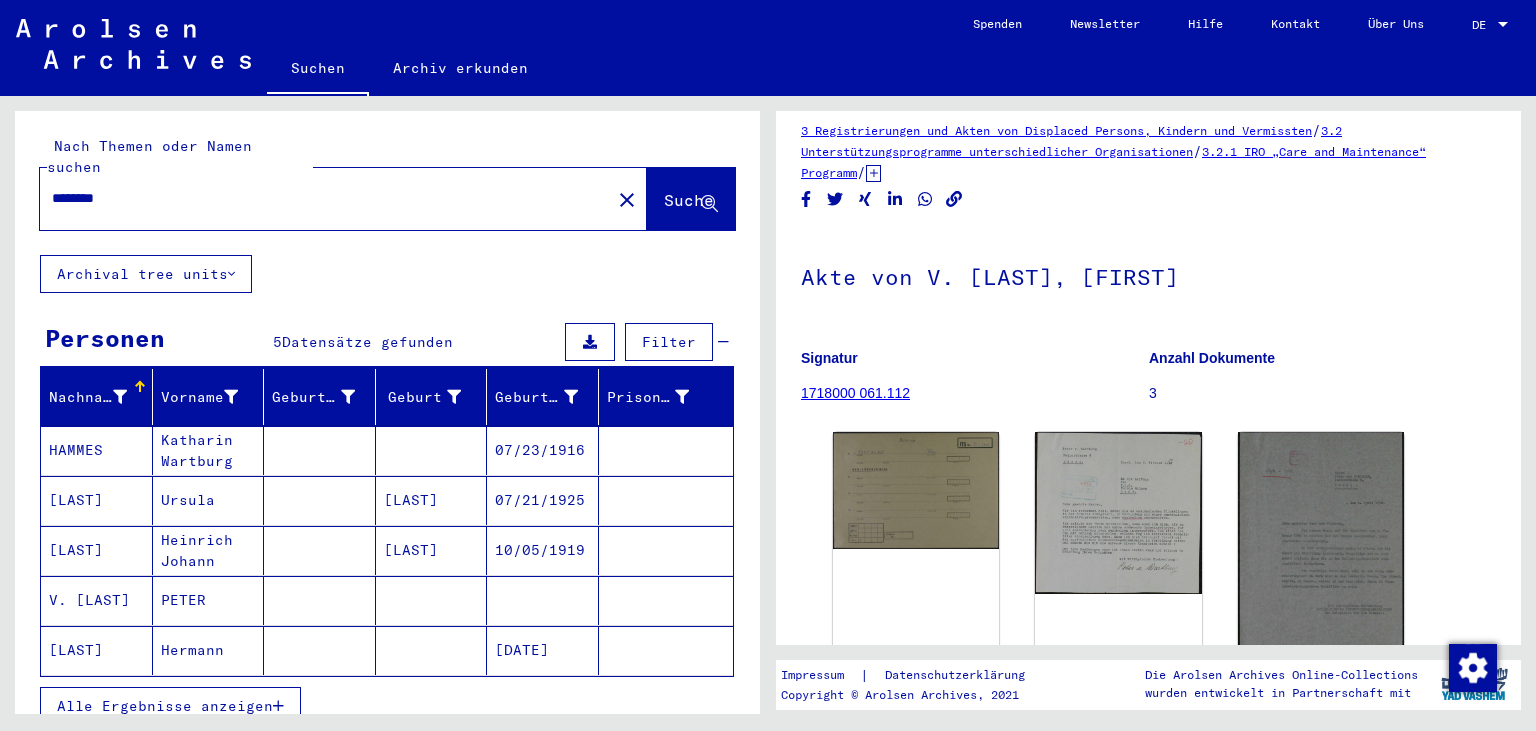 drag, startPoint x: 176, startPoint y: 184, endPoint x: 1, endPoint y: 154, distance: 177.55281 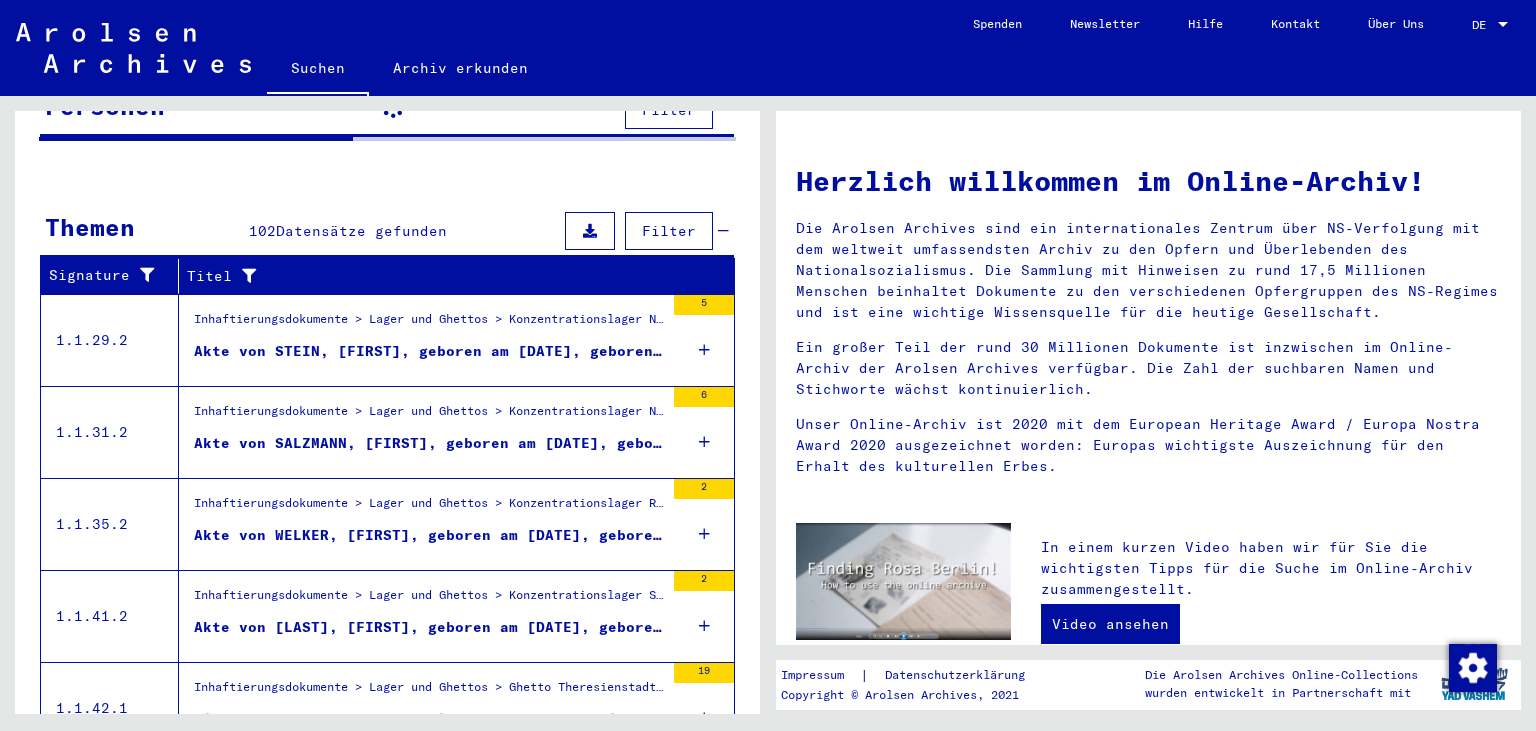 scroll, scrollTop: 307, scrollLeft: 0, axis: vertical 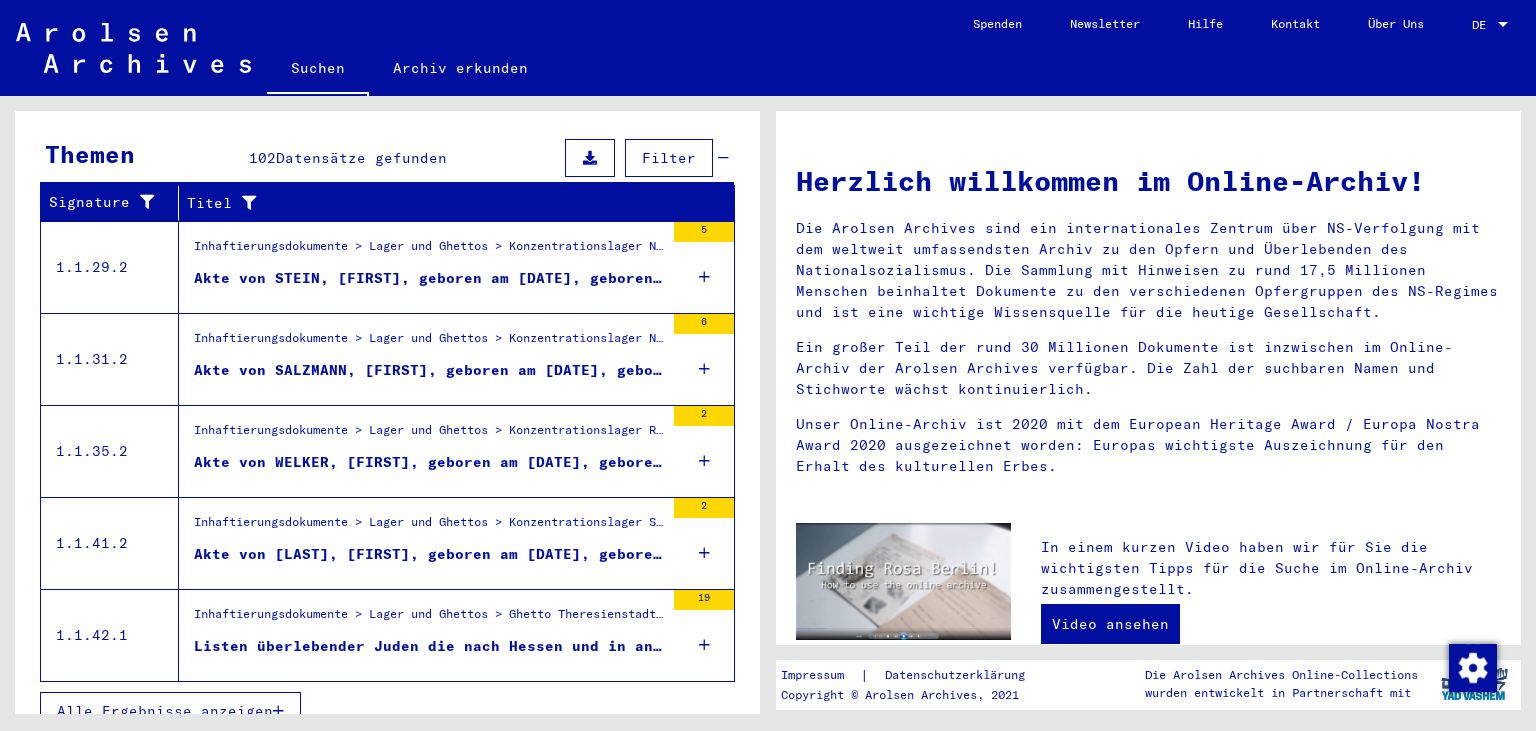 click on "Alle Ergebnisse anzeigen" at bounding box center (170, 711) 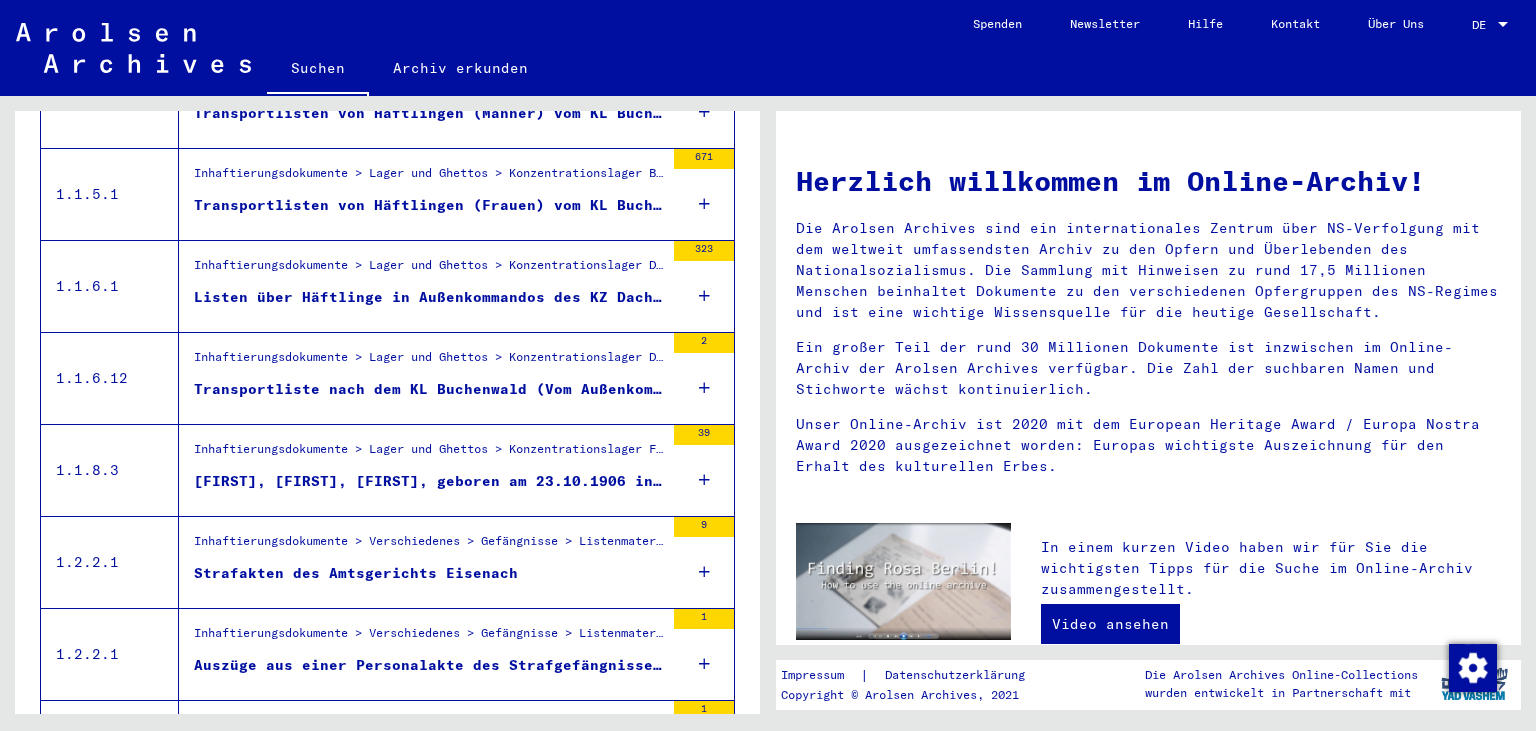 scroll, scrollTop: 1587, scrollLeft: 0, axis: vertical 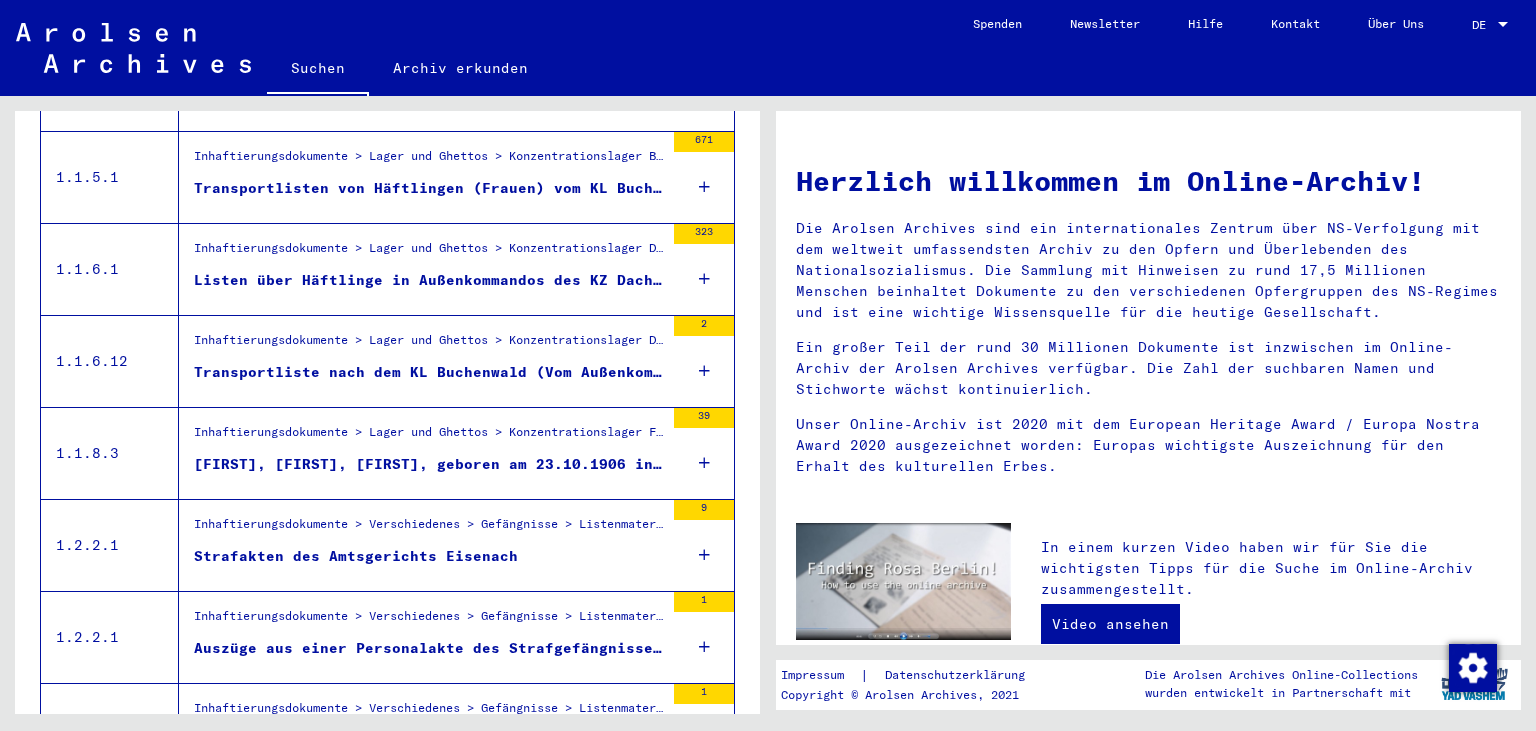 click on "Inhaftierungsdokumente > Verschiedenes > Gefängnisse > Listenmaterial Gruppe P.P. > THÜRINGEN (Land) Strafakten des Amtsgerichts [CITY]" at bounding box center (421, 545) 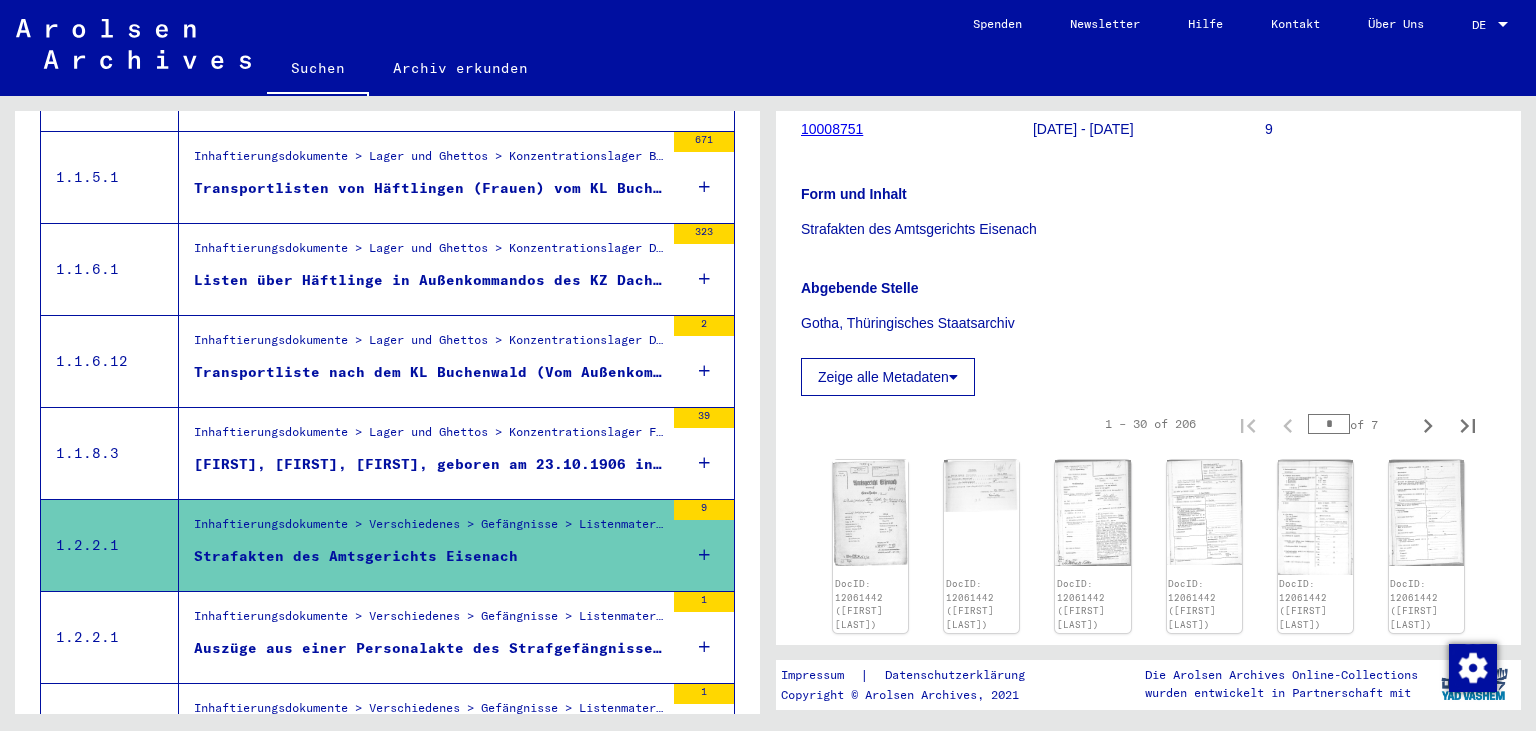 scroll, scrollTop: 354, scrollLeft: 0, axis: vertical 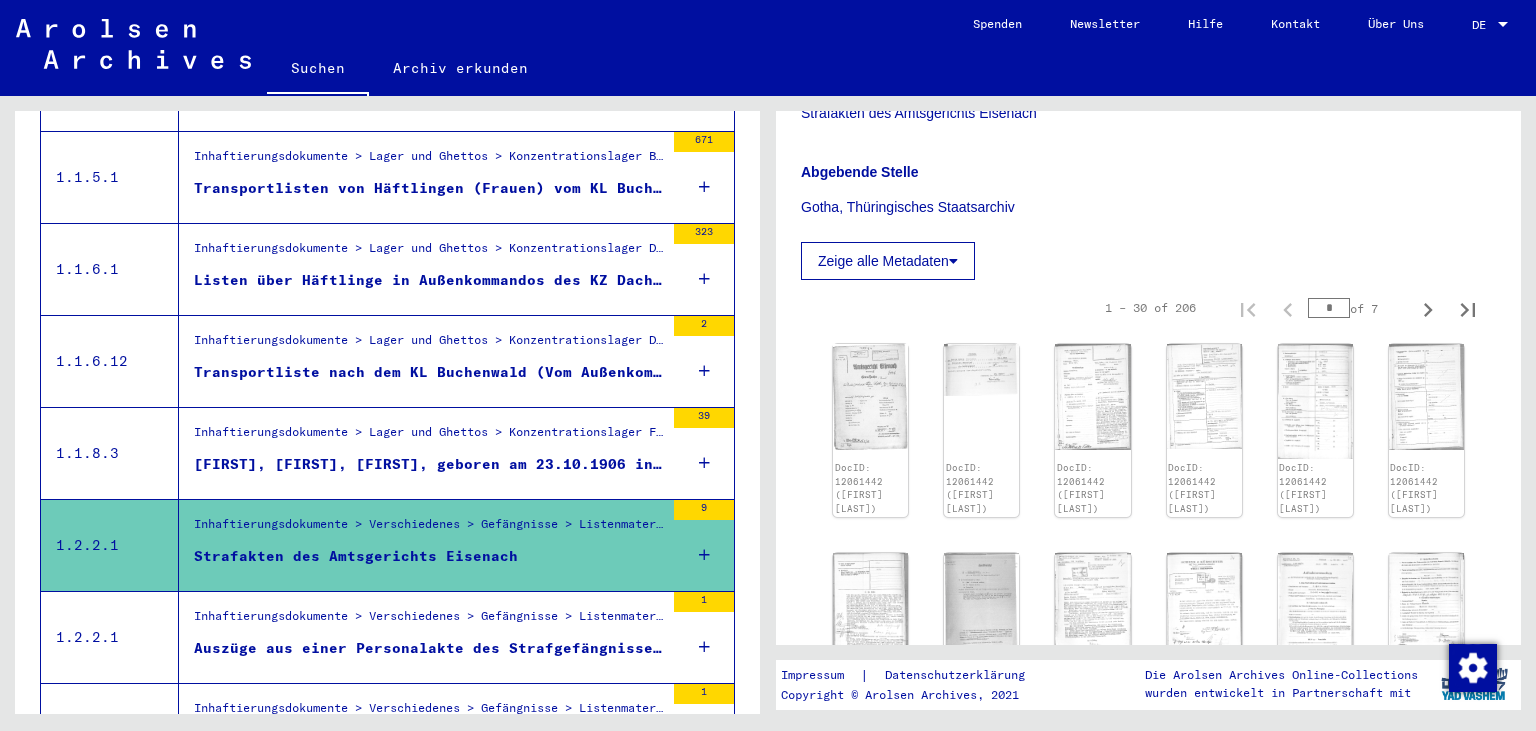 click on "Auszüge aus einer Personalakte des Strafgefängnisses Eisenach" at bounding box center [429, 648] 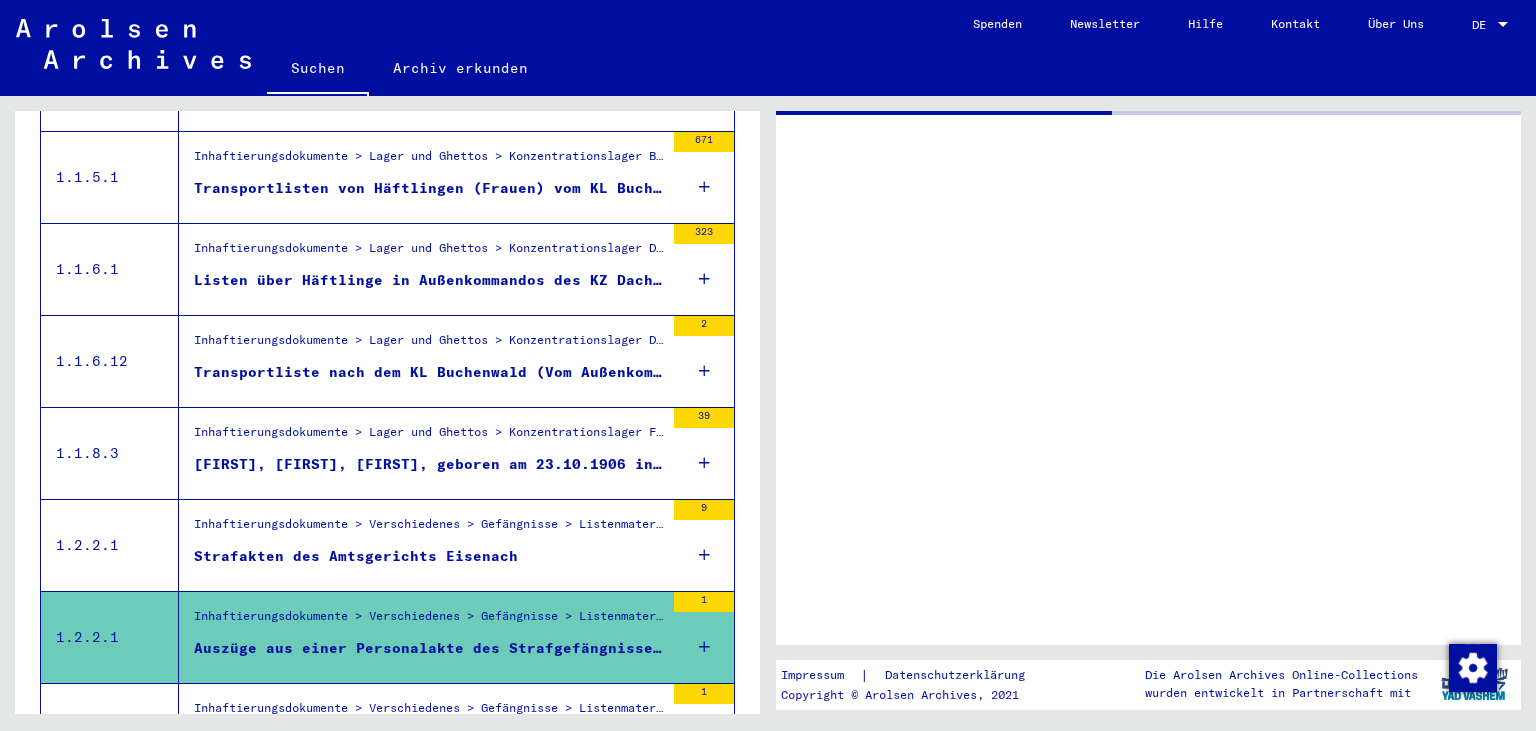 scroll, scrollTop: 0, scrollLeft: 0, axis: both 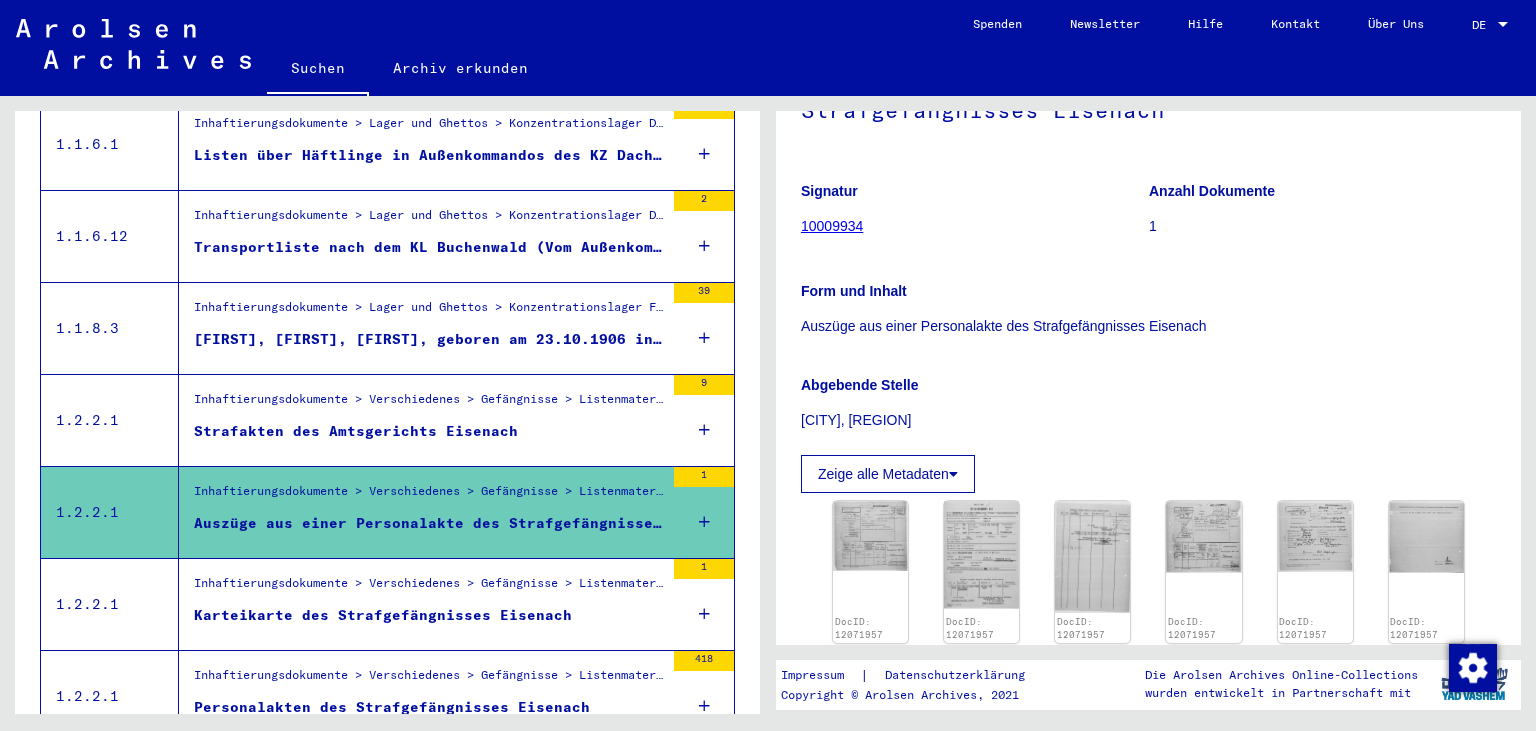 click on "Inhaftierungsdokumente > Verschiedenes > Gefängnisse > Listenmaterial Gruppe P.P. > THÜRINGEN (Land) Strafakten des Amtsgerichts [CITY]" at bounding box center [421, 420] 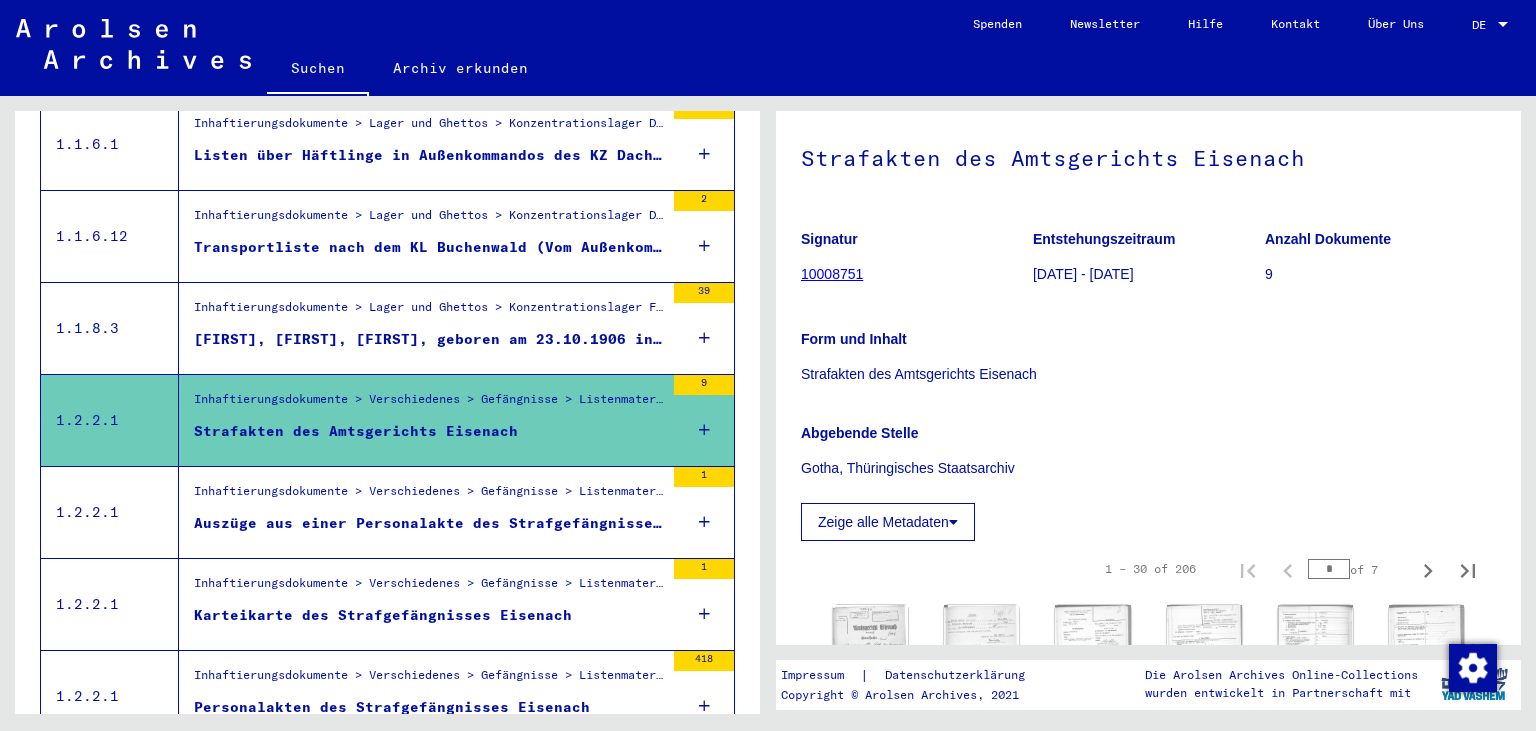 scroll, scrollTop: 368, scrollLeft: 0, axis: vertical 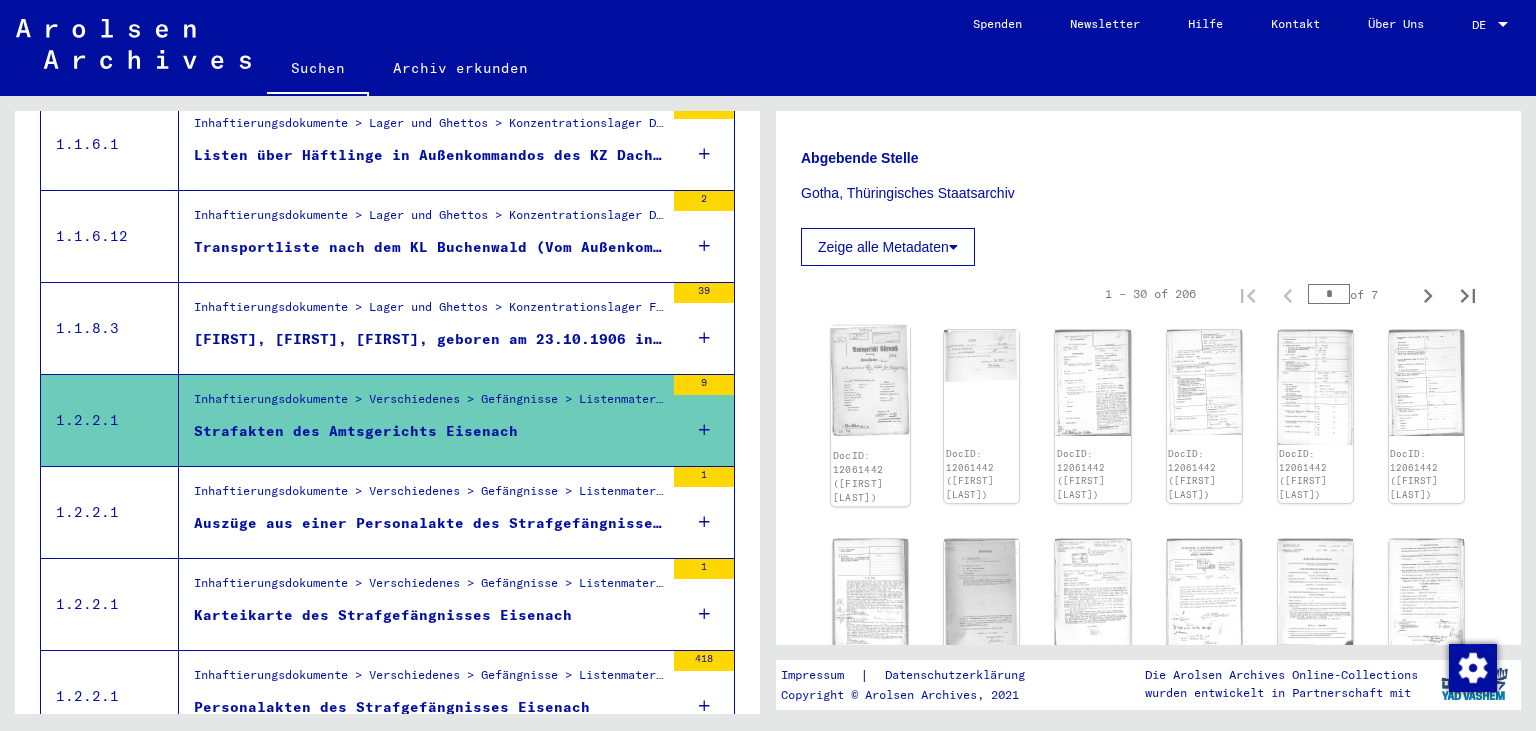 click 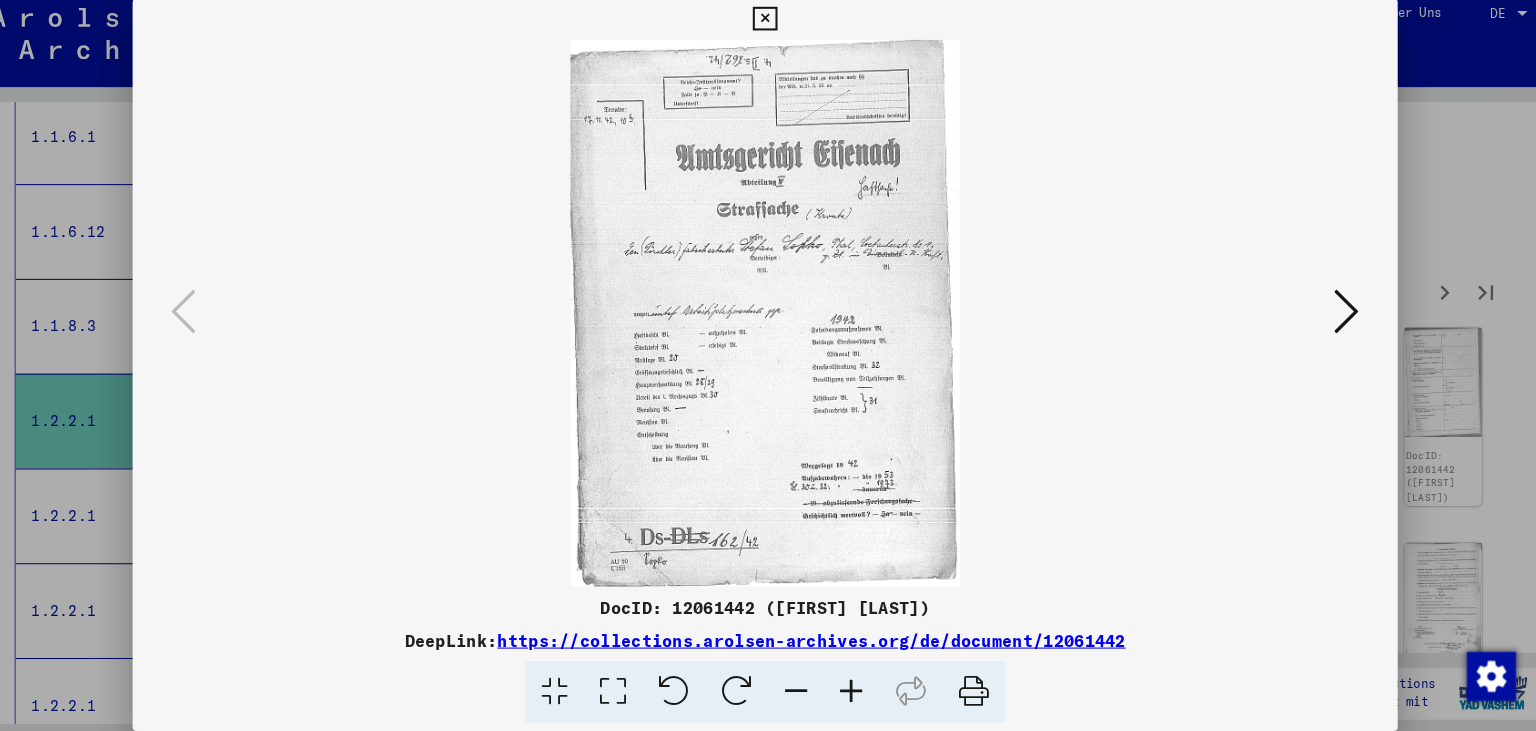 click at bounding box center (1332, 314) 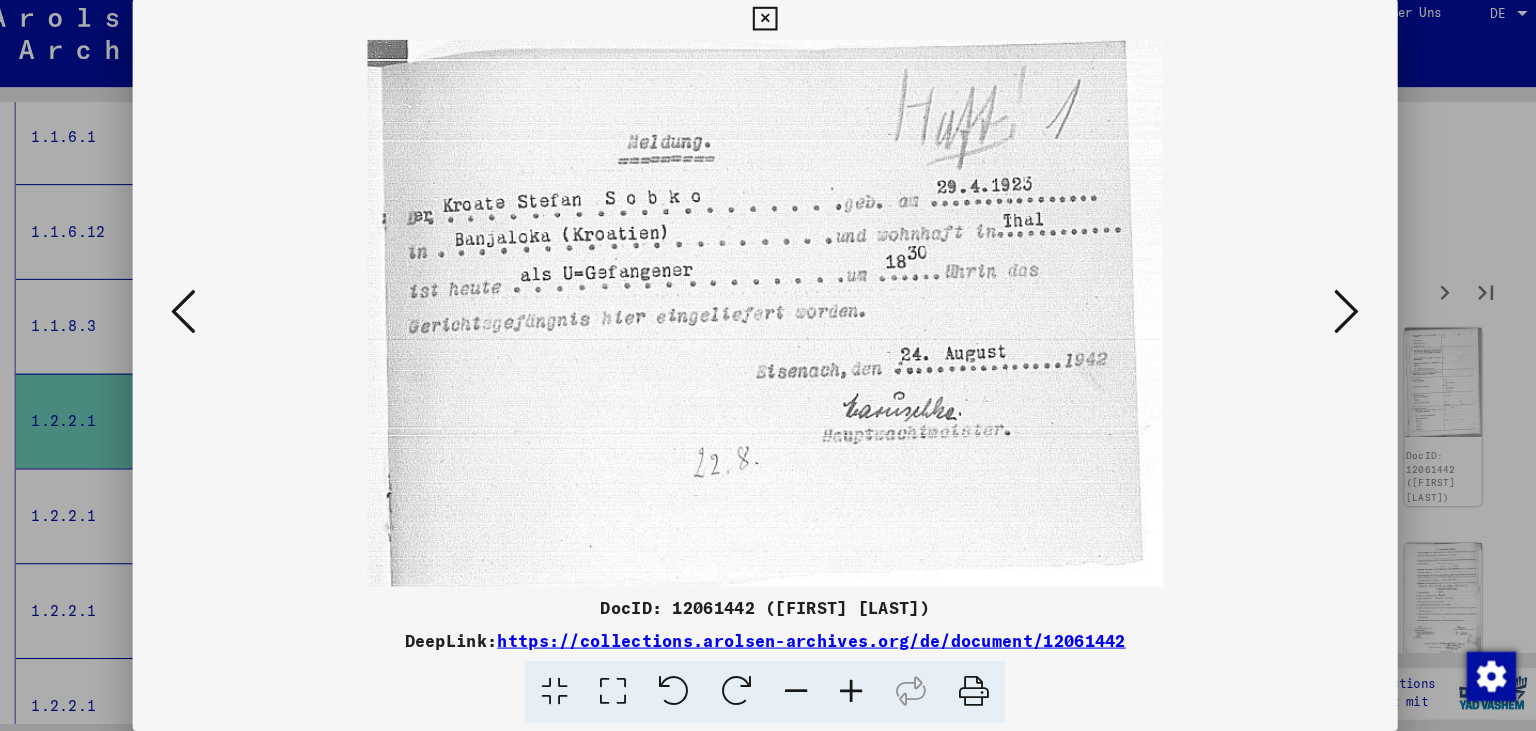 click at bounding box center (1332, 314) 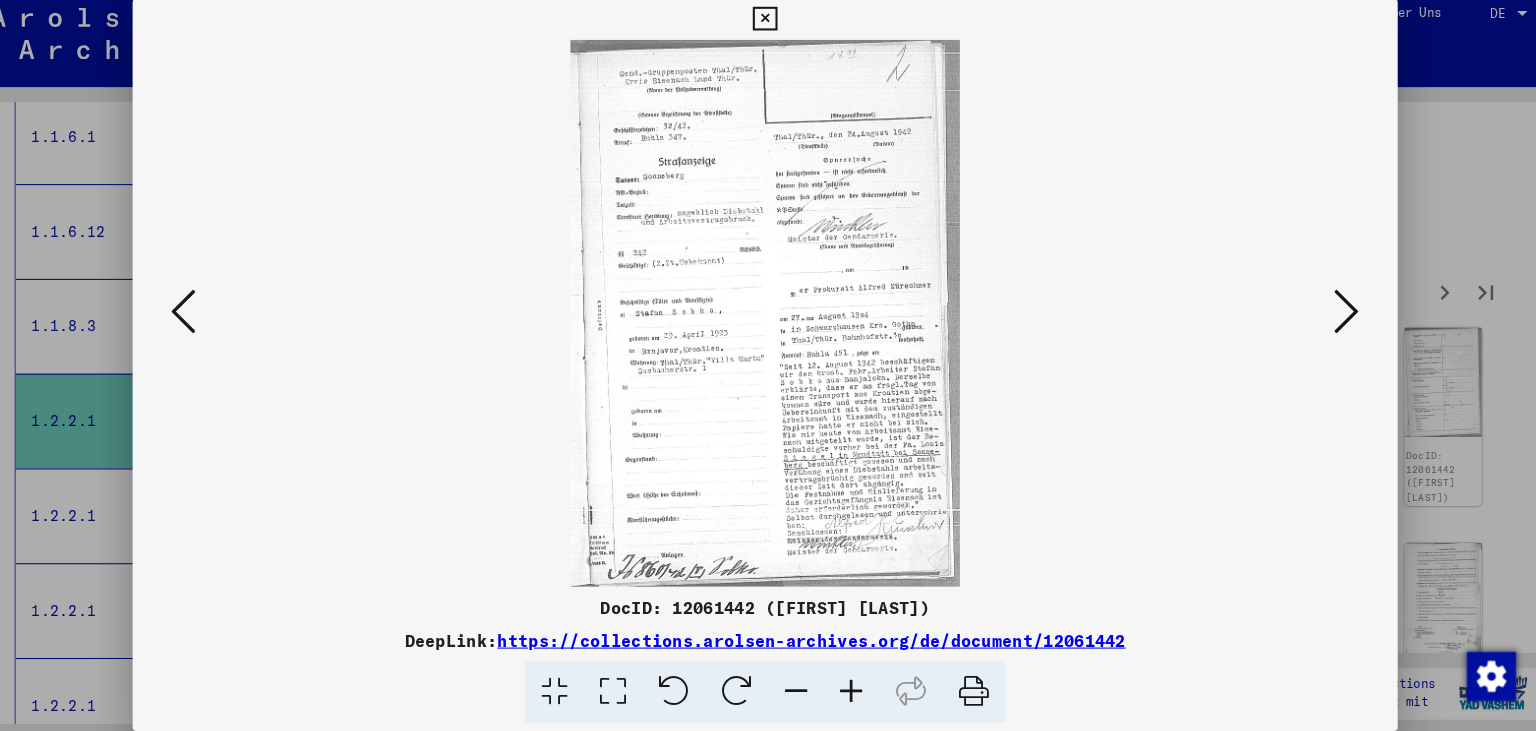 click at bounding box center [1332, 314] 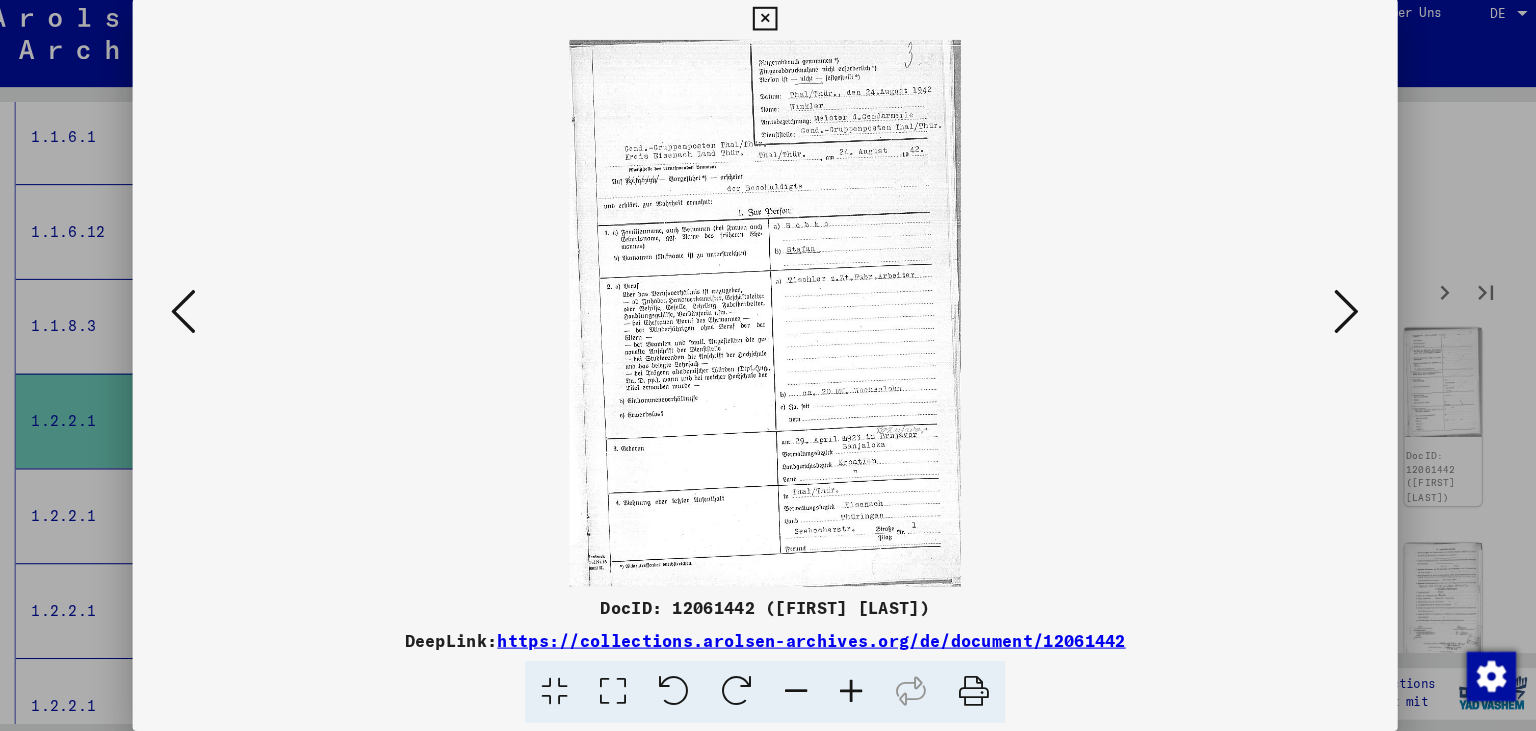 click at bounding box center (1332, 314) 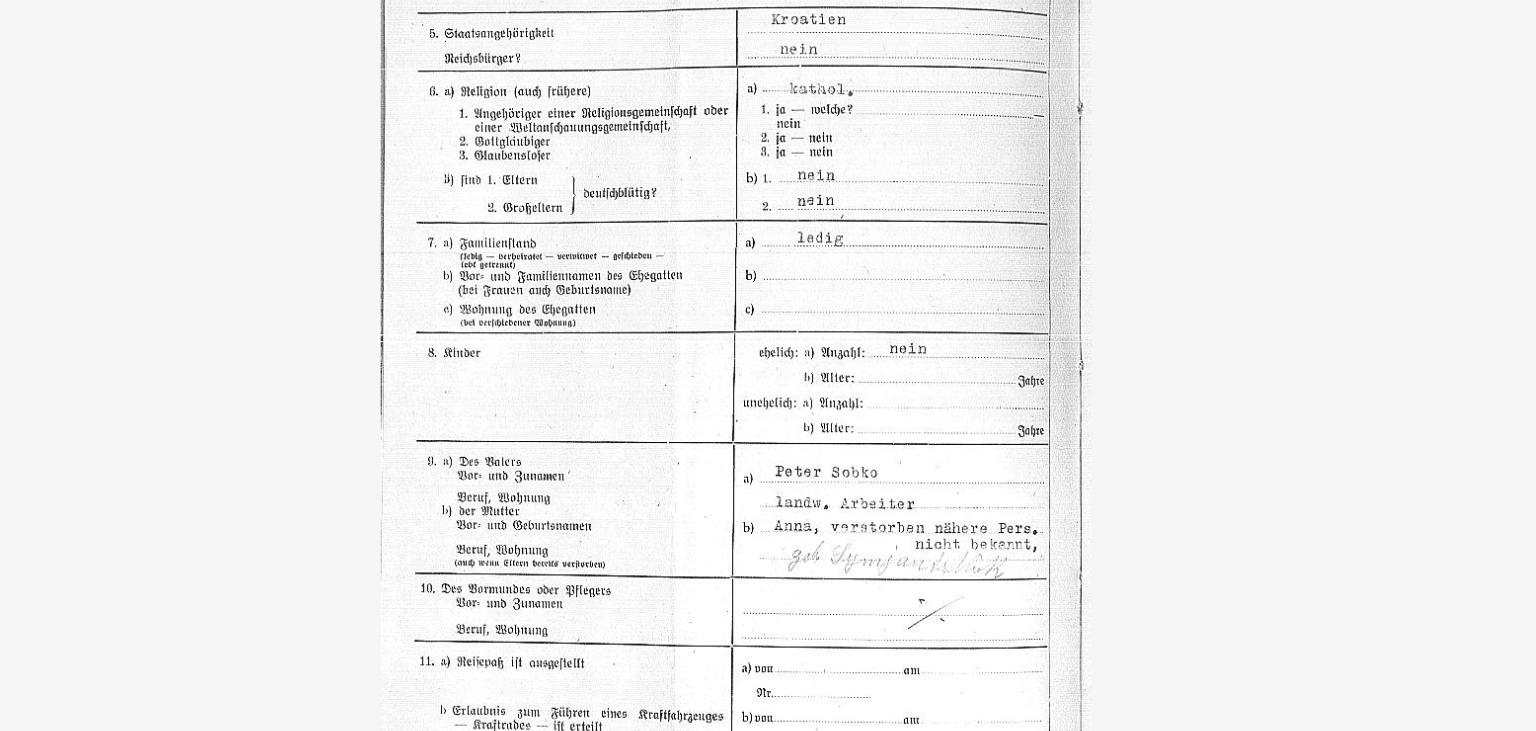 scroll, scrollTop: 1711, scrollLeft: 0, axis: vertical 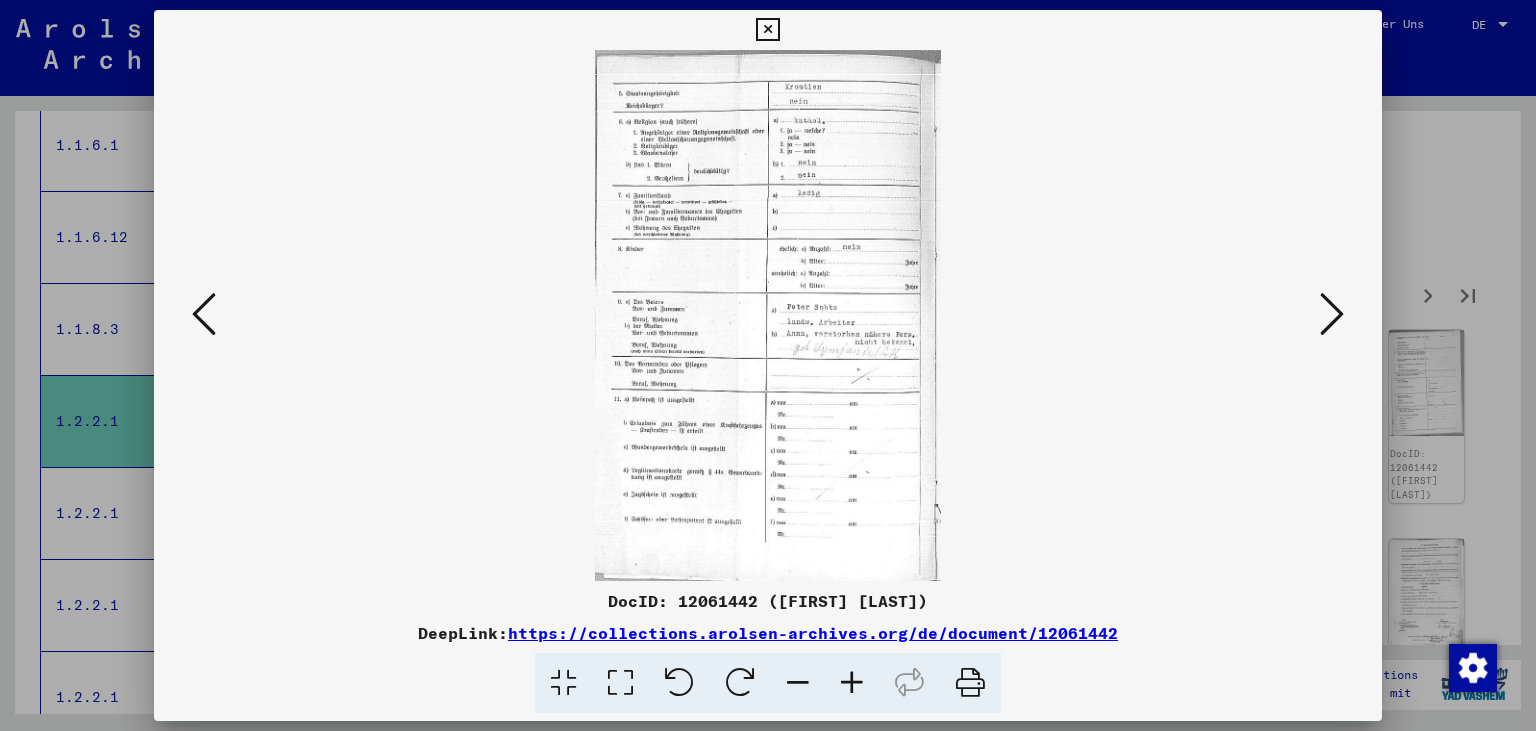 click at bounding box center (767, 30) 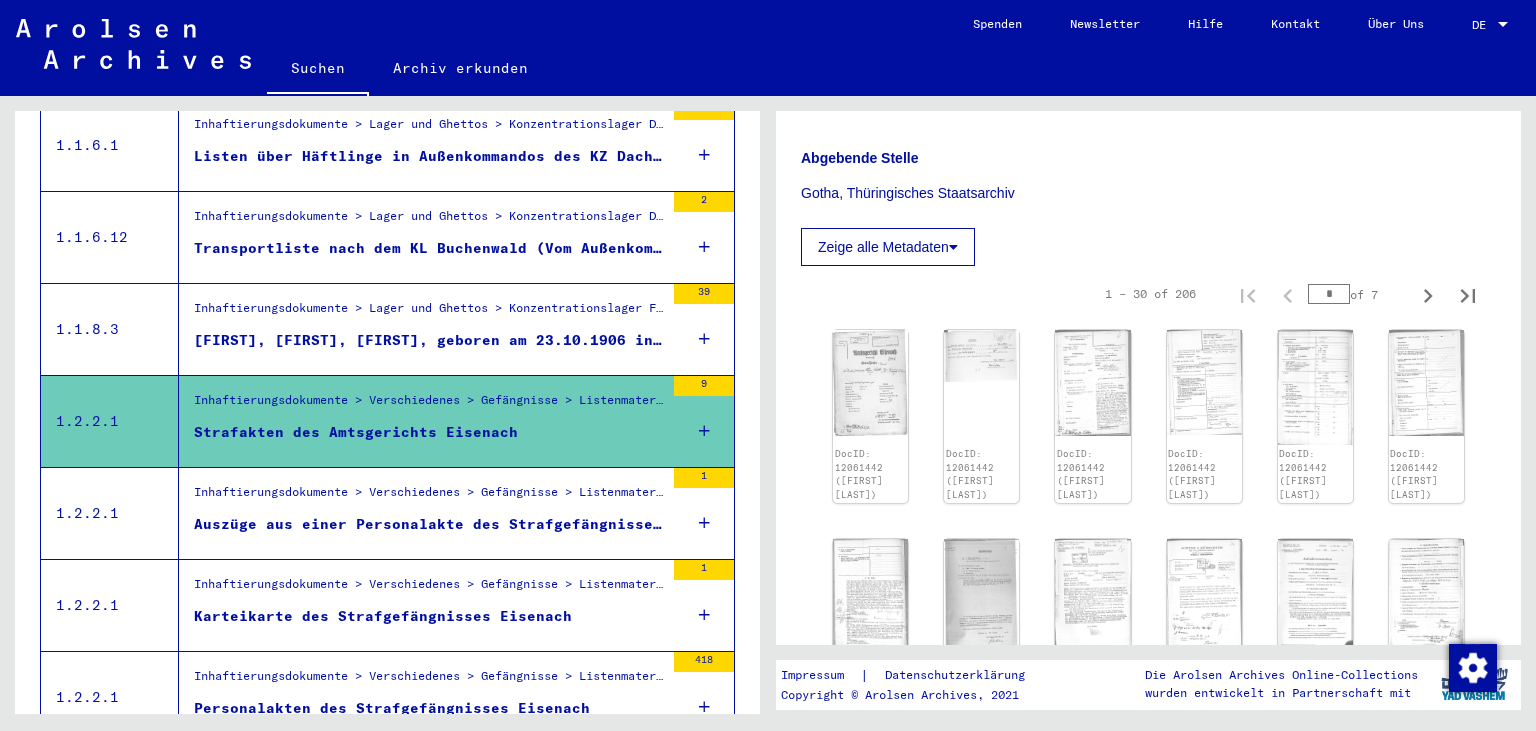 click on "Inhaftierungsdokumente > Verschiedenes > Gefängnisse > Listenmaterial Gruppe P.P. > THÜRINGEN (Land) Auszüge aus einer Personalakte des Strafgefängnisses Eisenach" at bounding box center [421, 513] 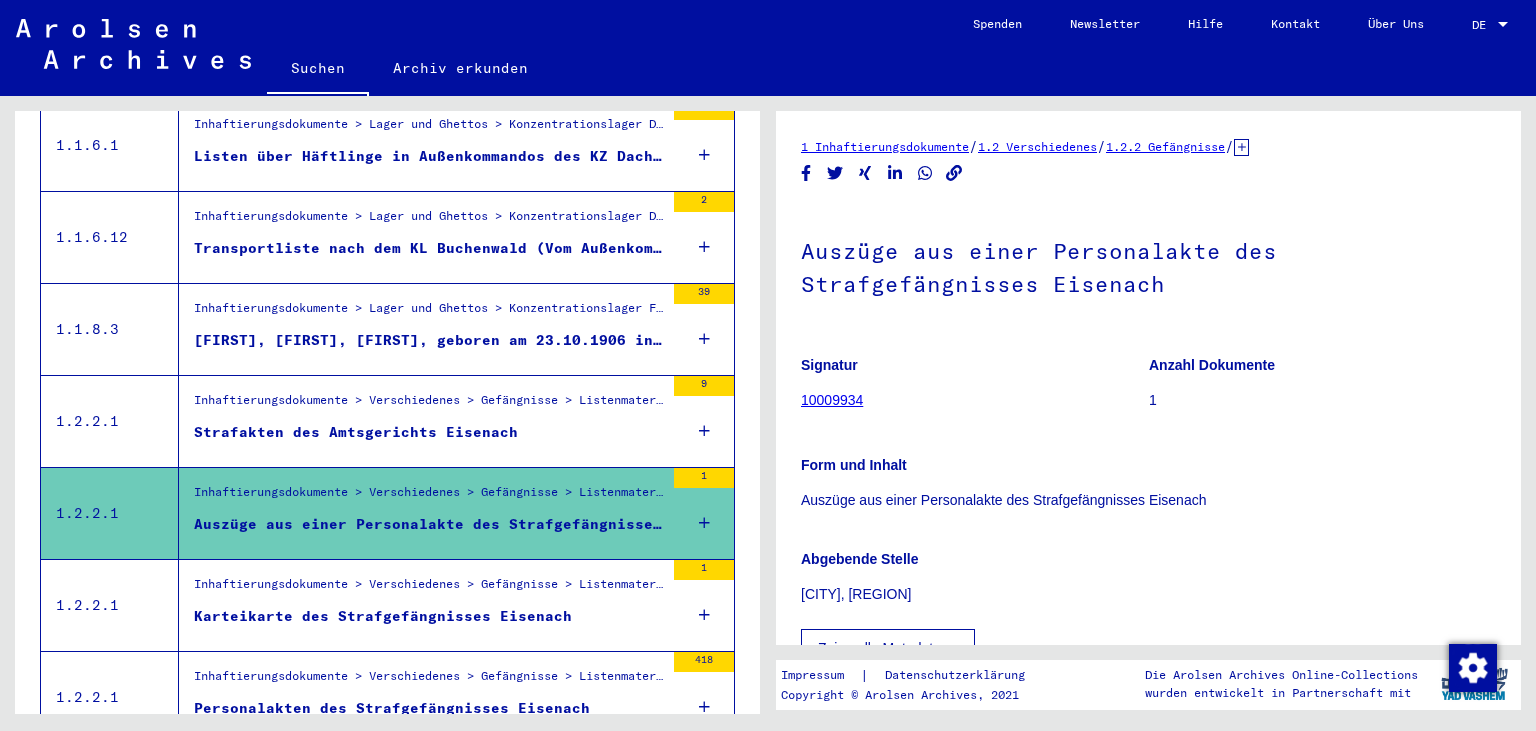 scroll, scrollTop: 304, scrollLeft: 0, axis: vertical 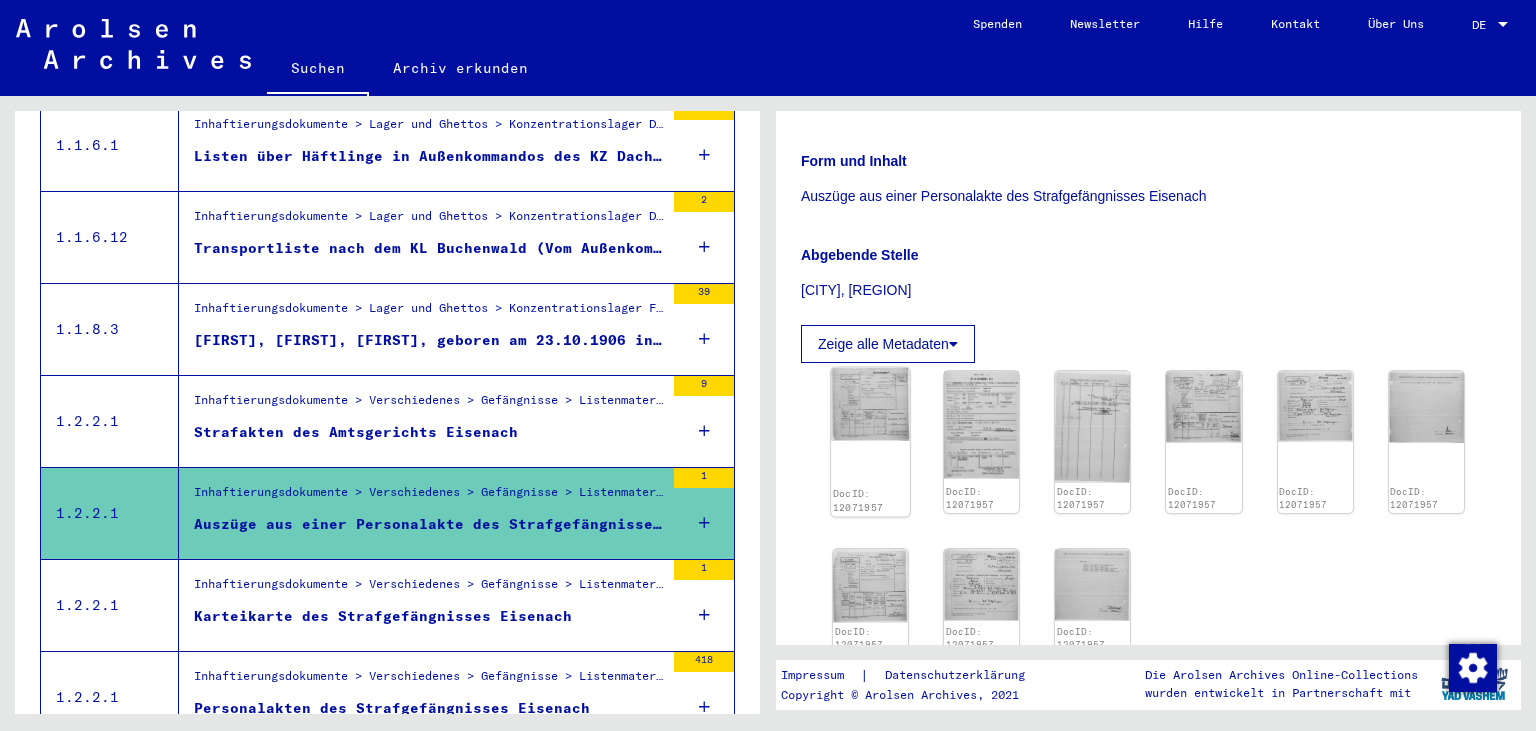 click 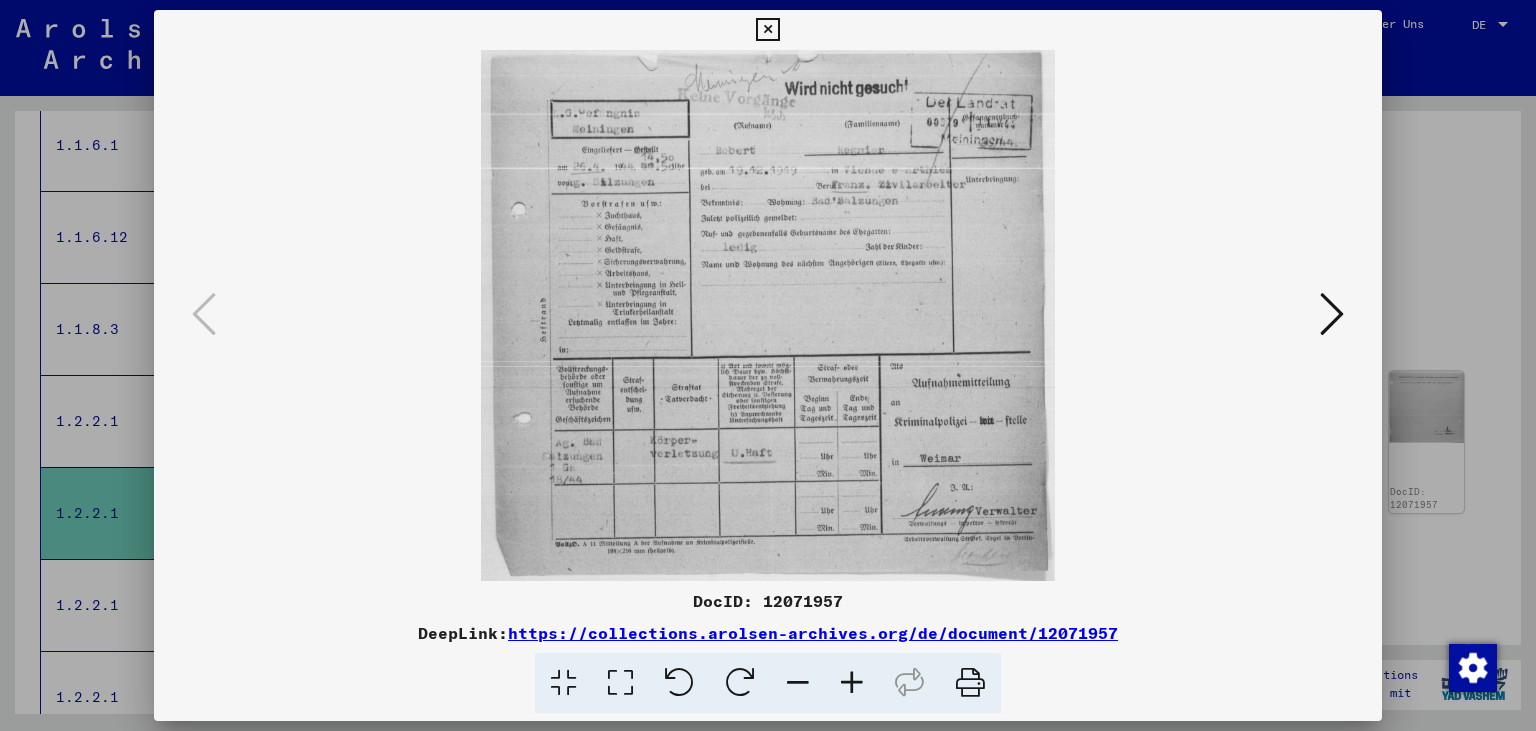 click at bounding box center (767, 30) 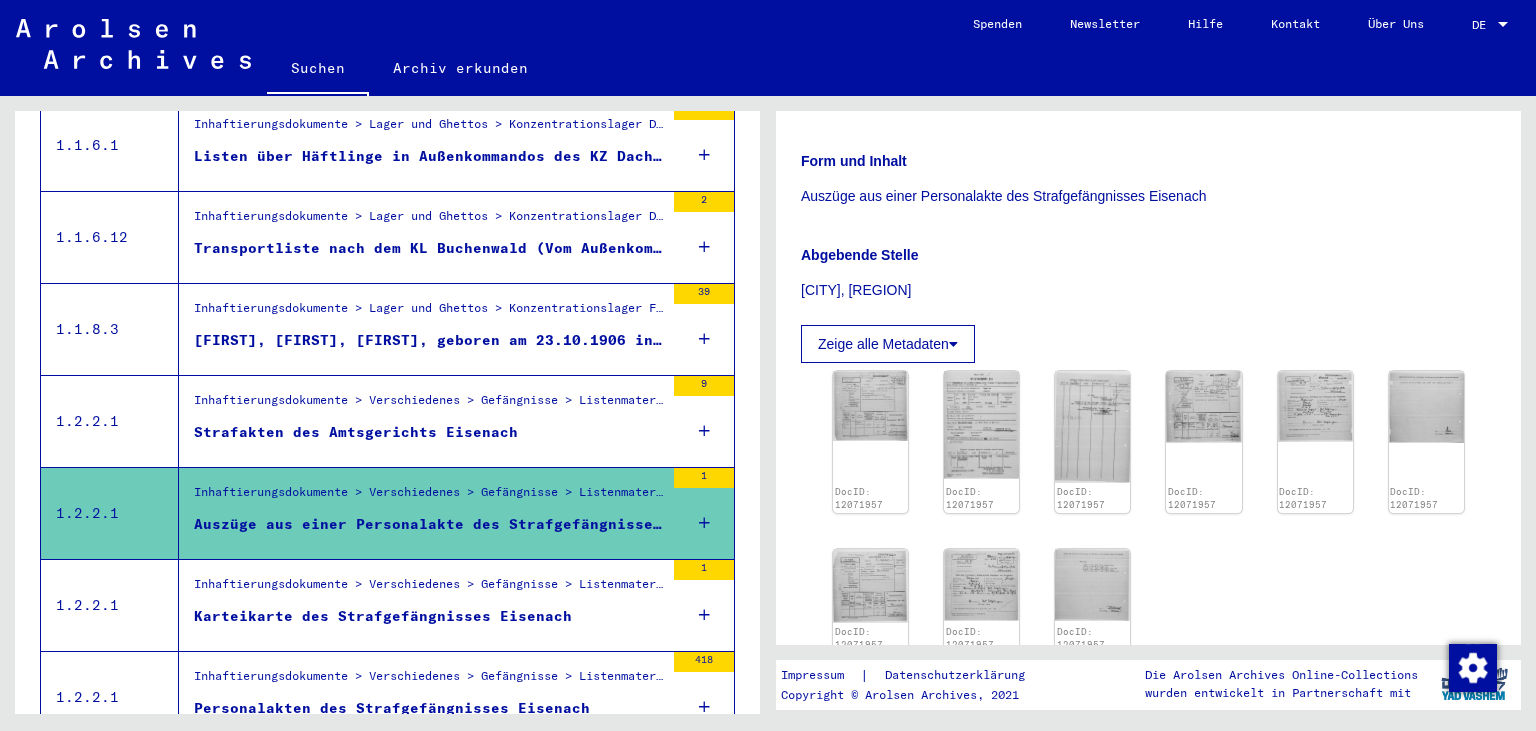 scroll, scrollTop: 1788, scrollLeft: 0, axis: vertical 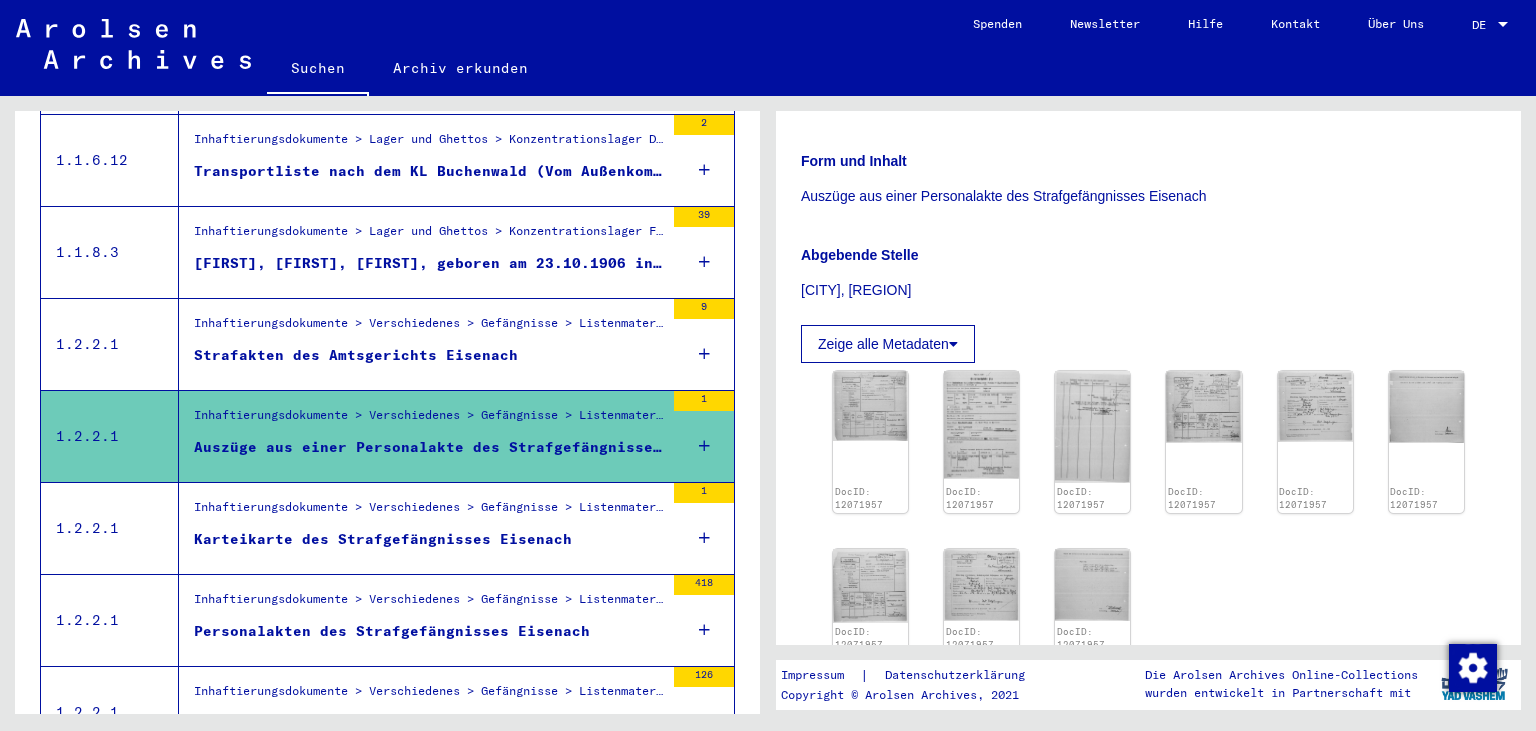 click on "Inhaftierungsdokumente > Verschiedenes > Gefängnisse > Listenmaterial Gruppe P.P. > THÜRINGEN (Land)" at bounding box center (429, 605) 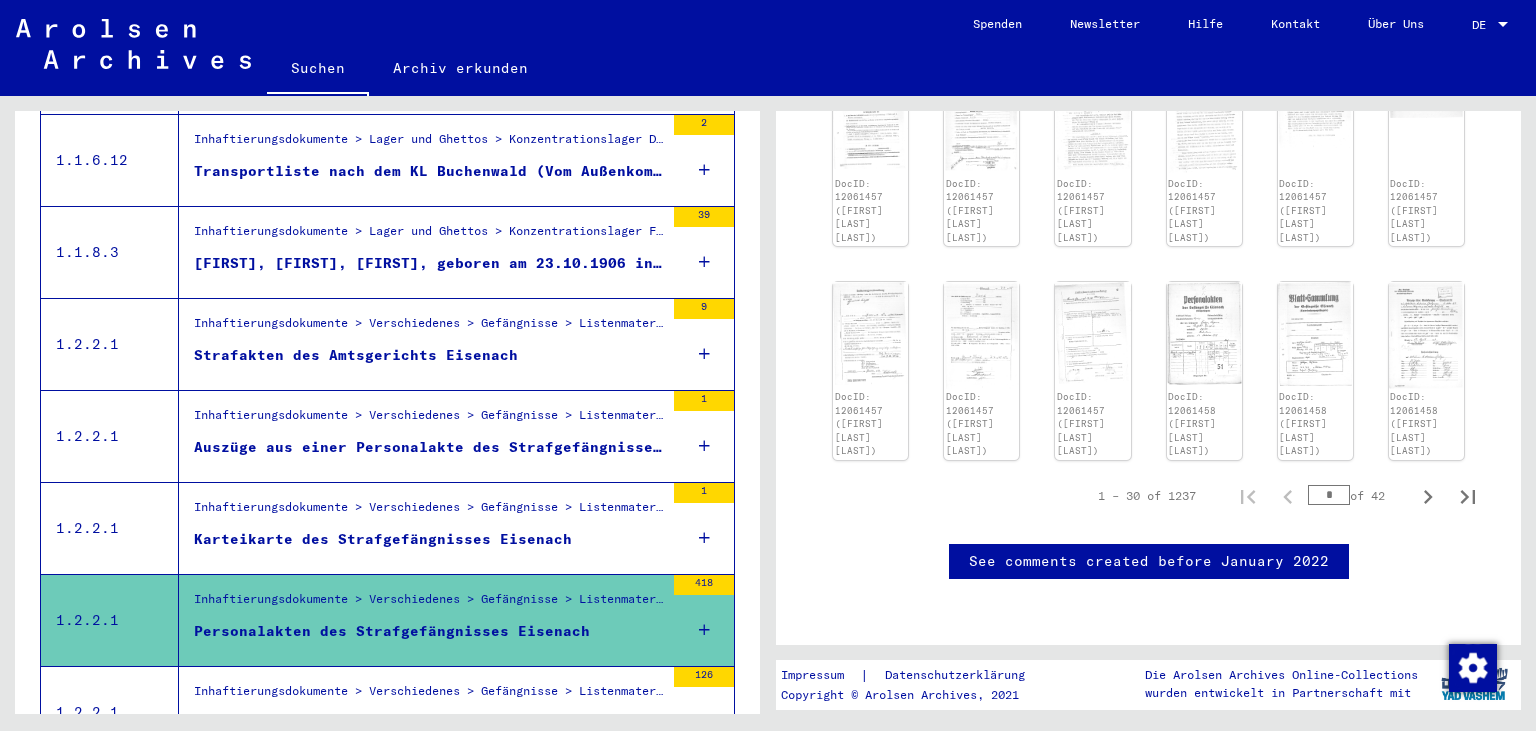scroll, scrollTop: 1294, scrollLeft: 0, axis: vertical 